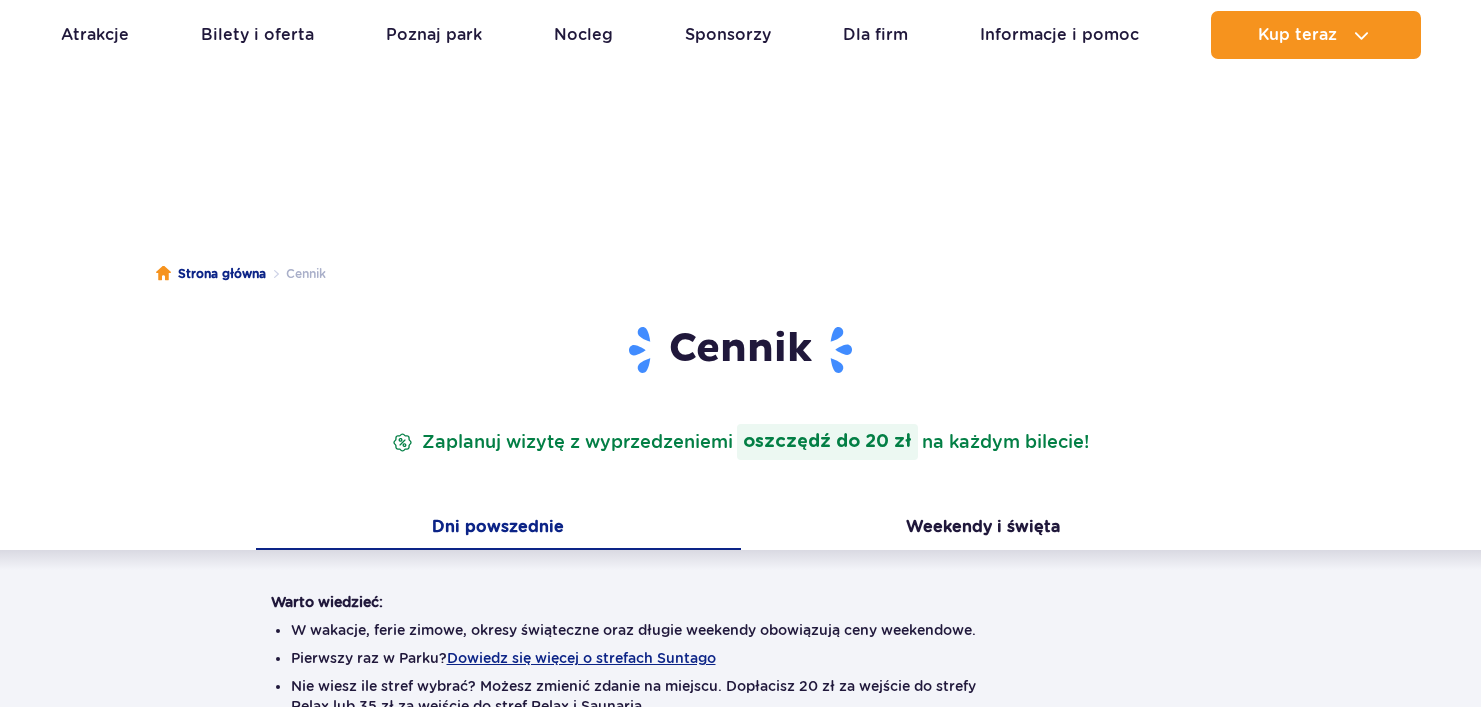 scroll, scrollTop: 751, scrollLeft: 0, axis: vertical 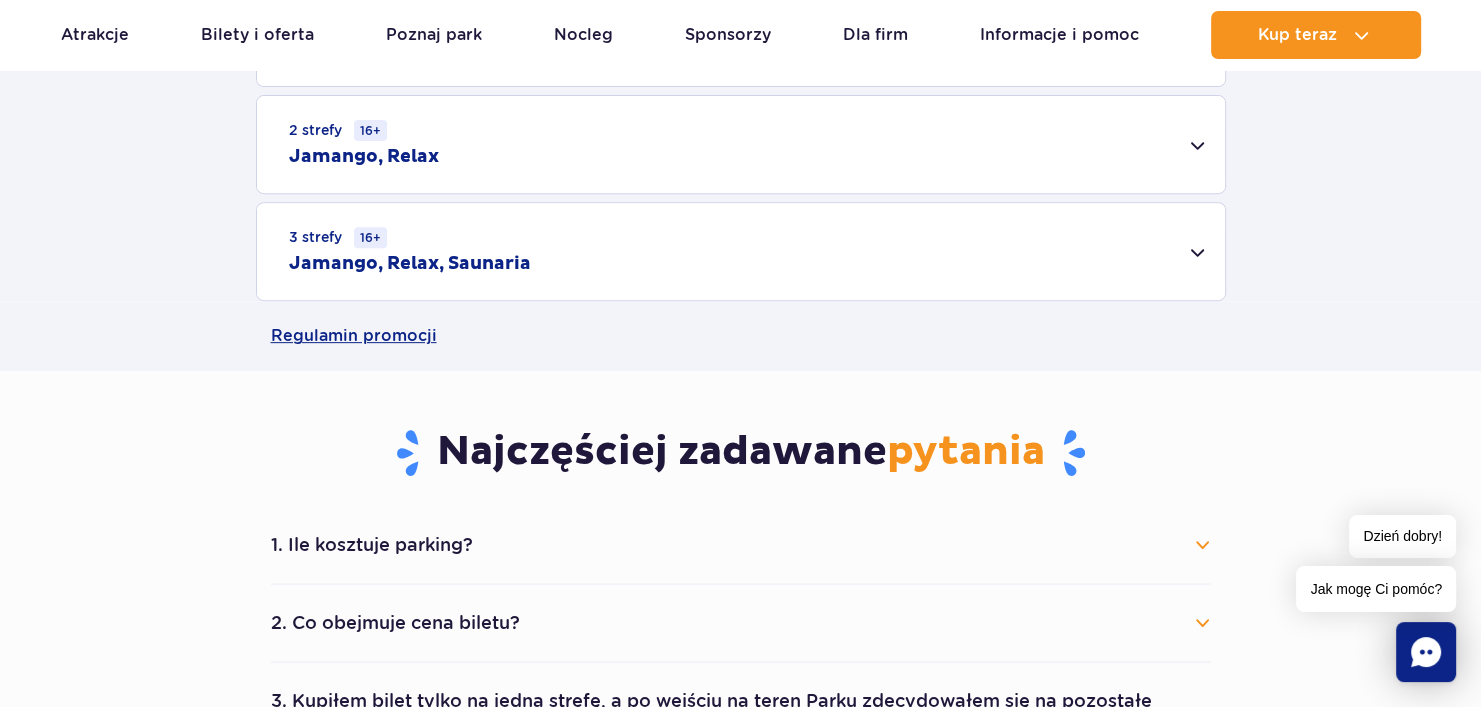 click on "3 strefy  16+
Jamango, Relax, Saunaria" at bounding box center (741, 251) 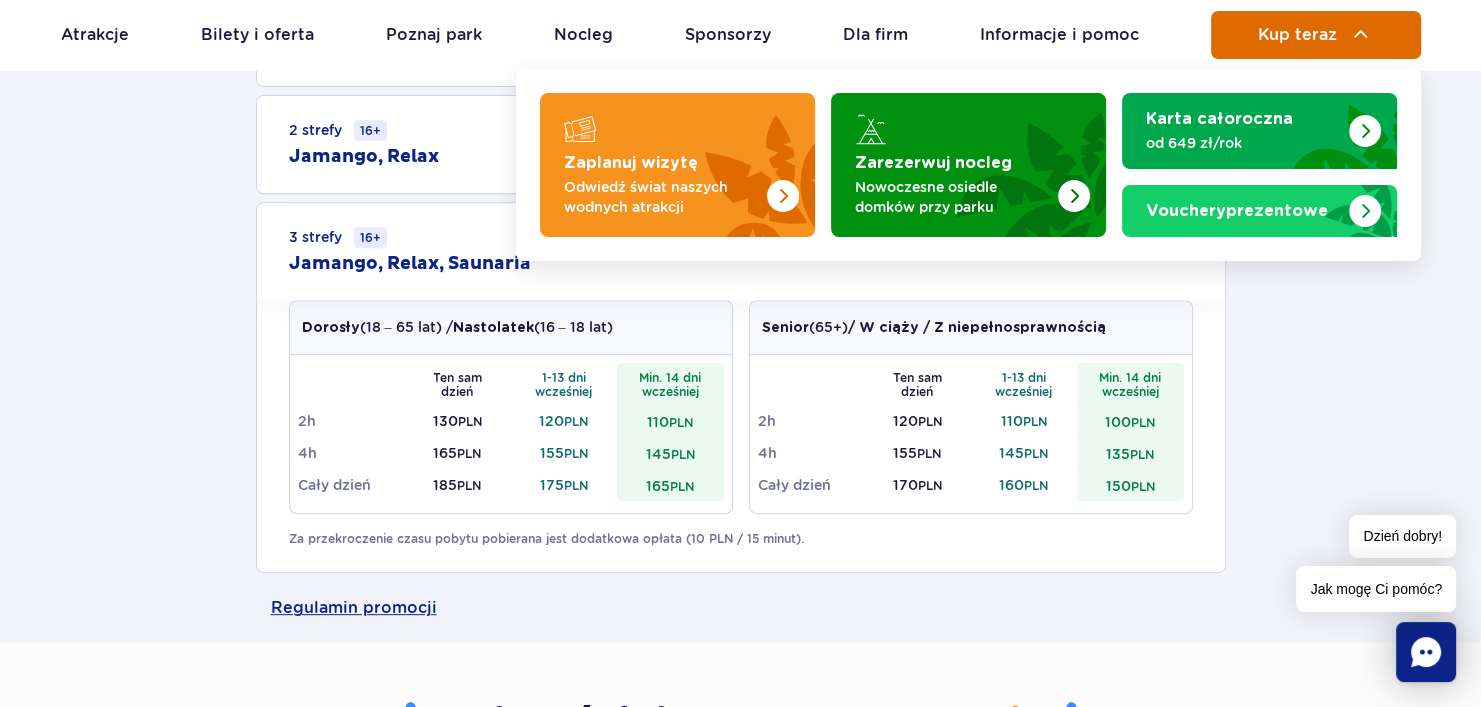 click on "Kup teraz" at bounding box center (1297, 35) 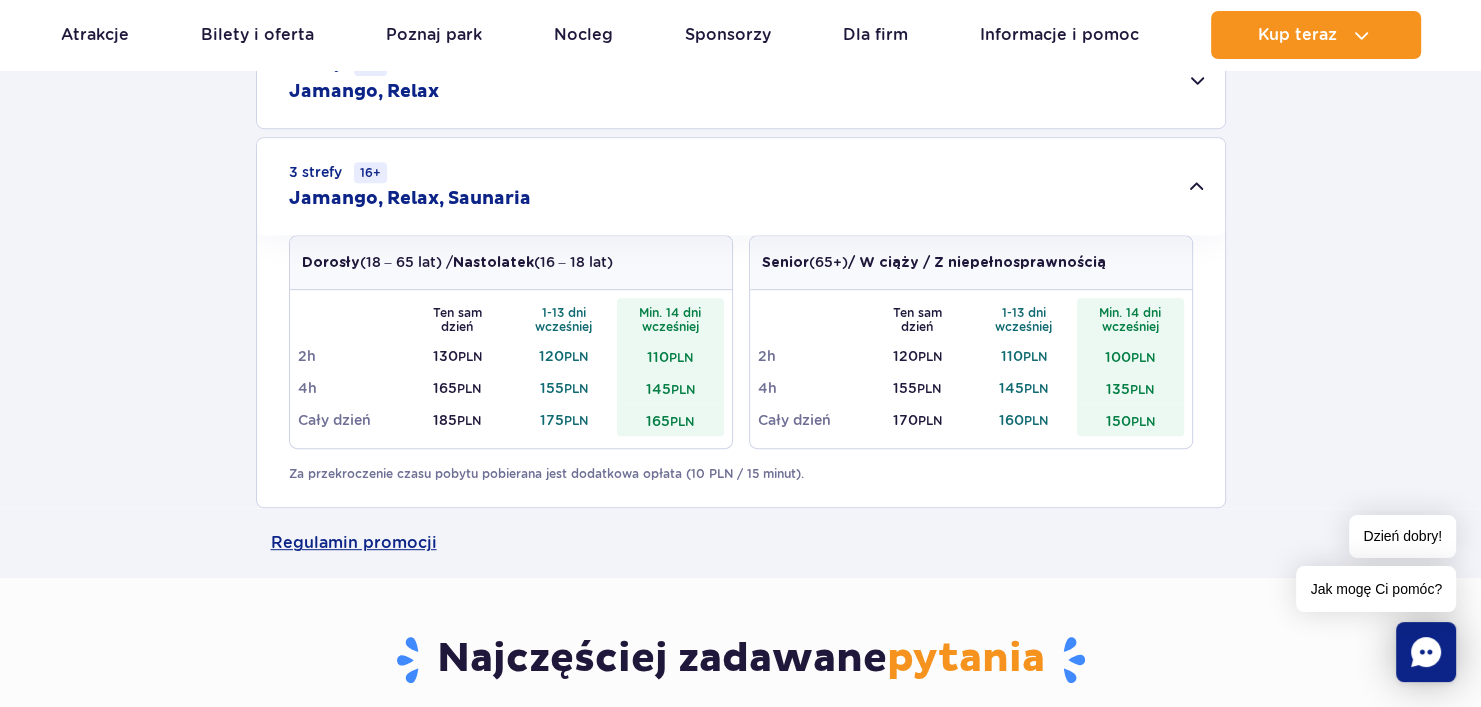 scroll, scrollTop: 851, scrollLeft: 0, axis: vertical 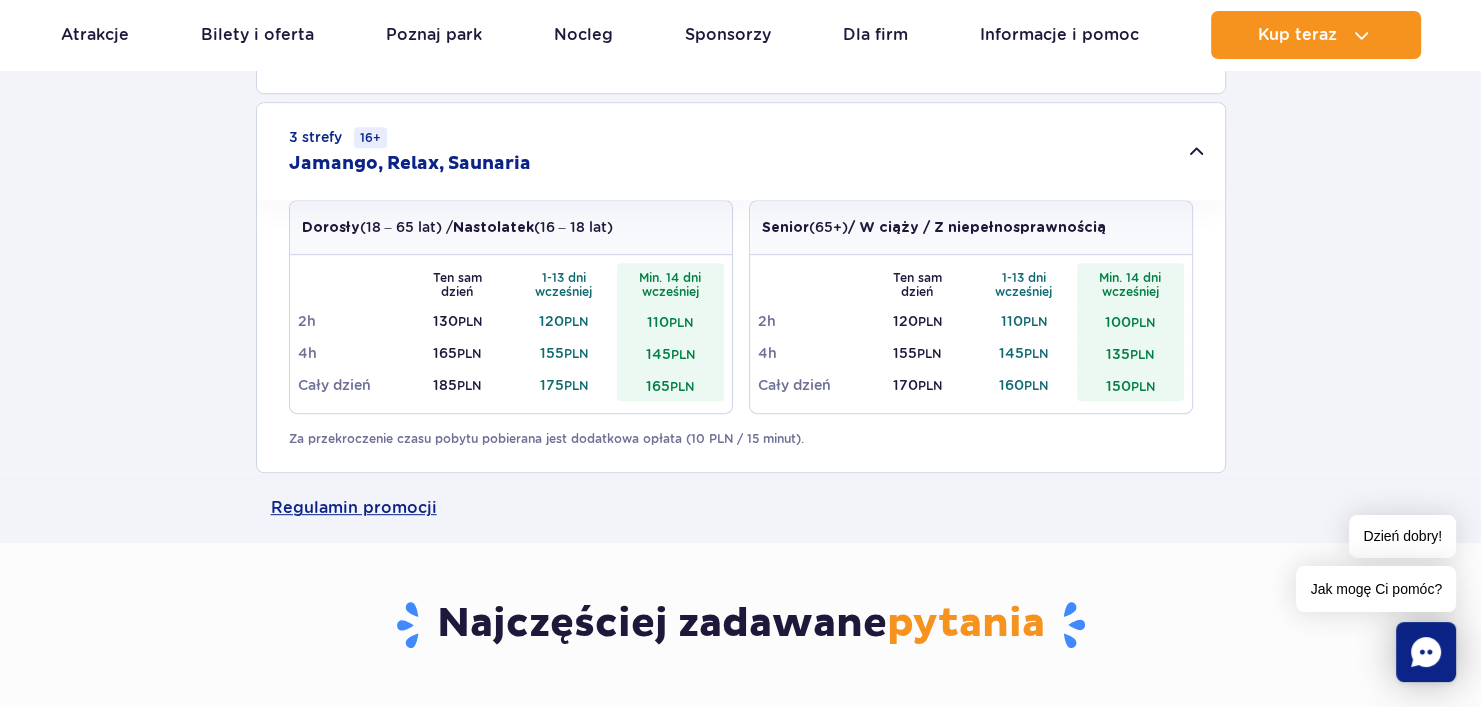 click on "Nastolatek" at bounding box center (493, 228) 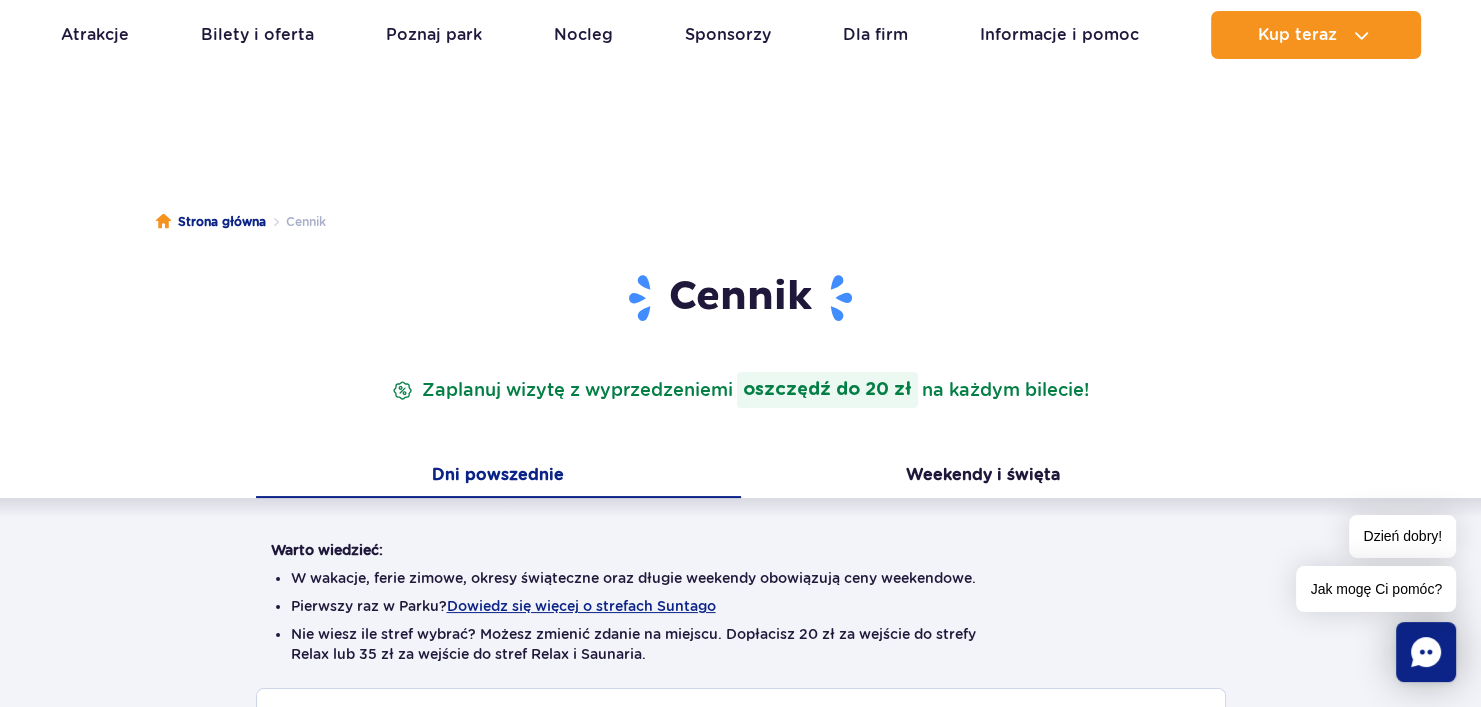scroll, scrollTop: 51, scrollLeft: 0, axis: vertical 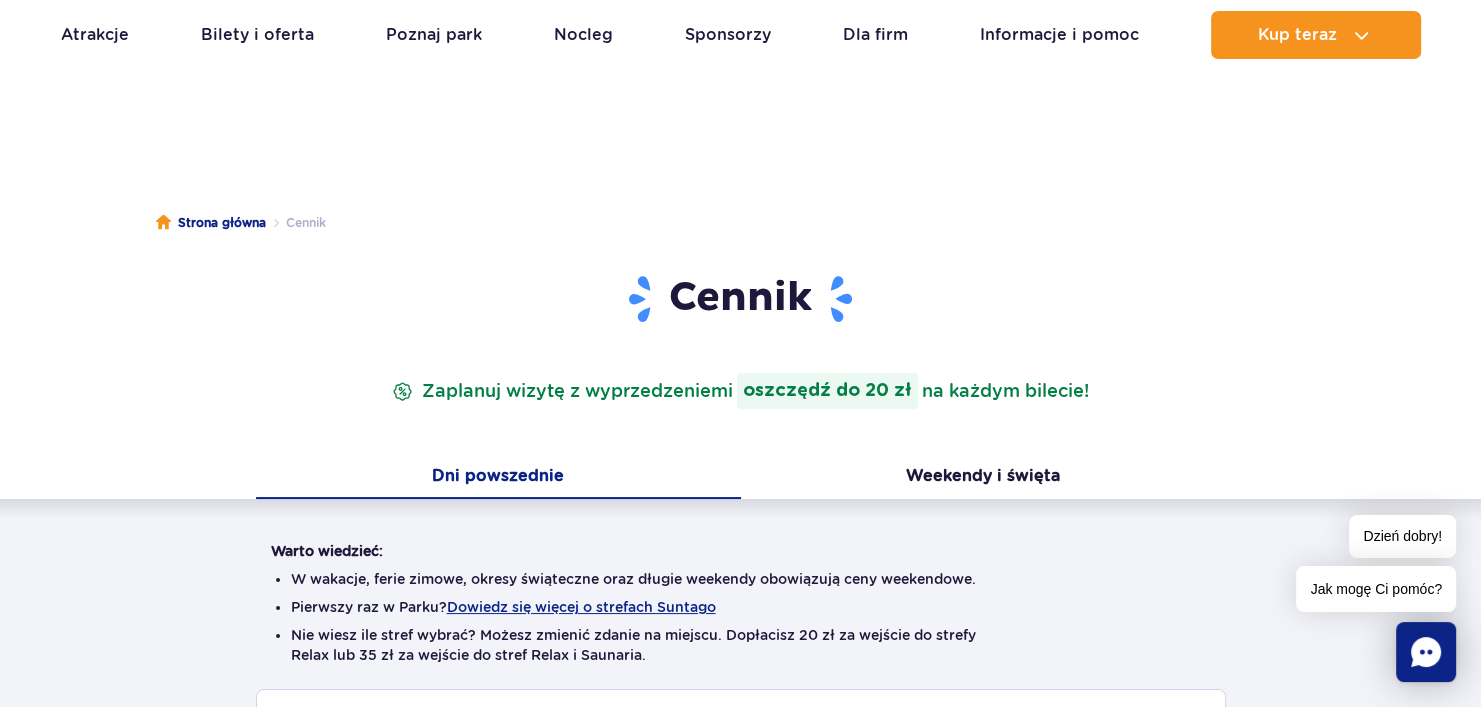click on "Cennik
Zaplanuj wizytę z wyprzedzeniem  i  oszczędź do 20 zł  na każdym bilecie!" at bounding box center (741, 365) 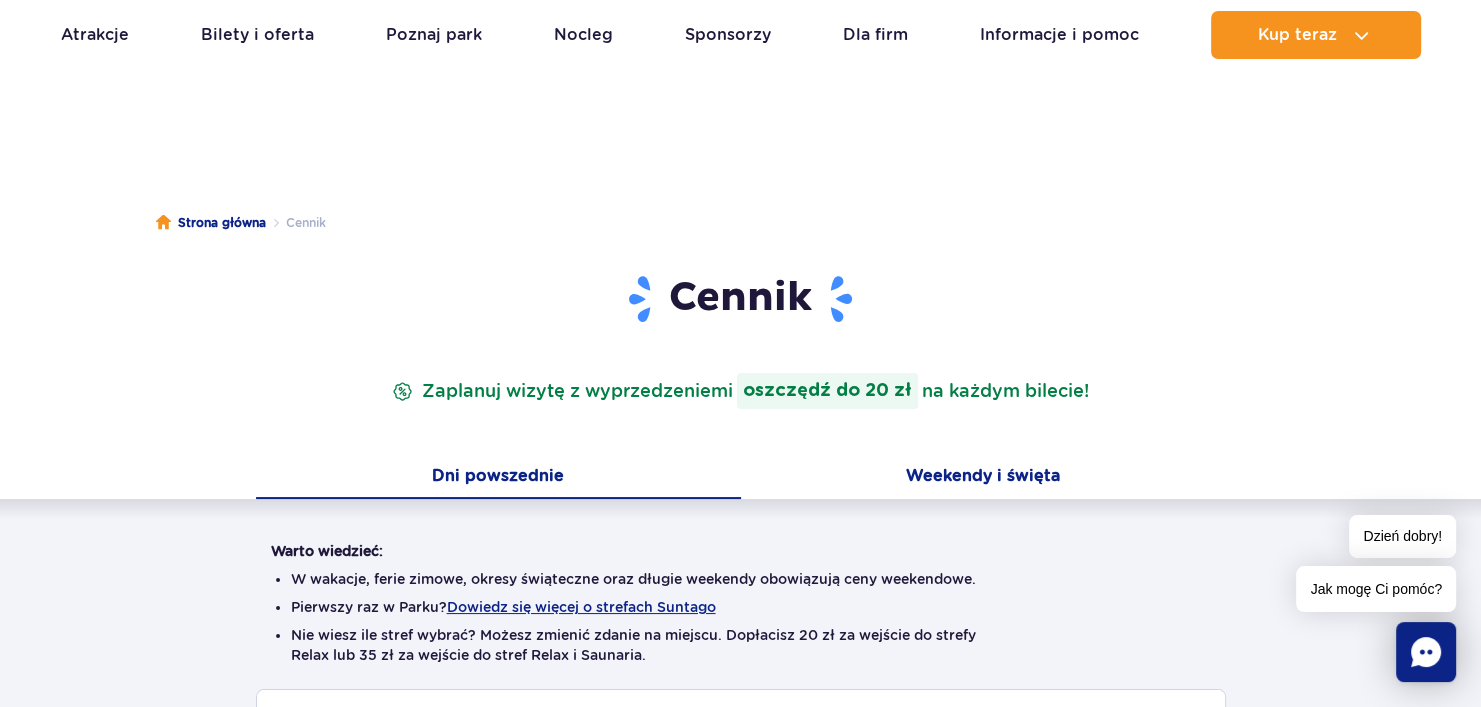 click on "Weekendy i święta" at bounding box center (983, 478) 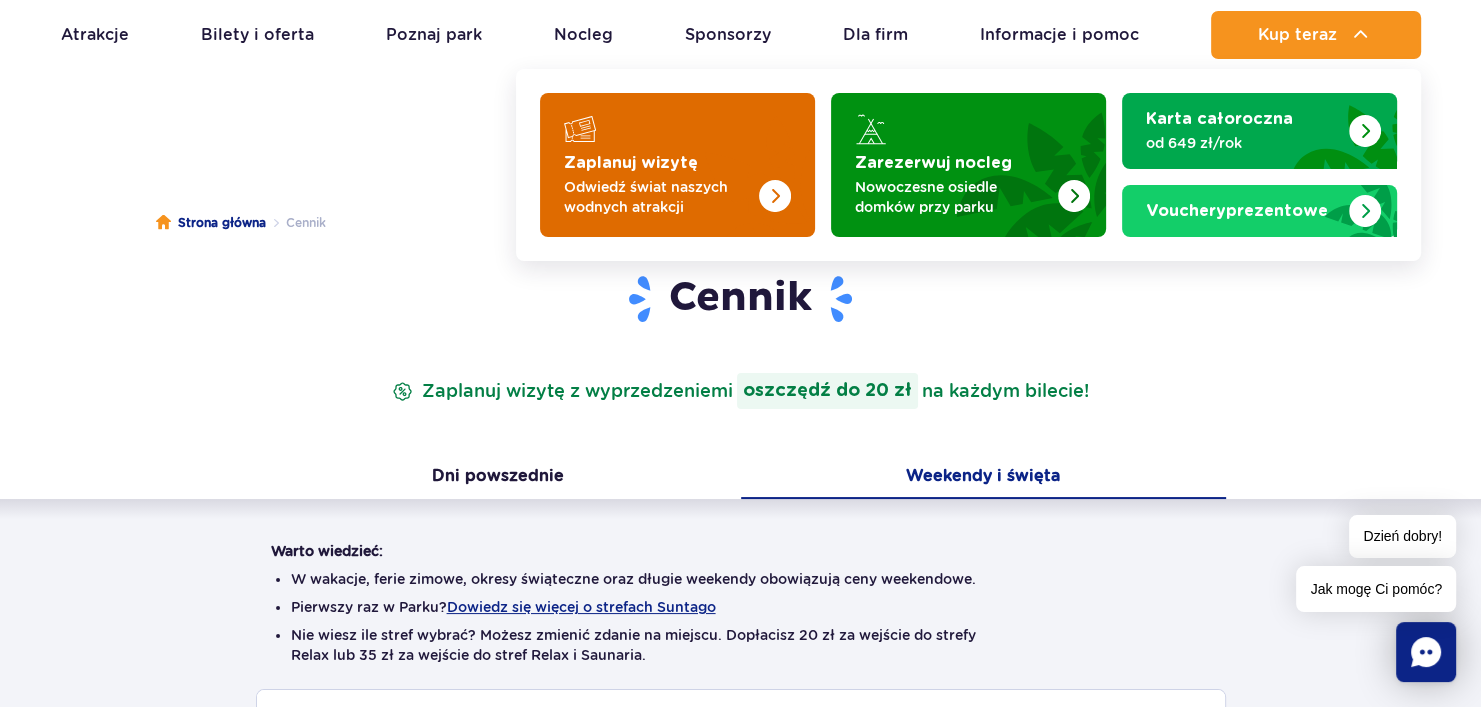 click at bounding box center [735, 159] 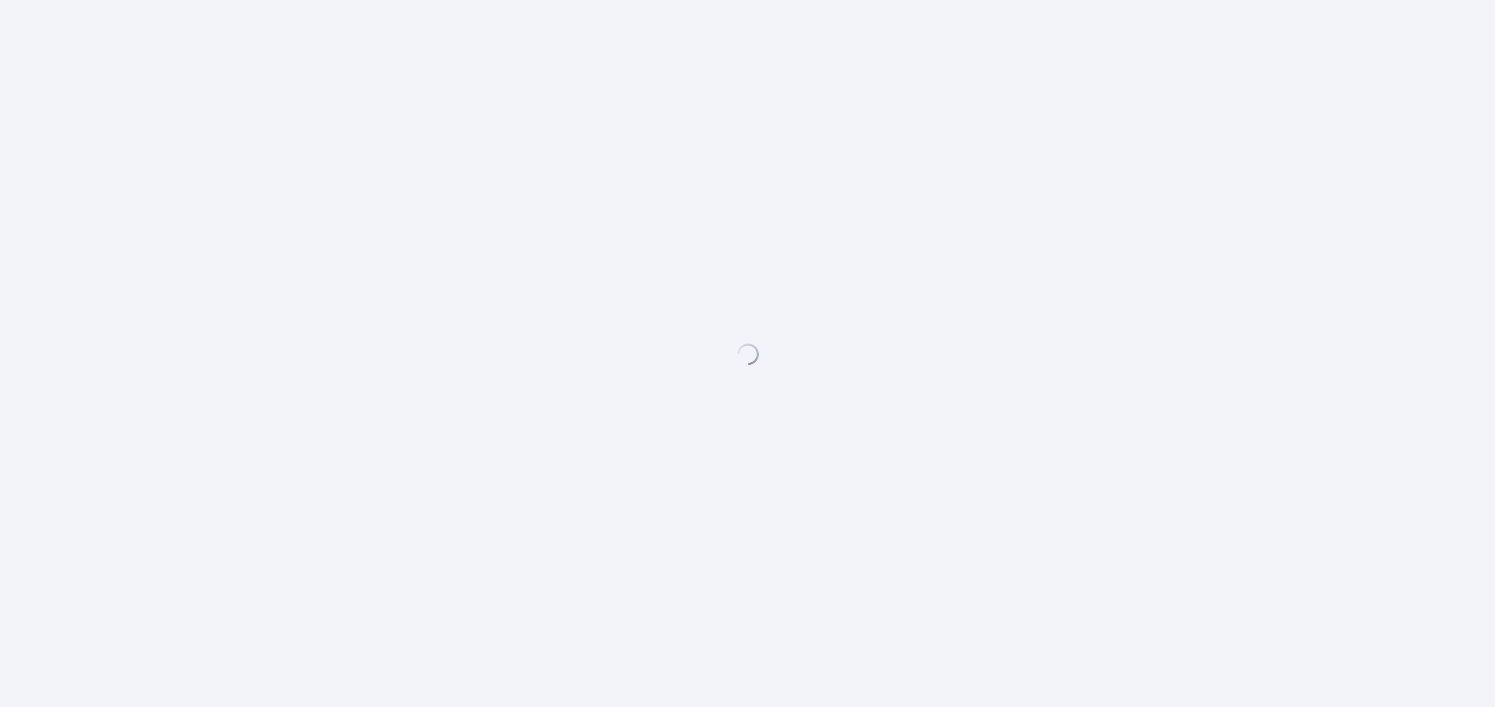 scroll, scrollTop: 0, scrollLeft: 0, axis: both 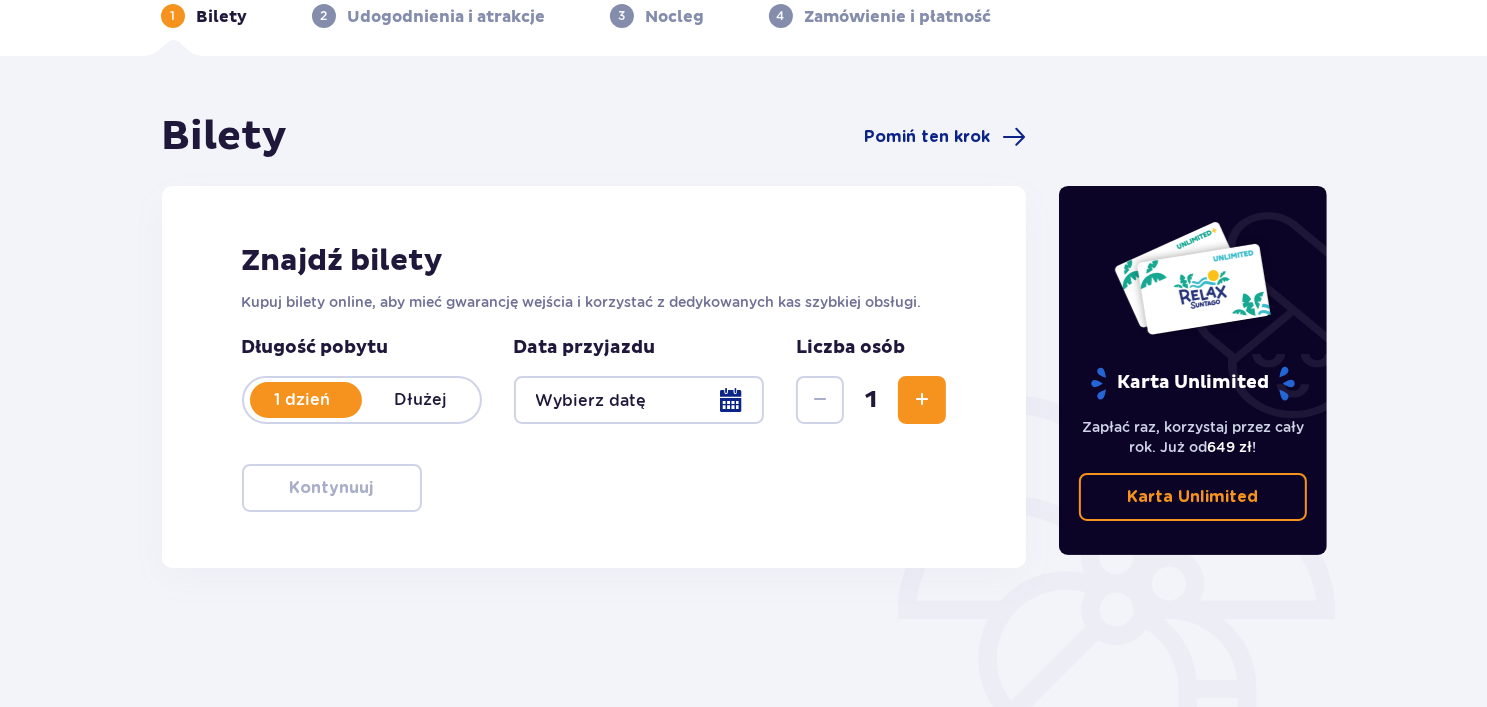 click at bounding box center [639, 400] 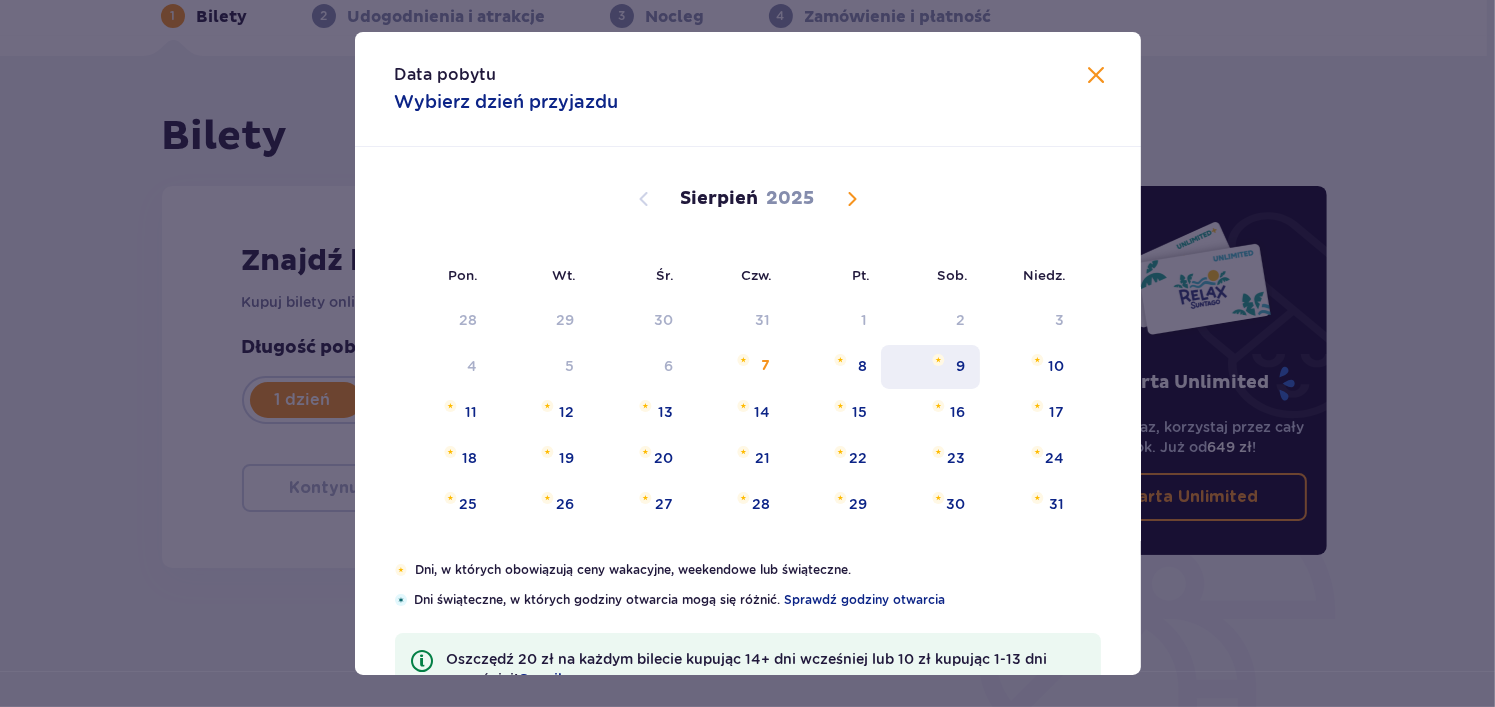click on "9" at bounding box center [930, 367] 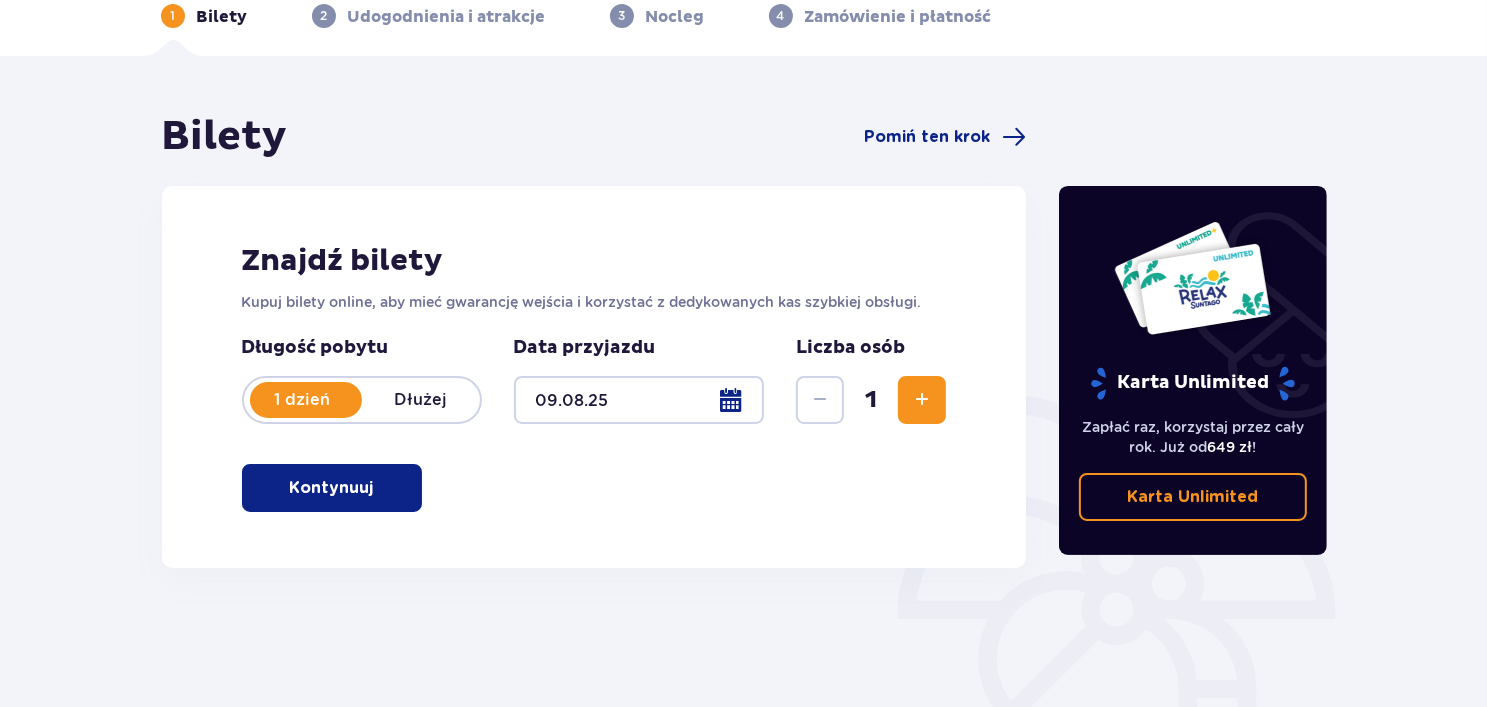 click at bounding box center (922, 400) 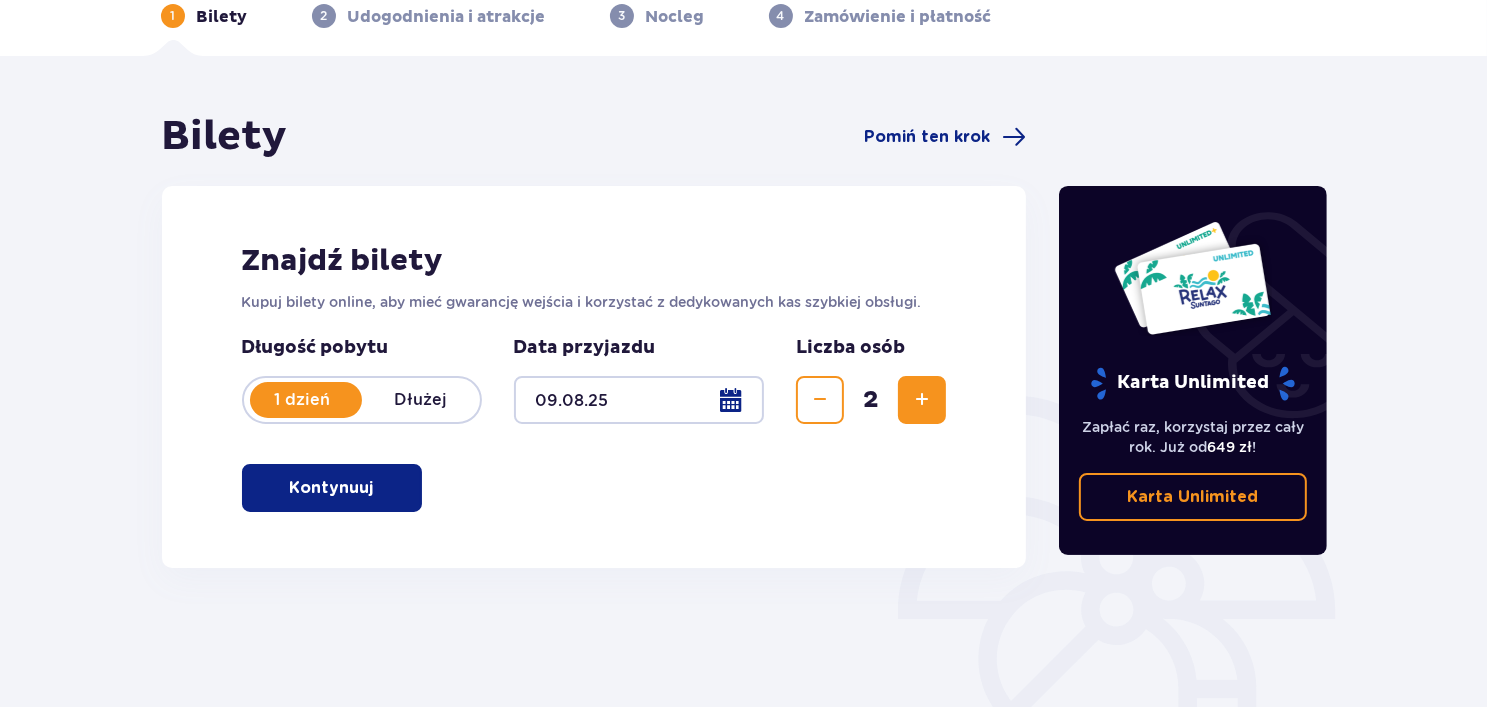 click on "Kontynuuj" at bounding box center [332, 488] 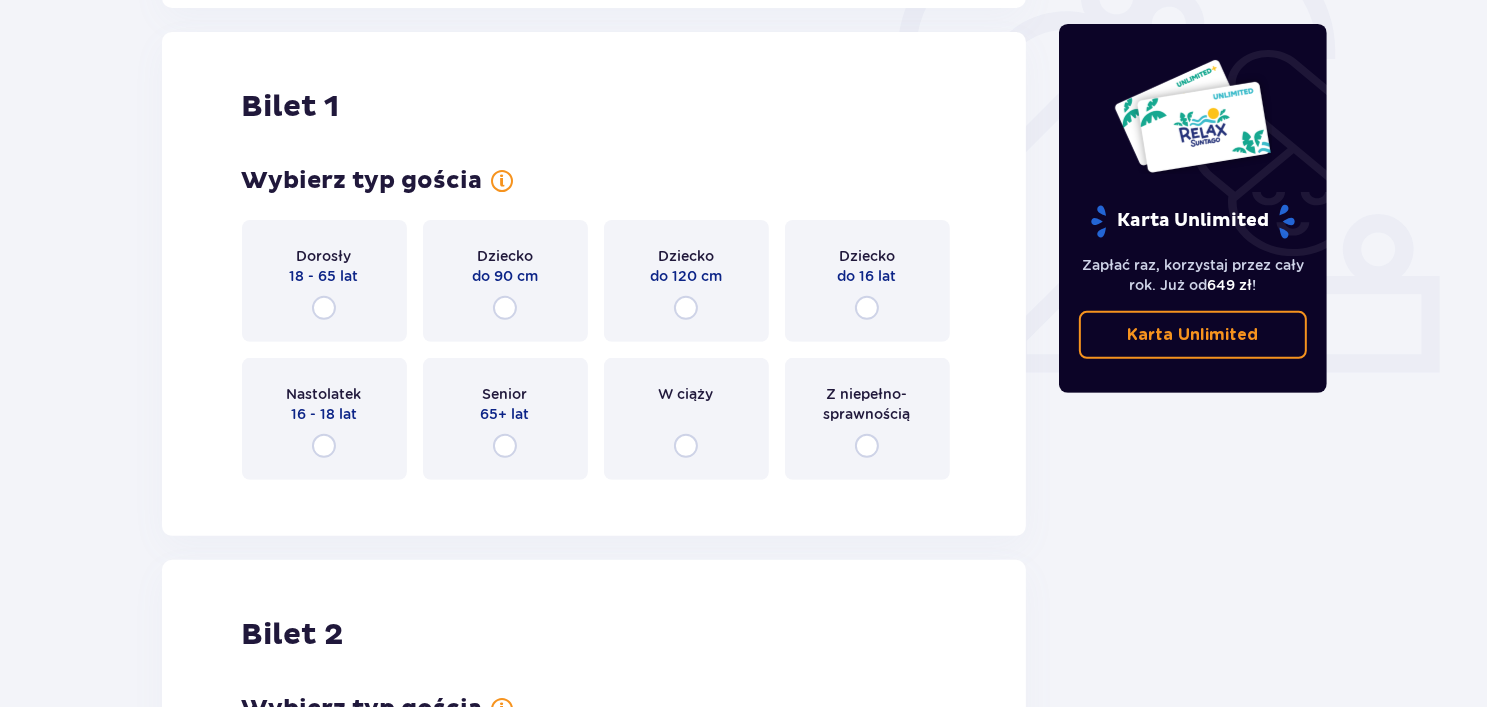 scroll, scrollTop: 668, scrollLeft: 0, axis: vertical 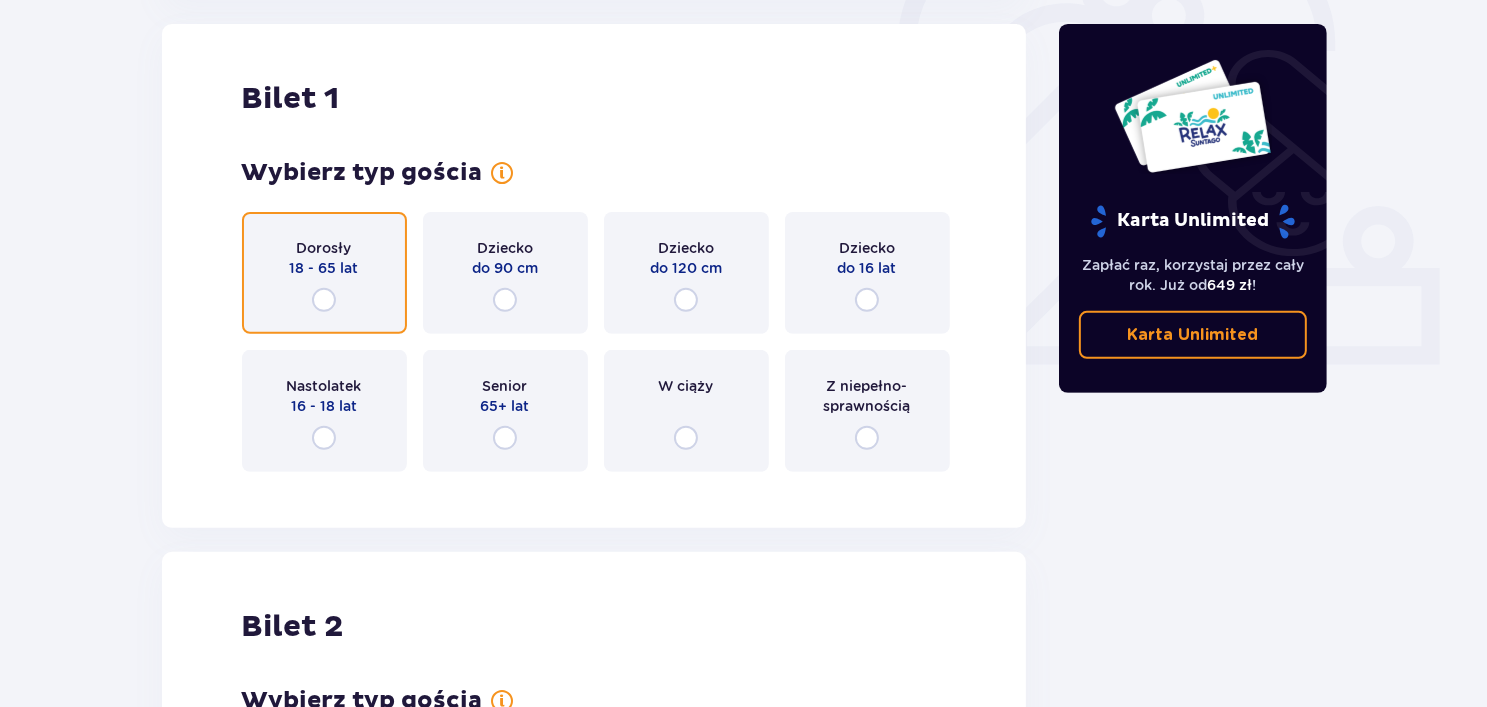 click at bounding box center [324, 300] 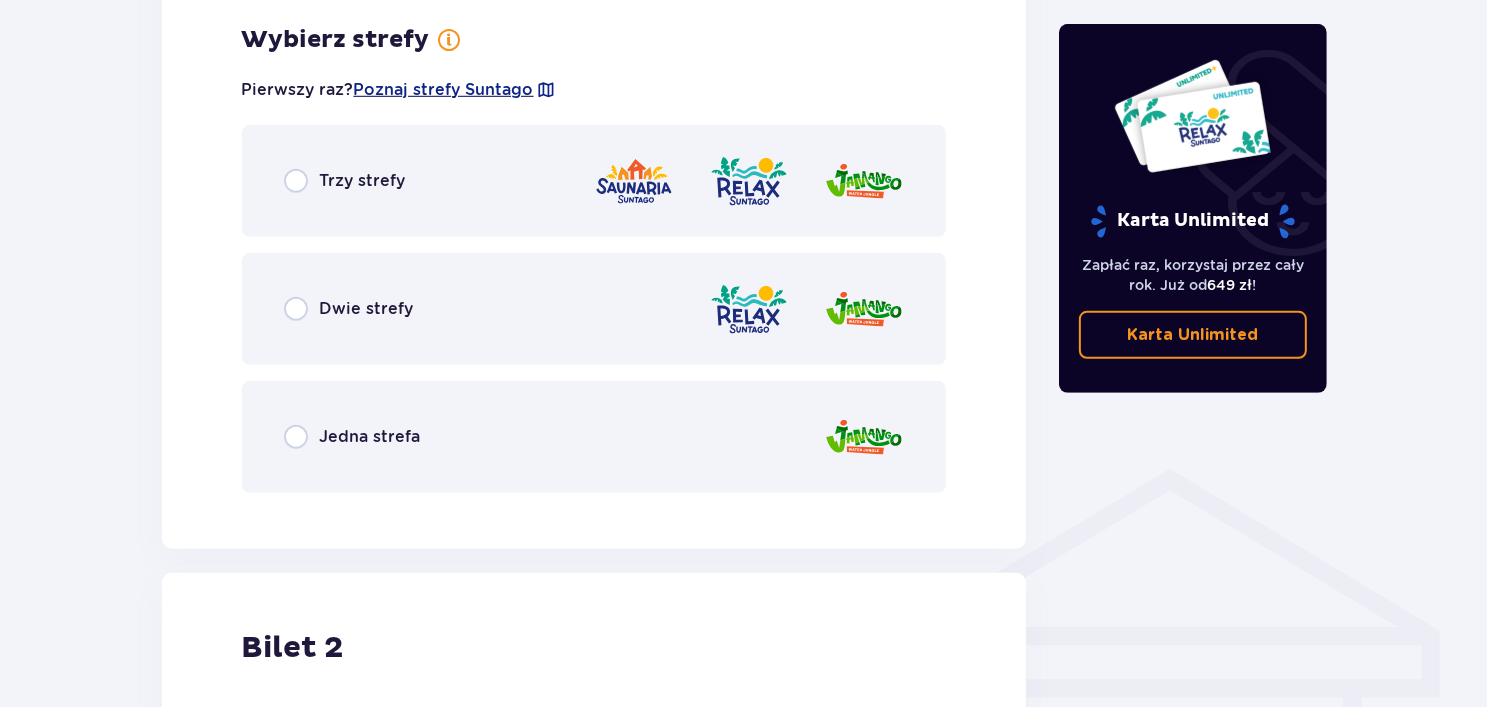 scroll, scrollTop: 1156, scrollLeft: 0, axis: vertical 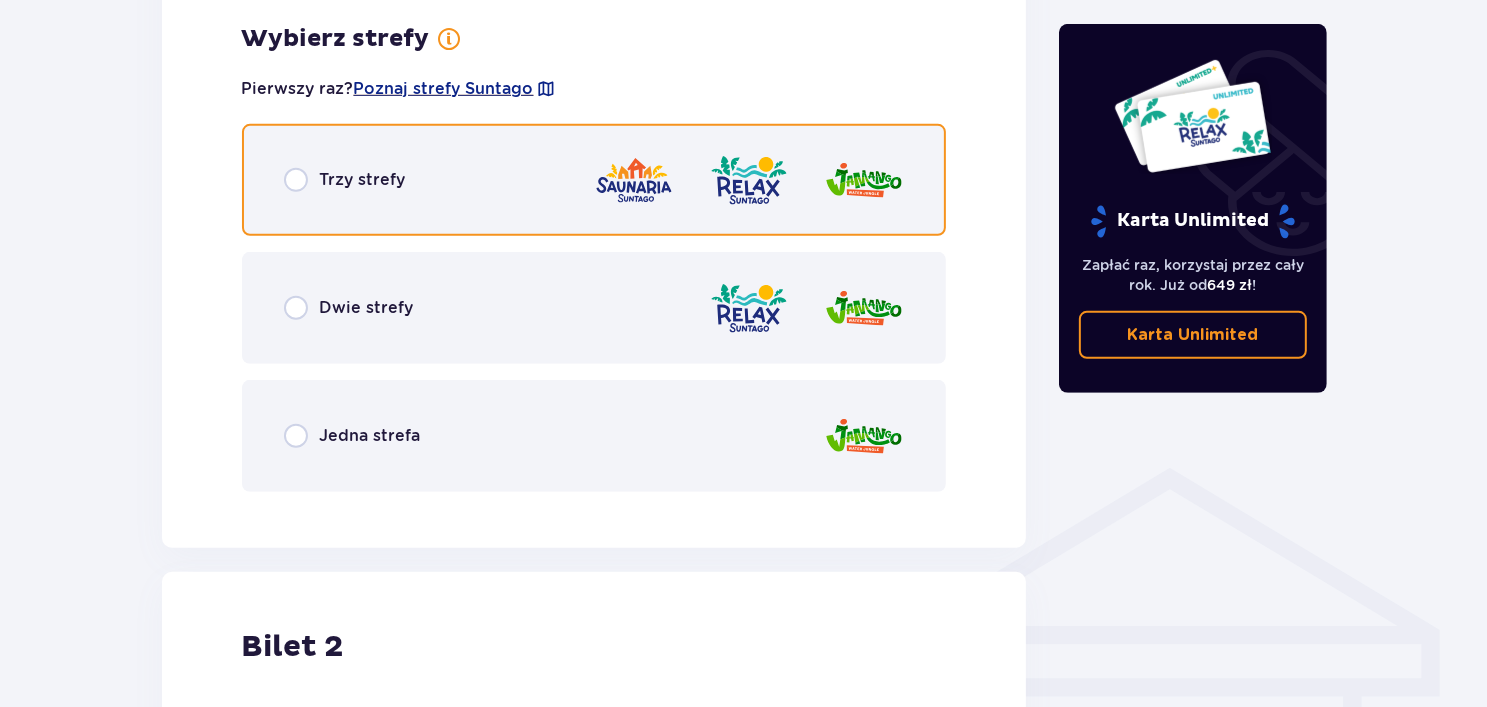 click at bounding box center (296, 180) 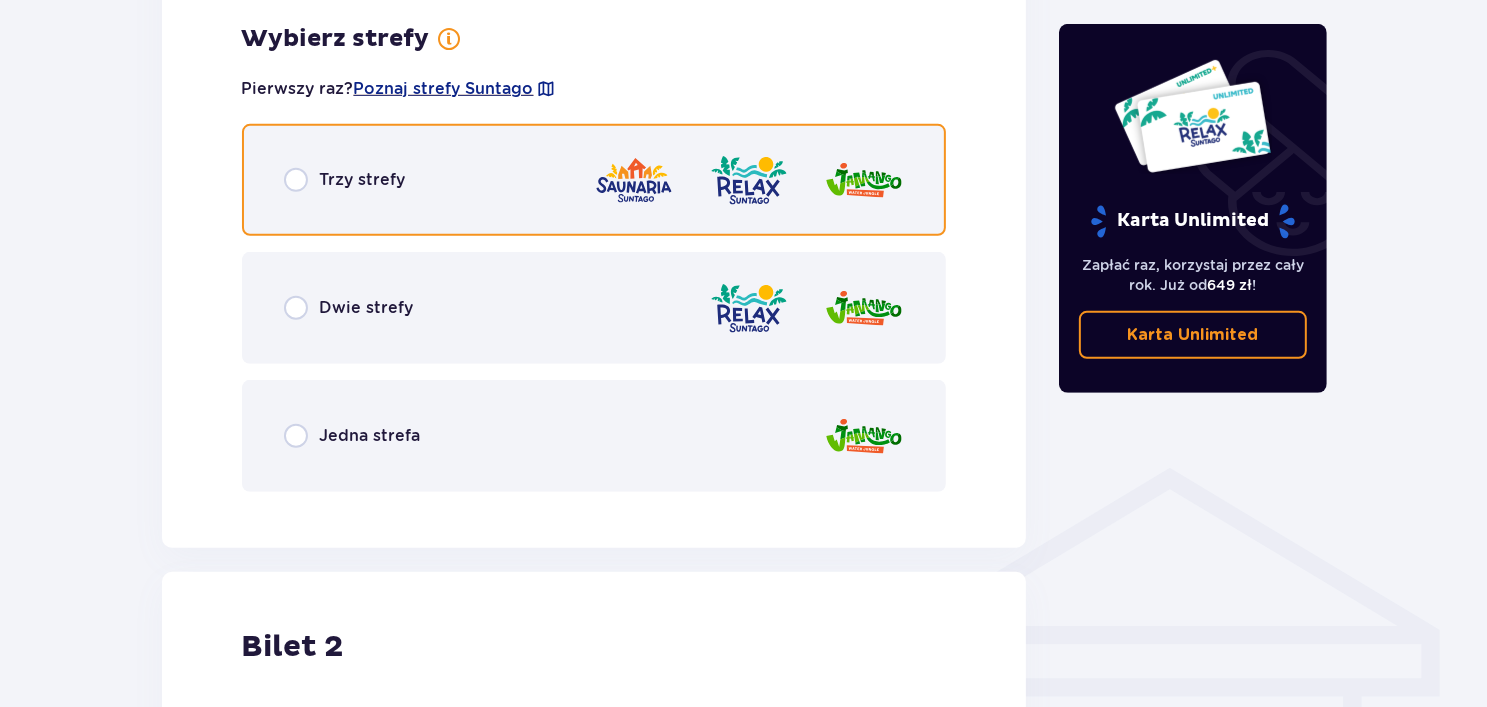 radio on "true" 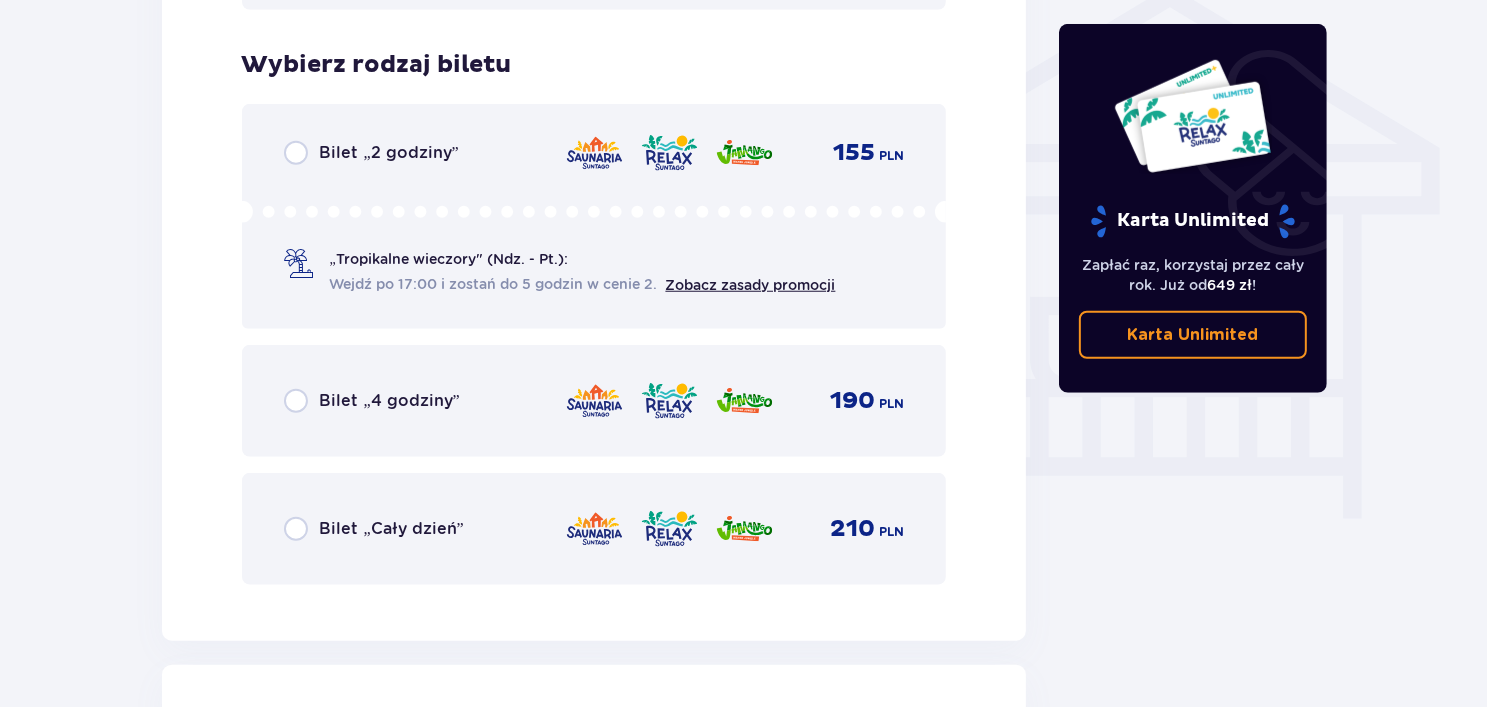 scroll, scrollTop: 1664, scrollLeft: 0, axis: vertical 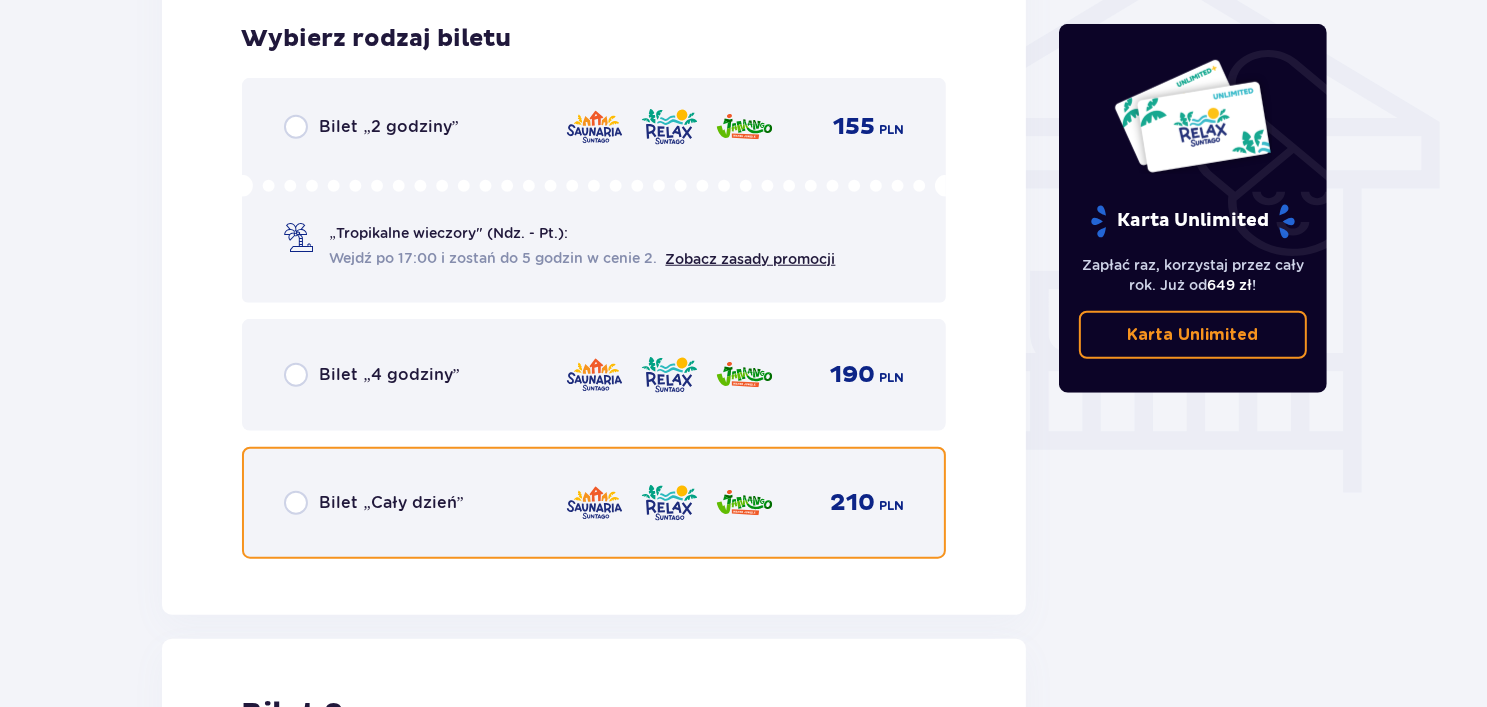 click at bounding box center [296, 503] 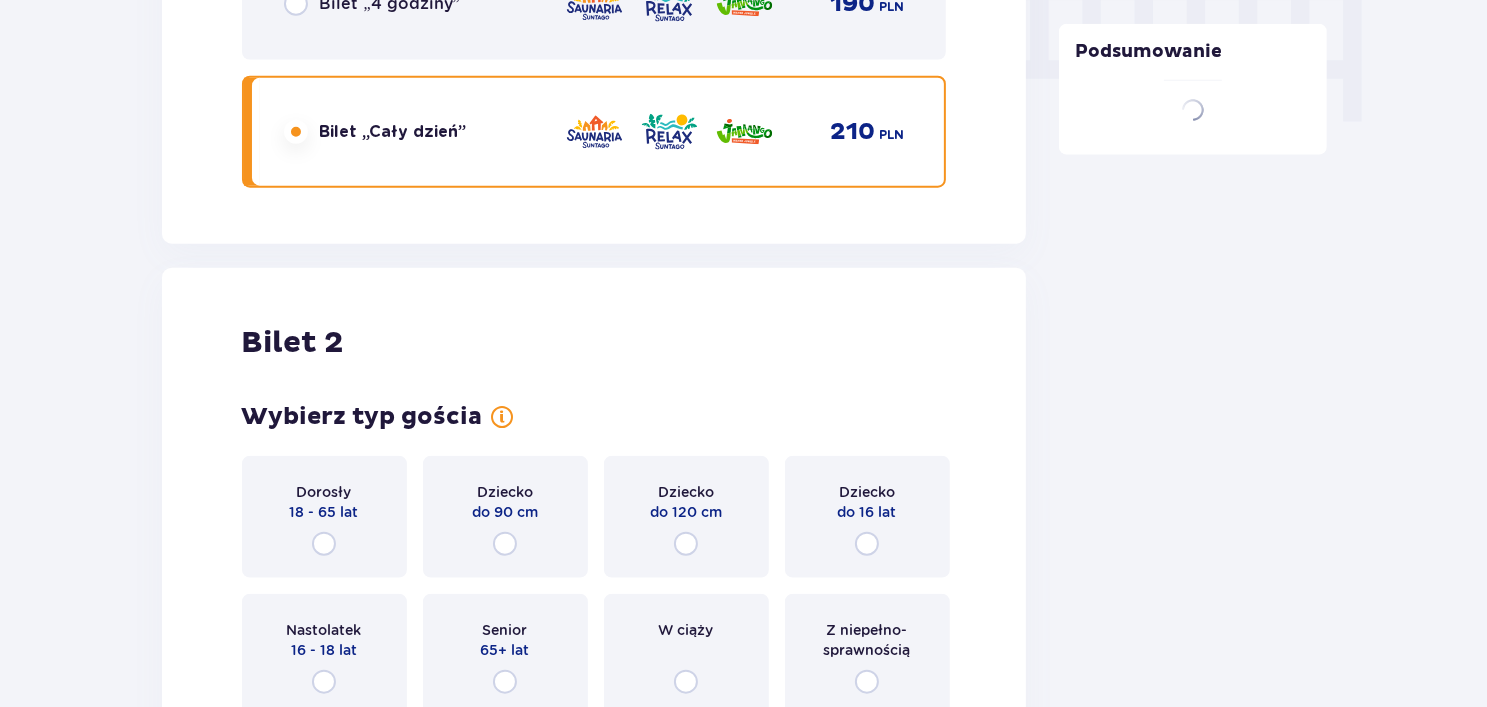 scroll, scrollTop: 2277, scrollLeft: 0, axis: vertical 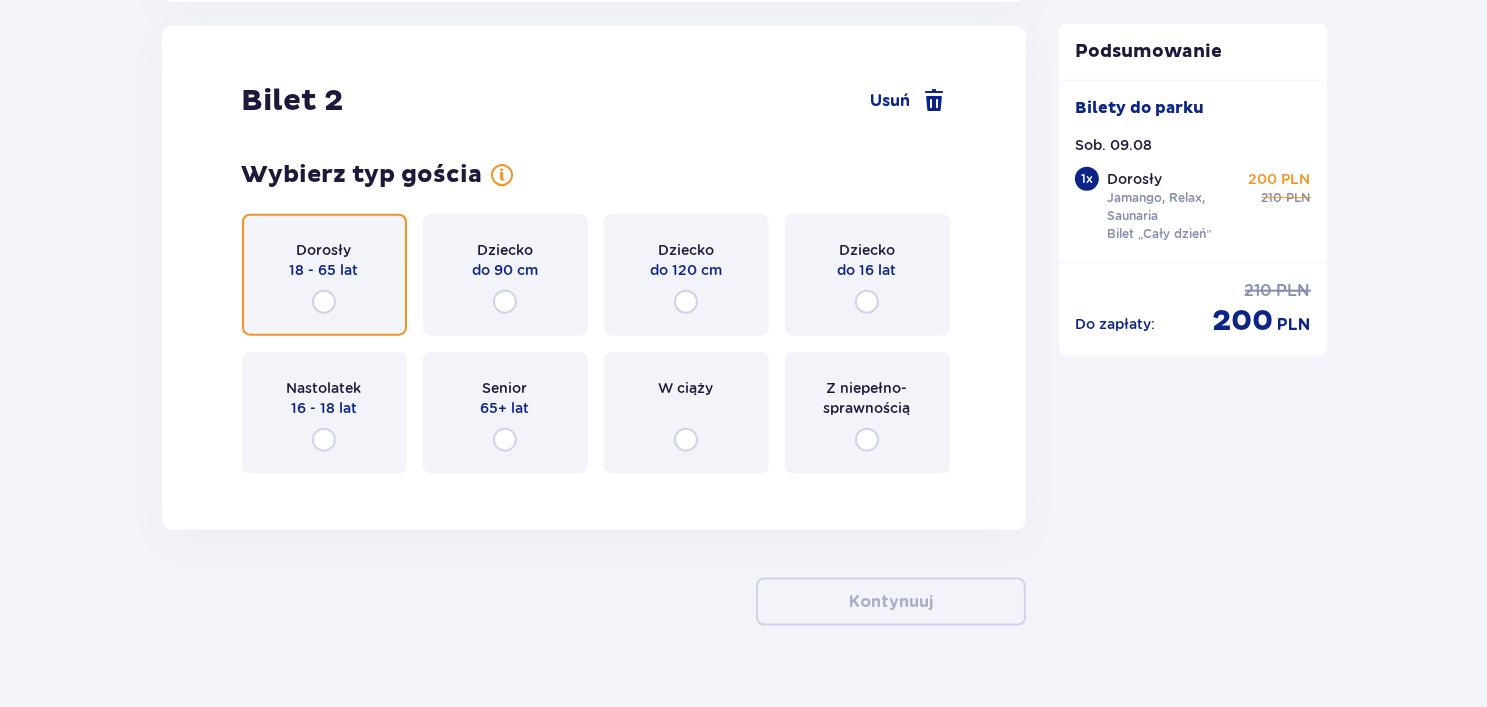 click at bounding box center [324, 302] 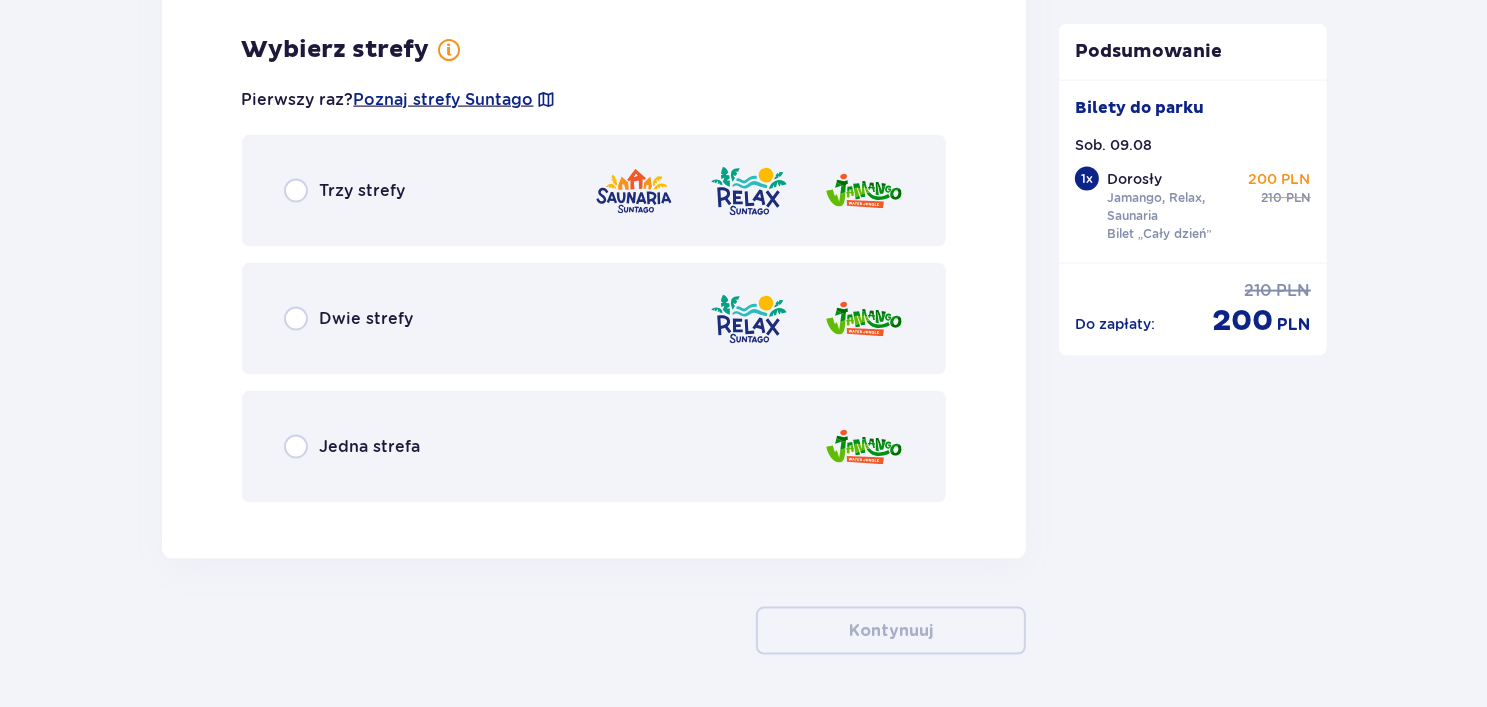 scroll, scrollTop: 2765, scrollLeft: 0, axis: vertical 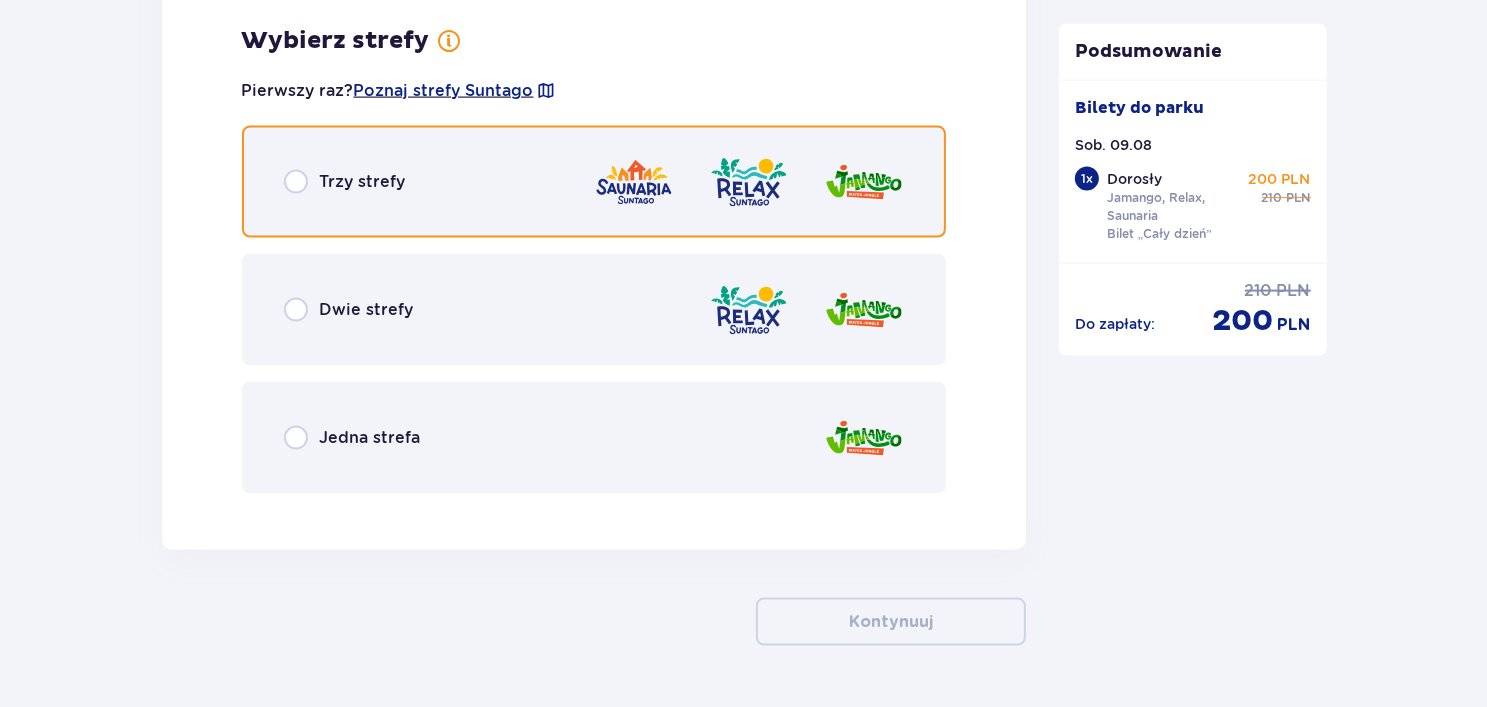 click at bounding box center [296, 182] 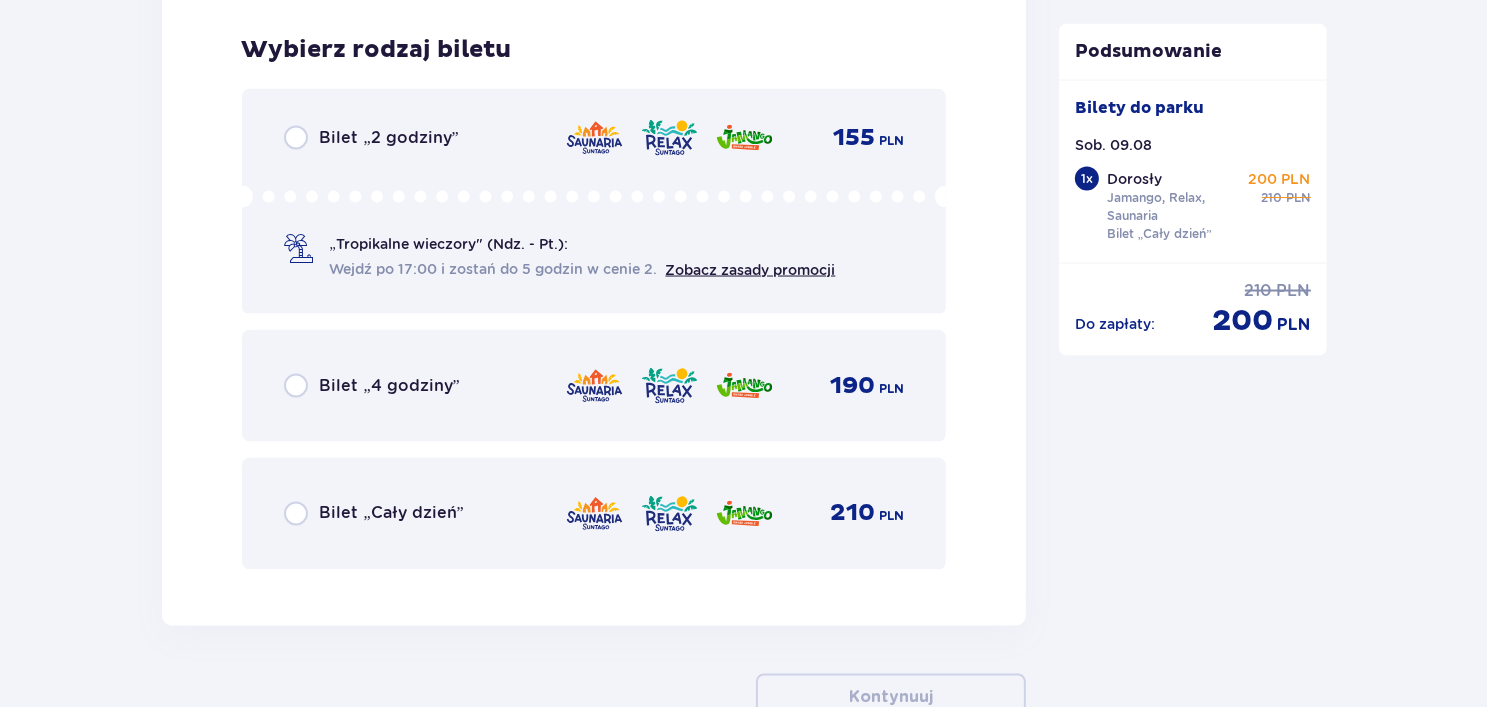 scroll, scrollTop: 3273, scrollLeft: 0, axis: vertical 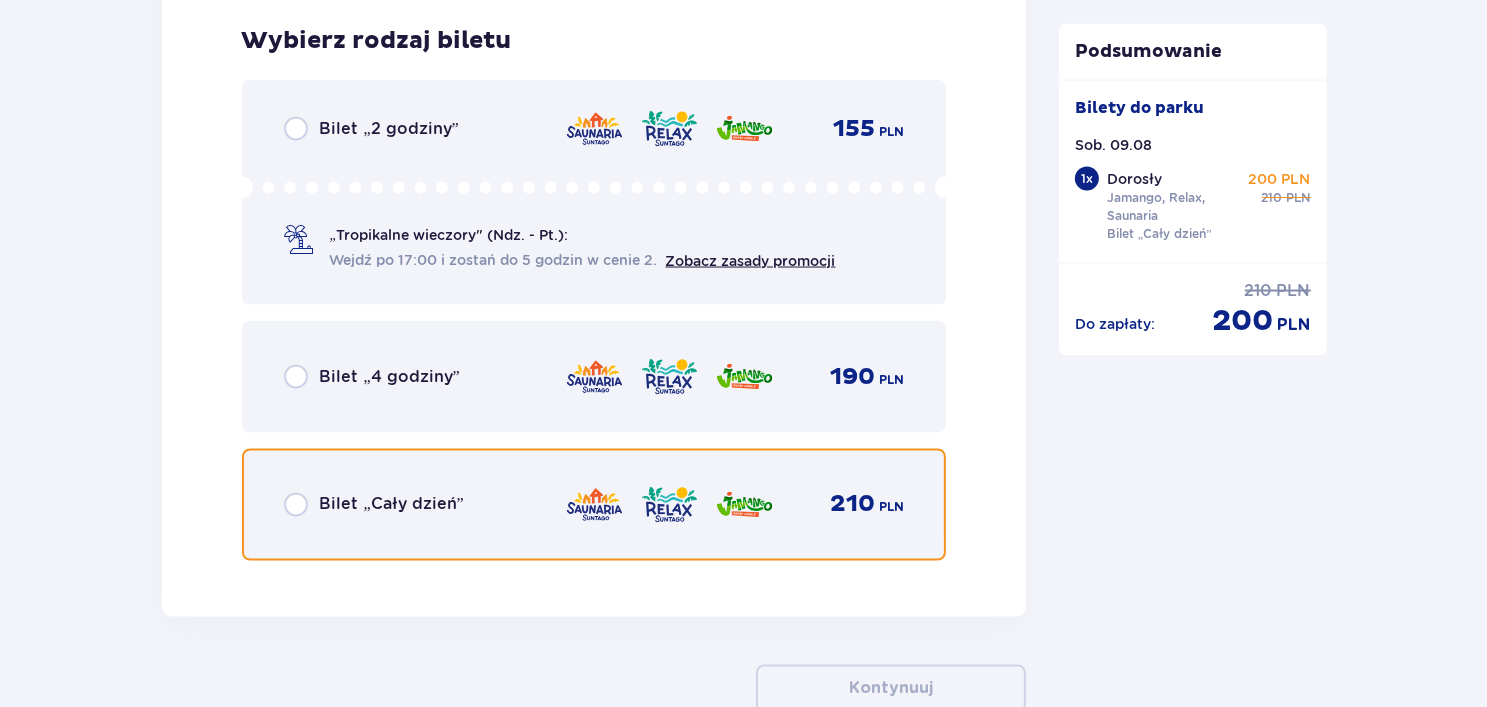 click at bounding box center [296, 505] 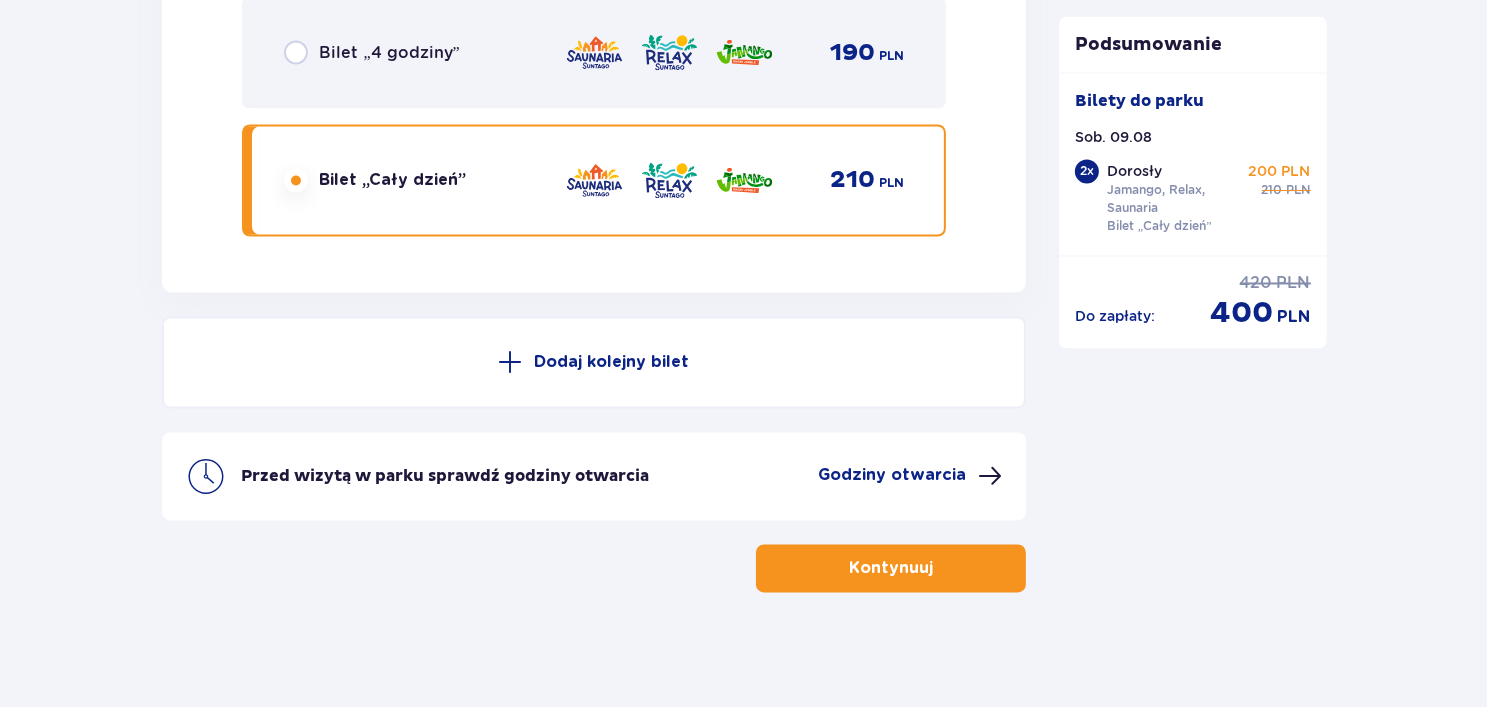 scroll, scrollTop: 3600, scrollLeft: 0, axis: vertical 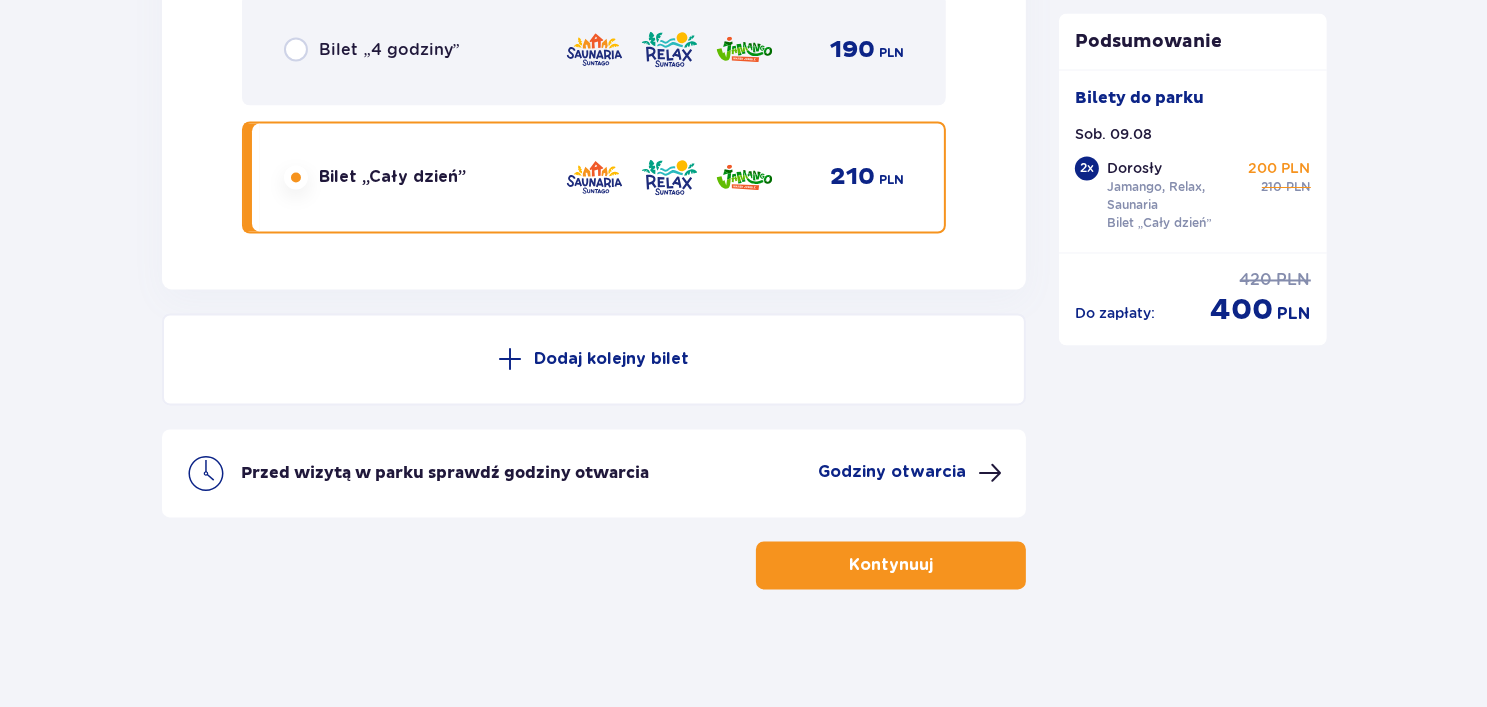 click on "Kontynuuj" at bounding box center (891, 566) 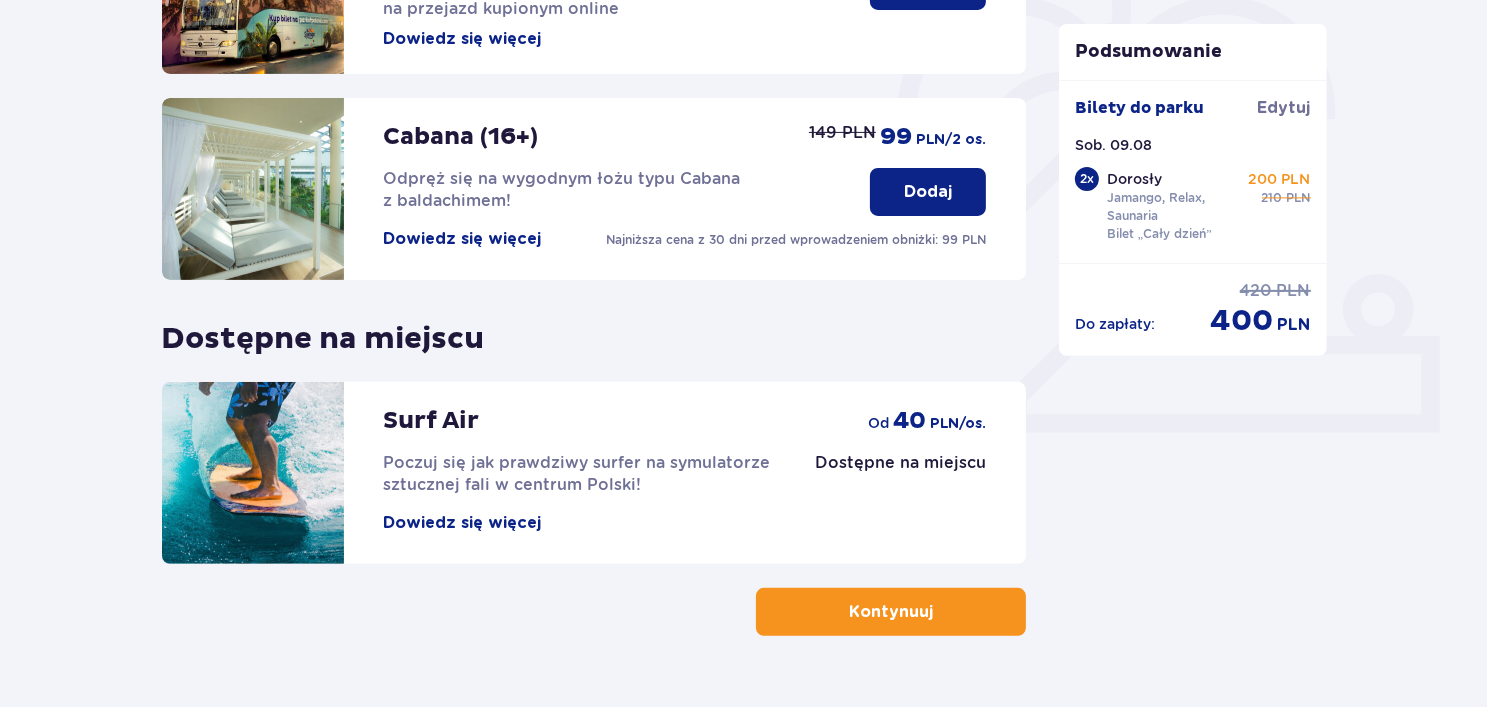 scroll, scrollTop: 648, scrollLeft: 0, axis: vertical 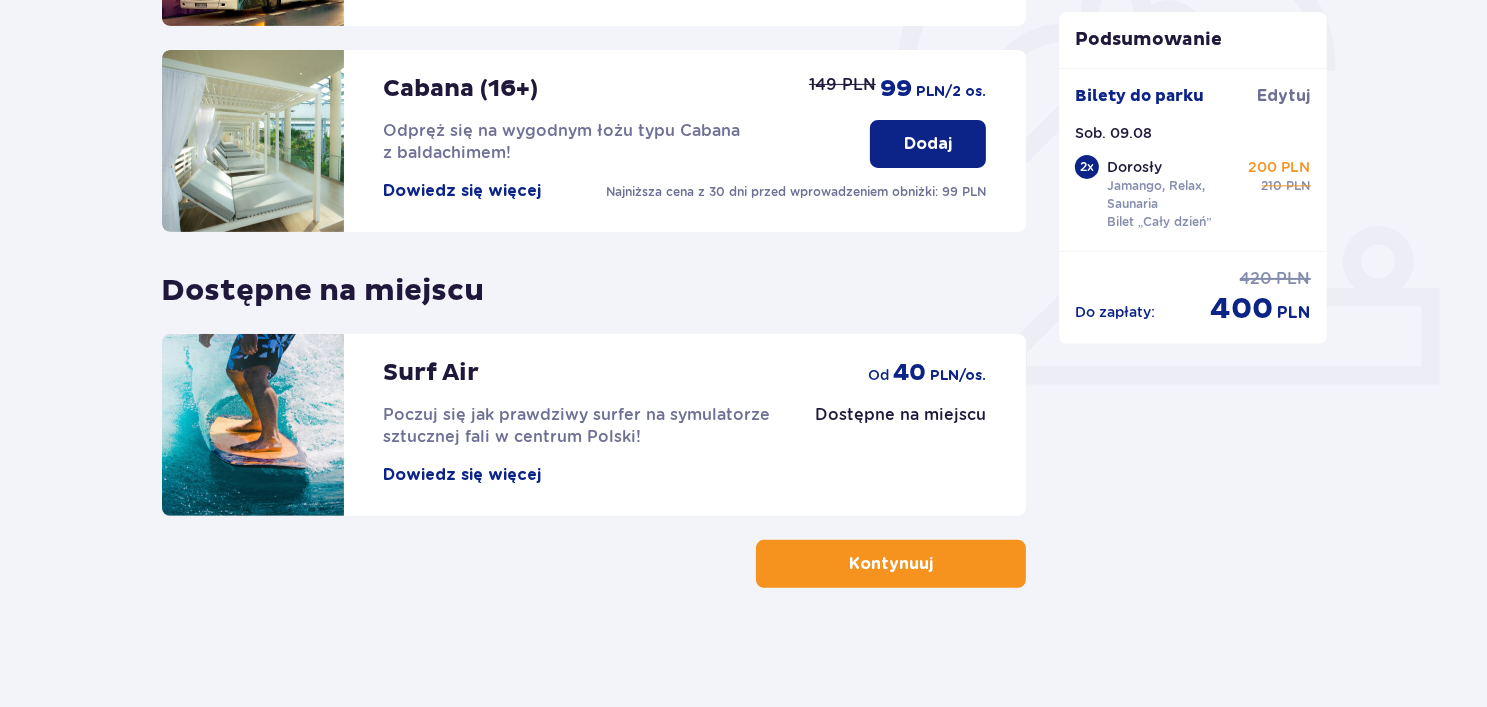 click on "Kontynuuj" at bounding box center (891, 564) 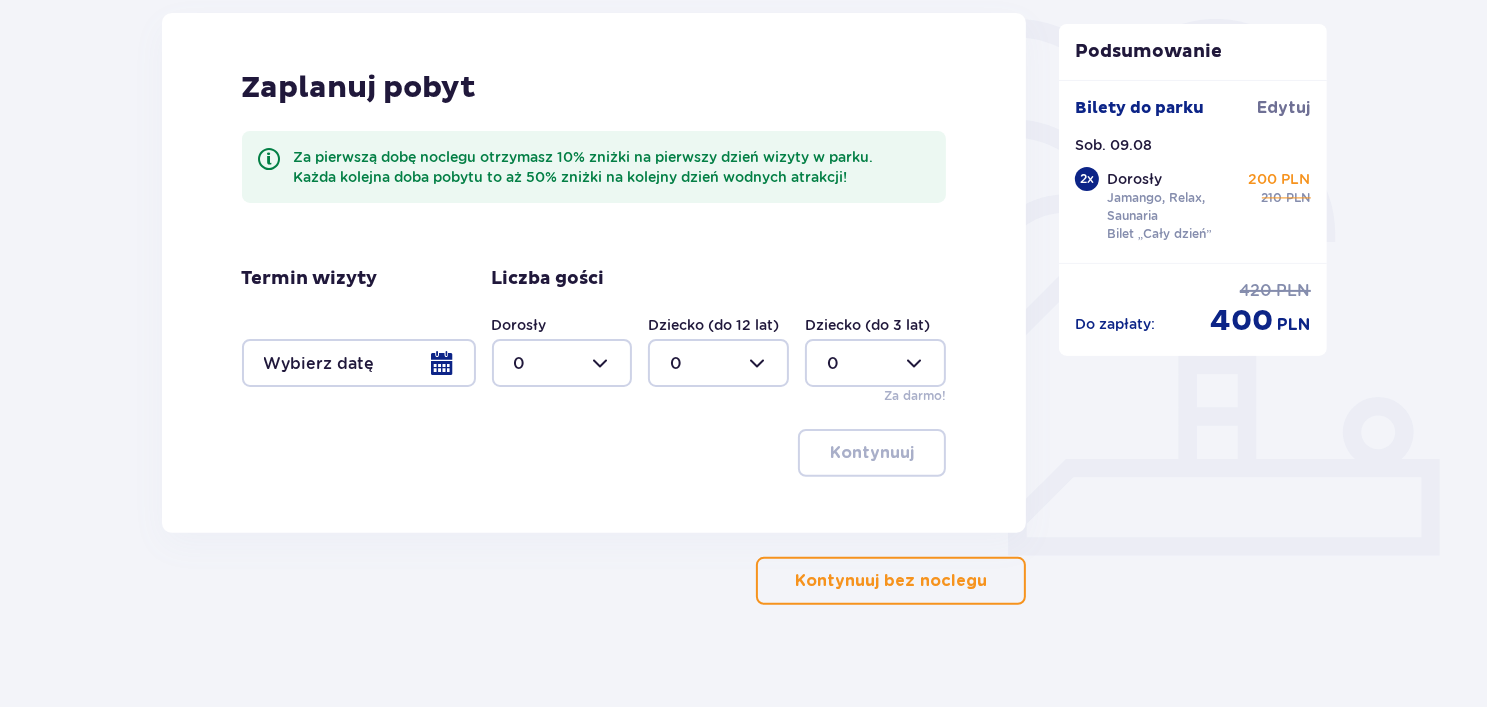 scroll, scrollTop: 495, scrollLeft: 0, axis: vertical 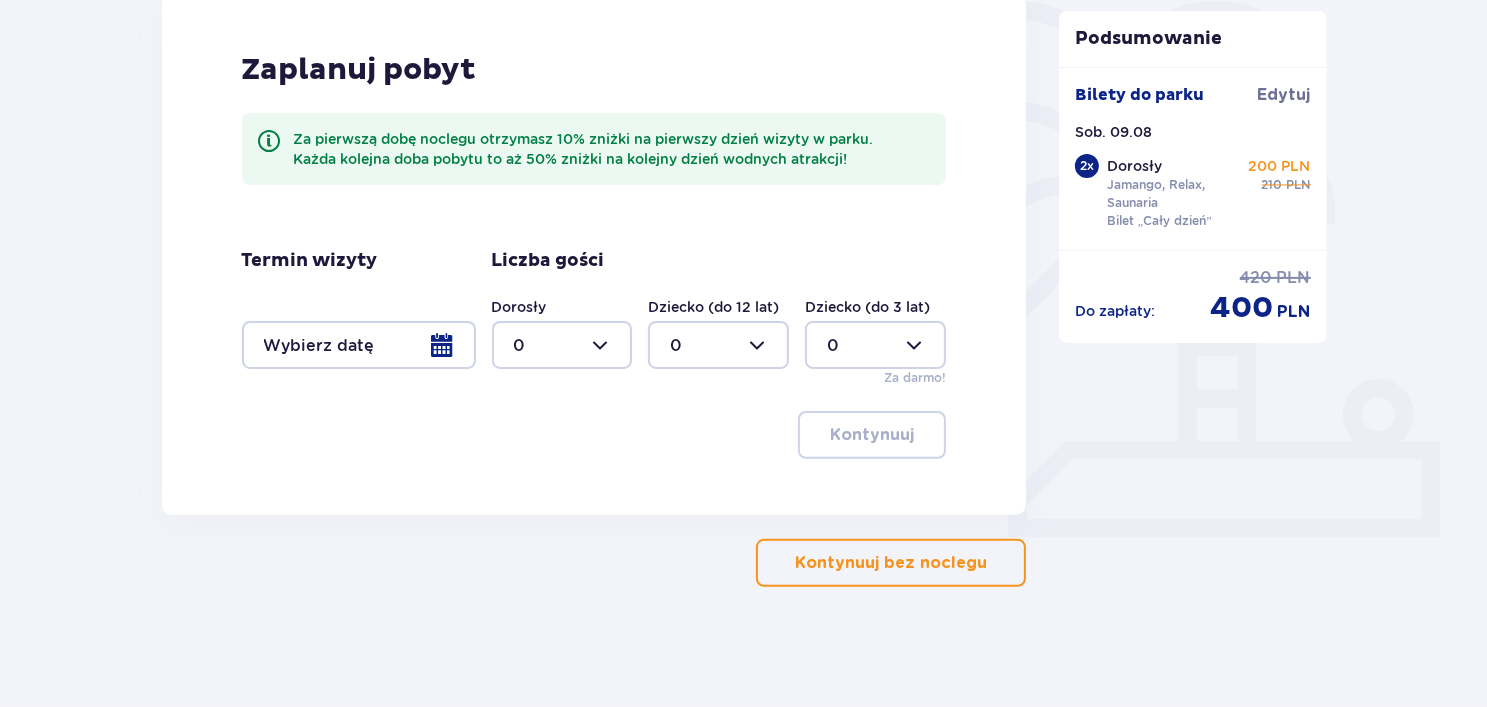 click on "Kontynuuj bez noclegu" at bounding box center (891, 563) 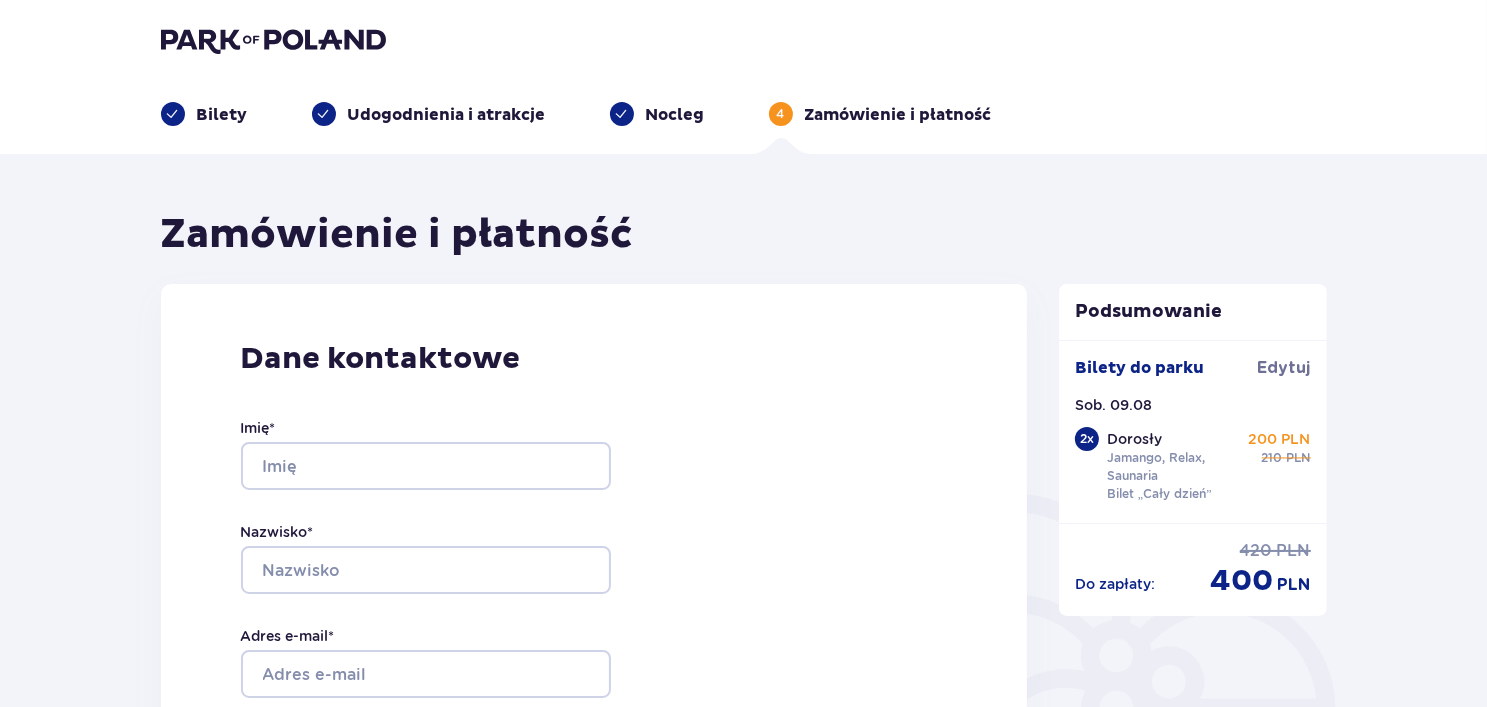 scroll, scrollTop: 0, scrollLeft: 0, axis: both 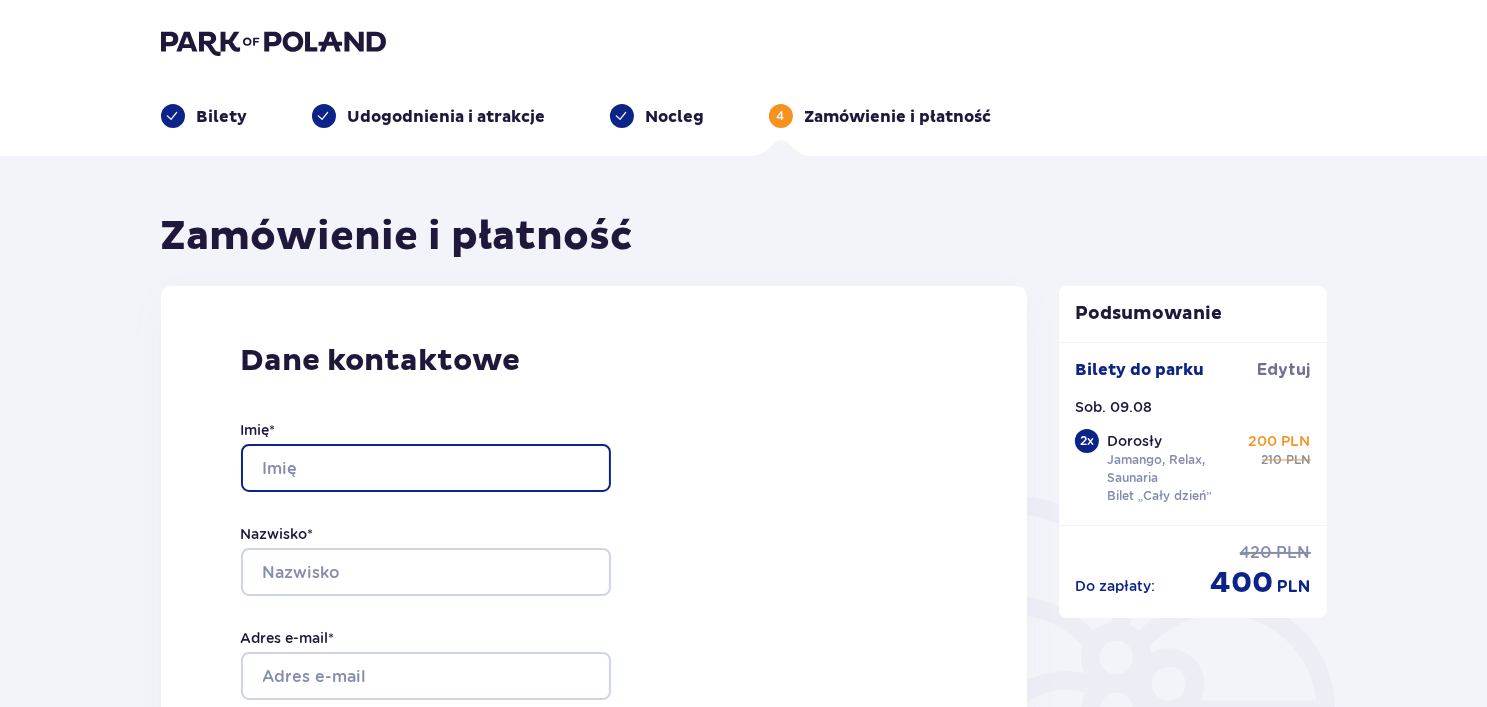 click on "Imię *" at bounding box center (426, 468) 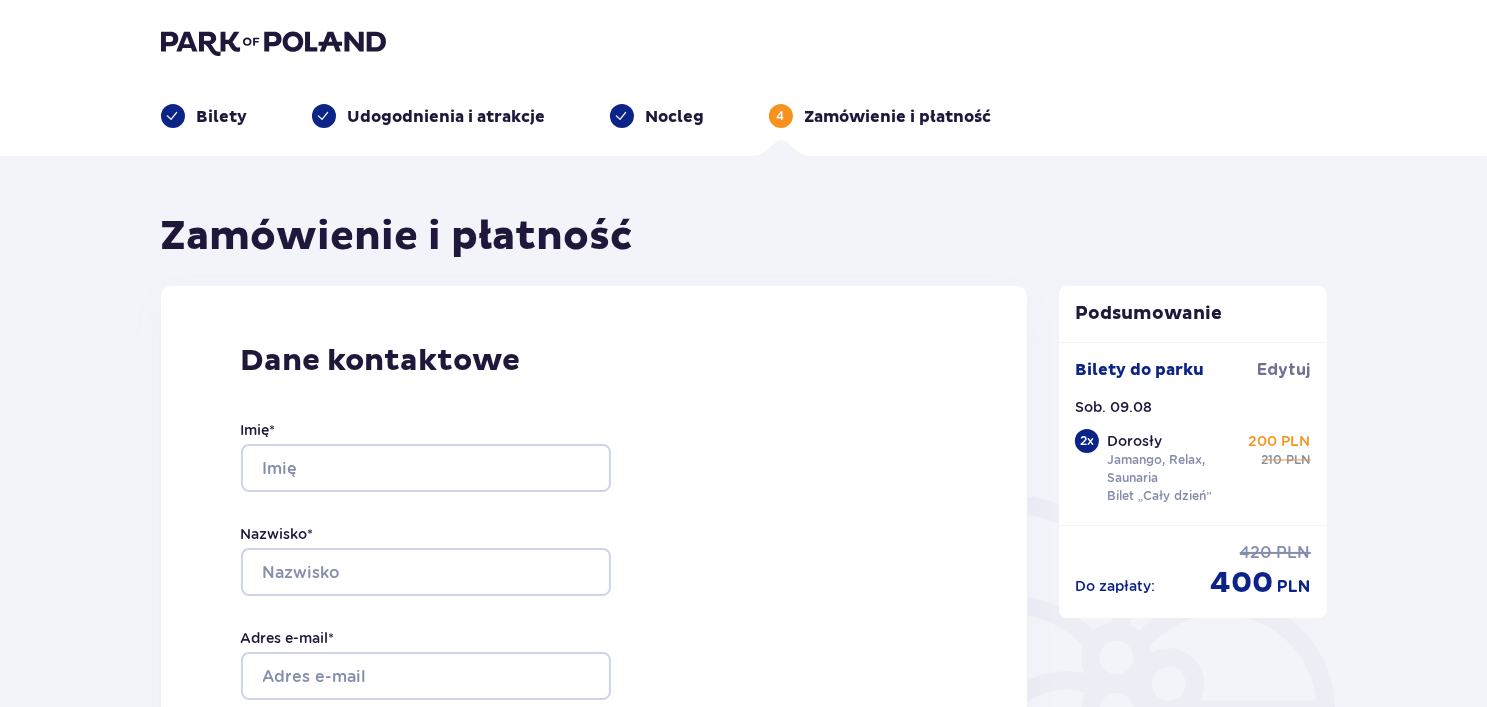 click on "Bilety do parku Edytuj" at bounding box center (1193, 378) 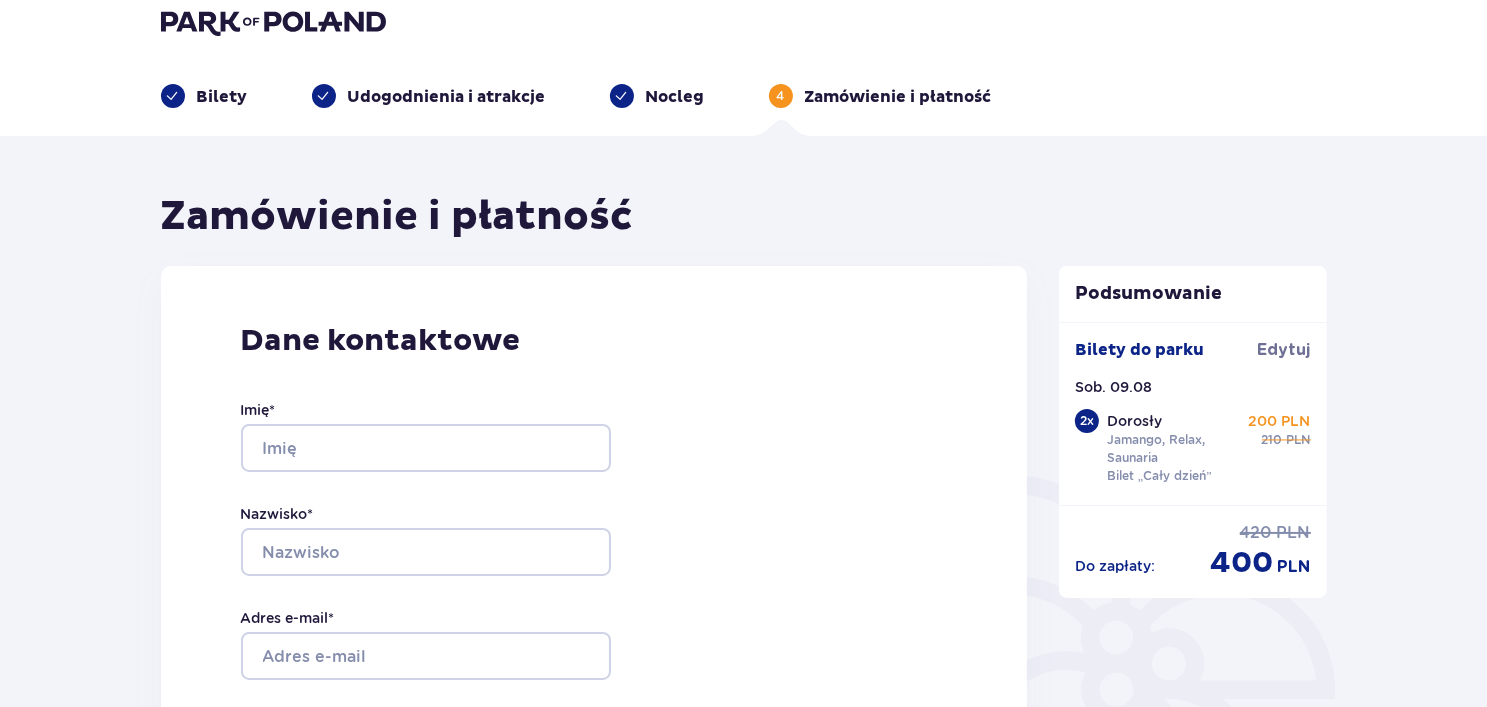 scroll, scrollTop: 0, scrollLeft: 0, axis: both 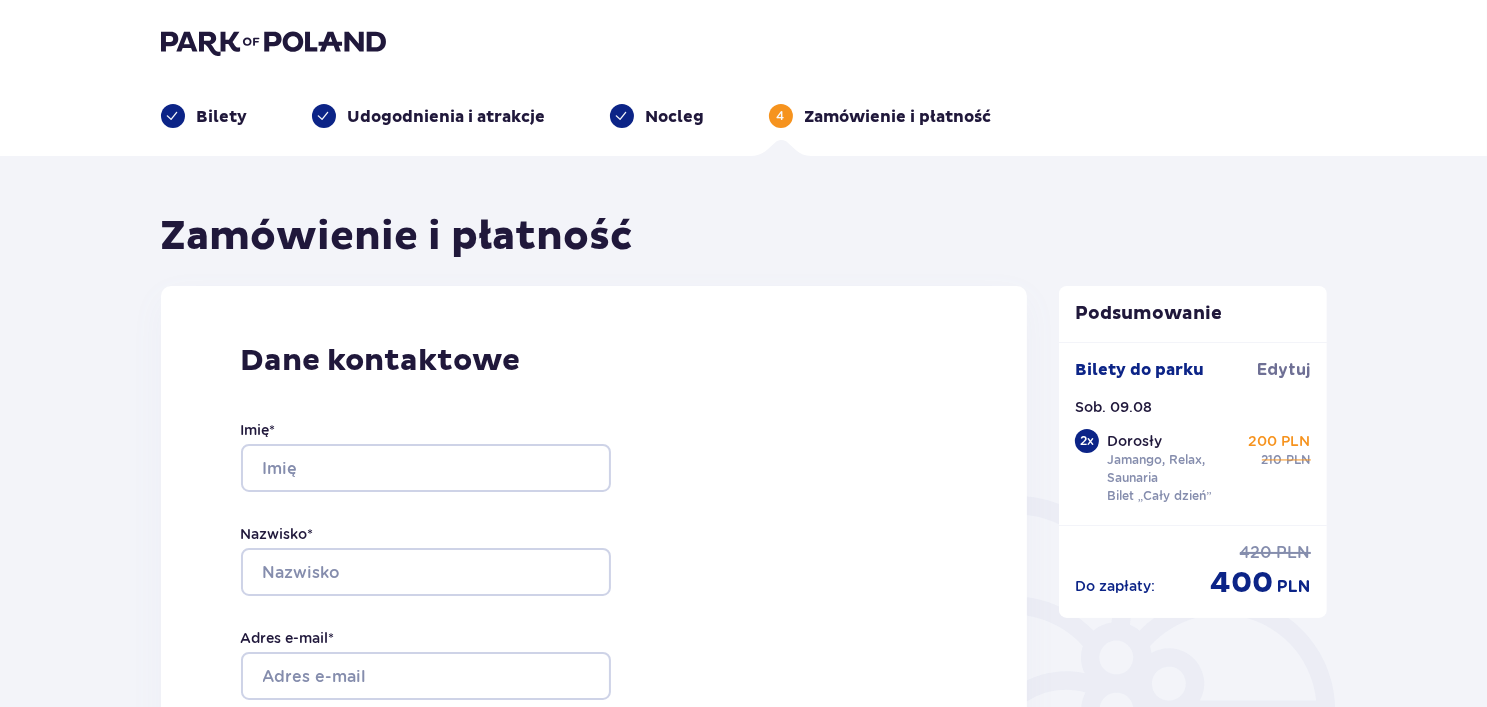 click on "Bilety Udogodnienia i atrakcje Nocleg 4 Zamówienie i płatność" at bounding box center (743, 78) 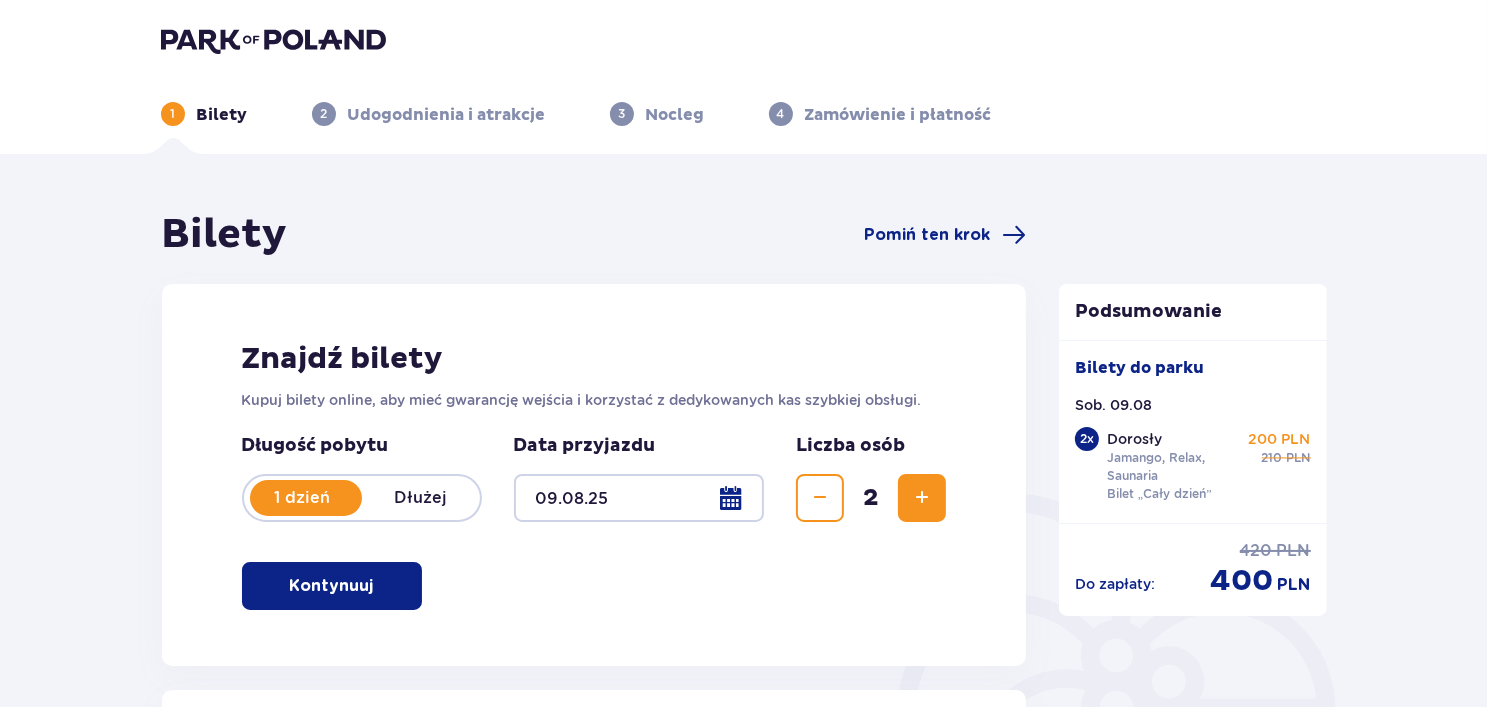 scroll, scrollTop: 0, scrollLeft: 0, axis: both 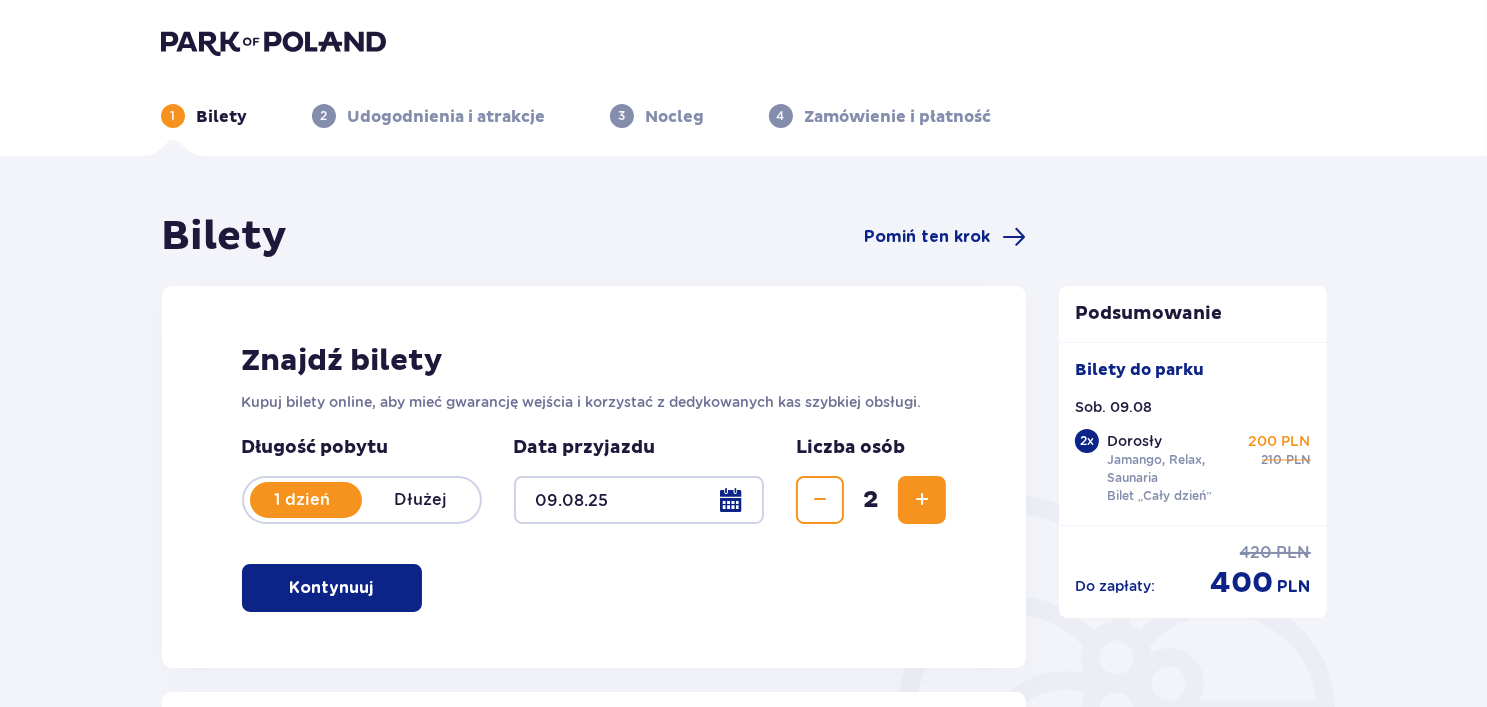 click at bounding box center (273, 42) 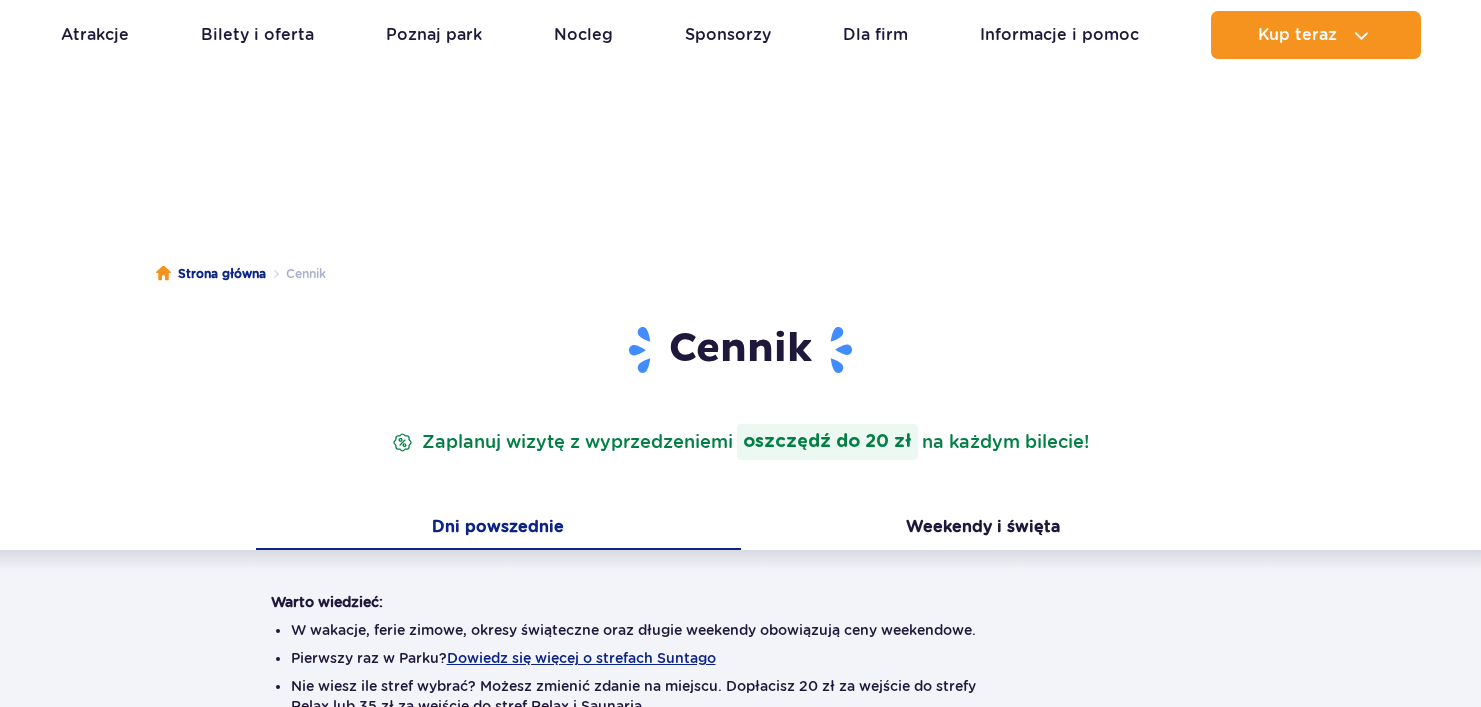 scroll, scrollTop: 0, scrollLeft: 0, axis: both 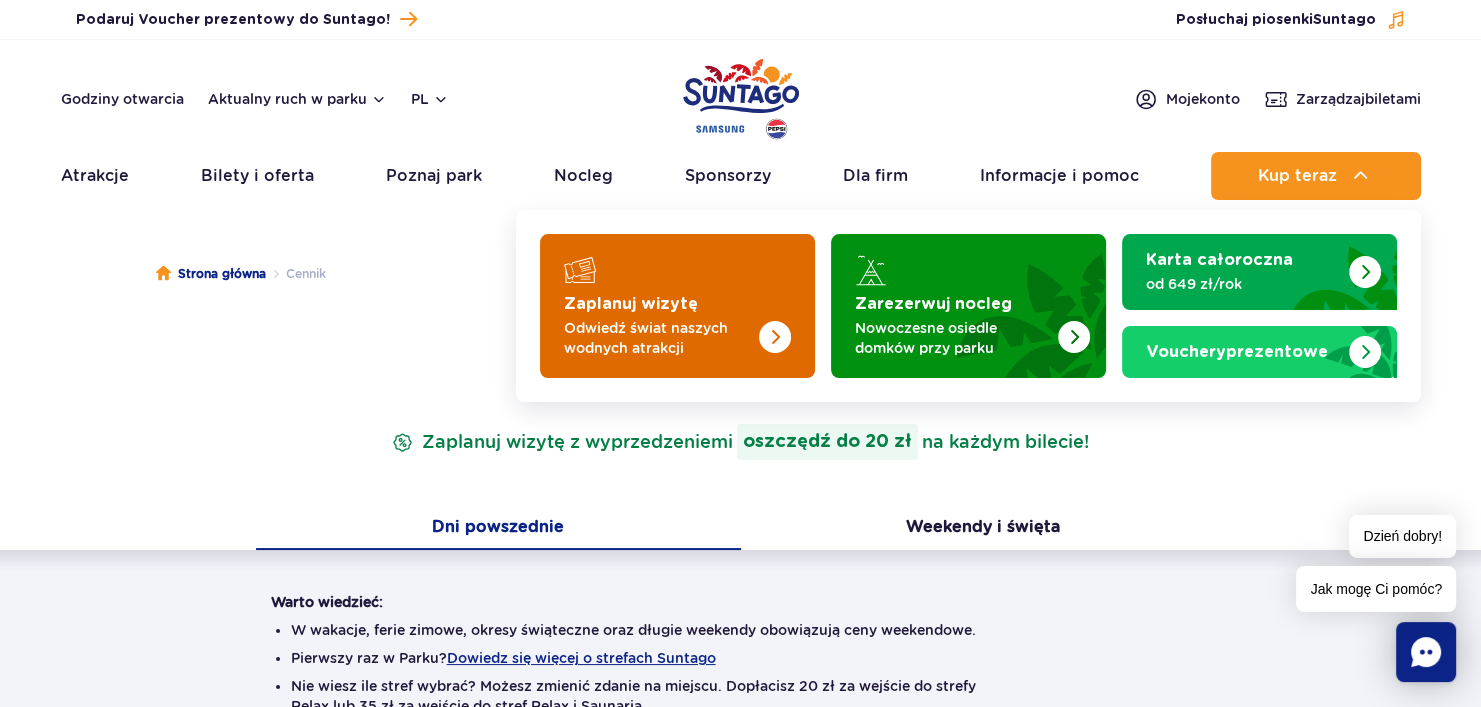 click at bounding box center [735, 300] 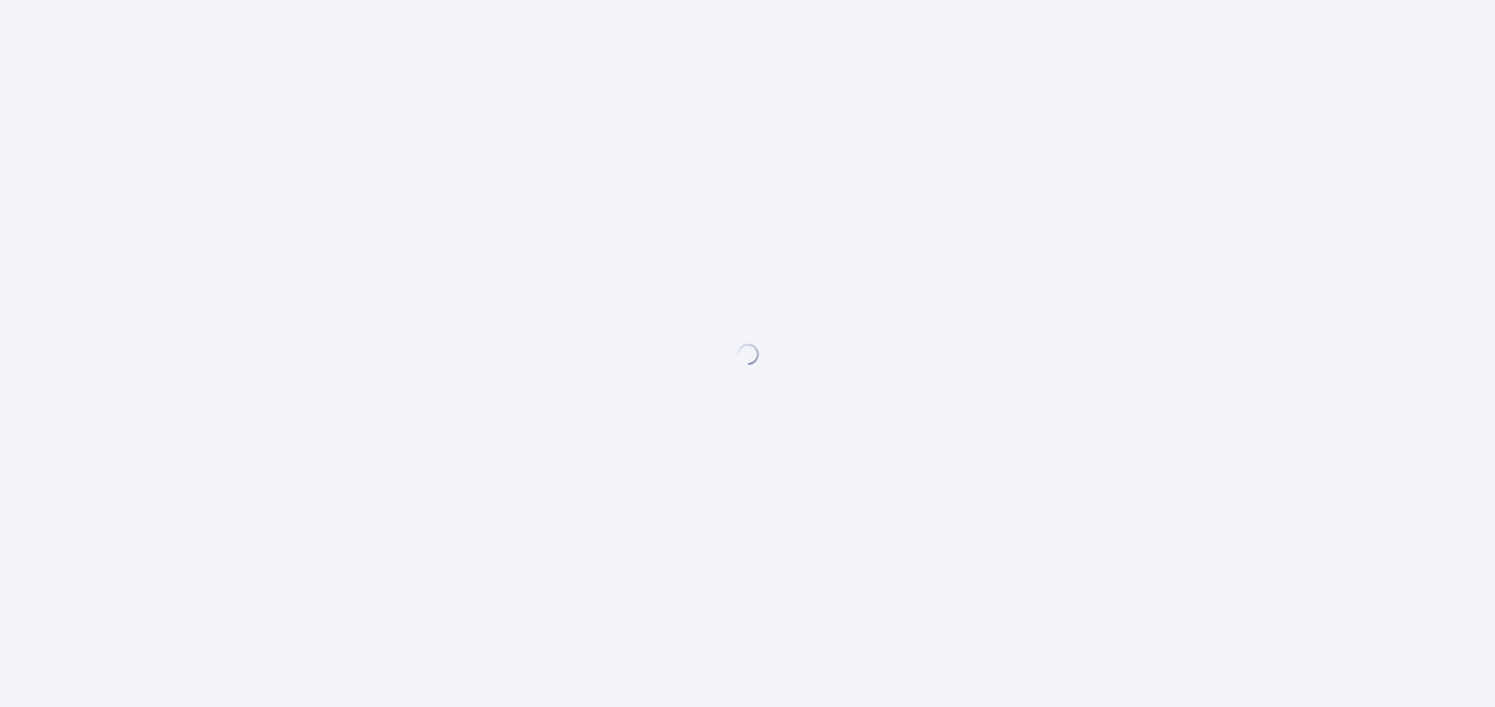 scroll, scrollTop: 0, scrollLeft: 0, axis: both 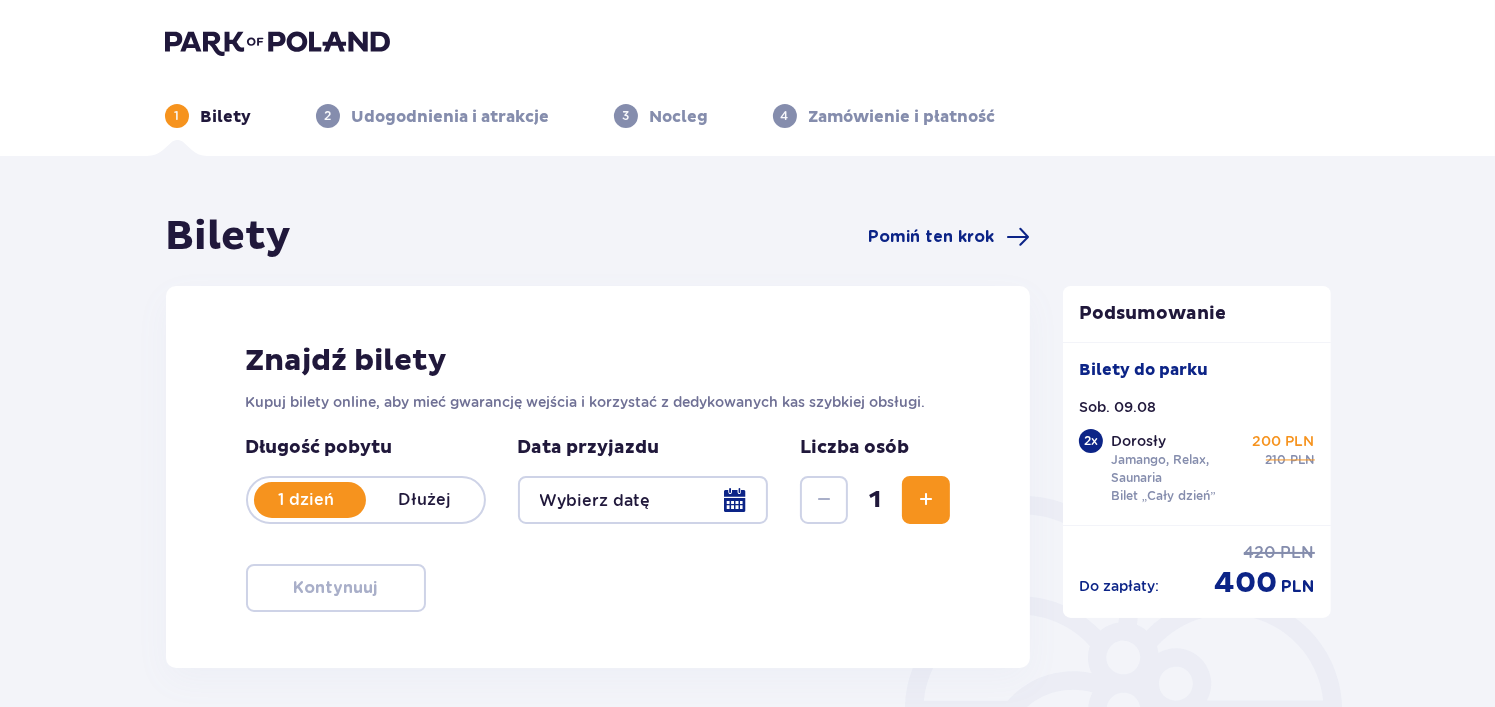 type on "09.08.25" 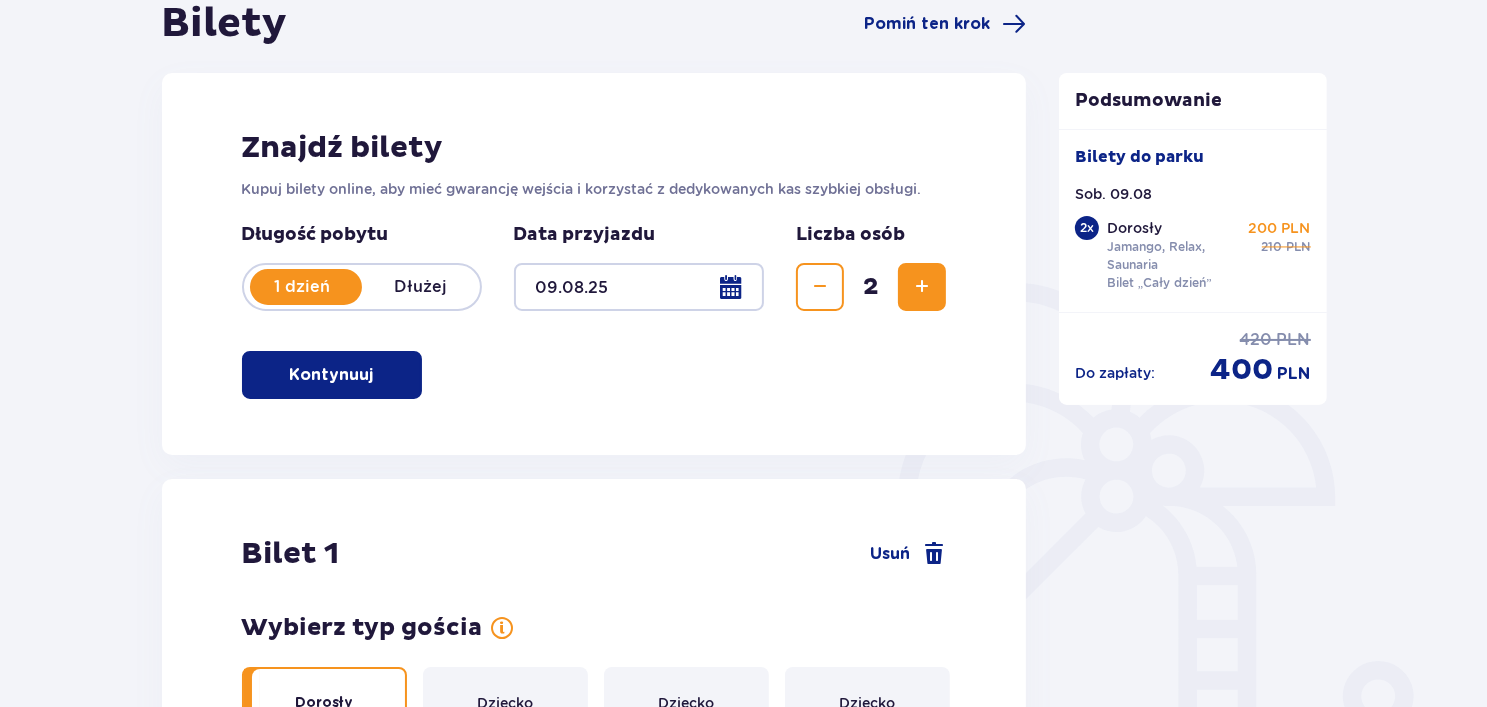 scroll, scrollTop: 300, scrollLeft: 0, axis: vertical 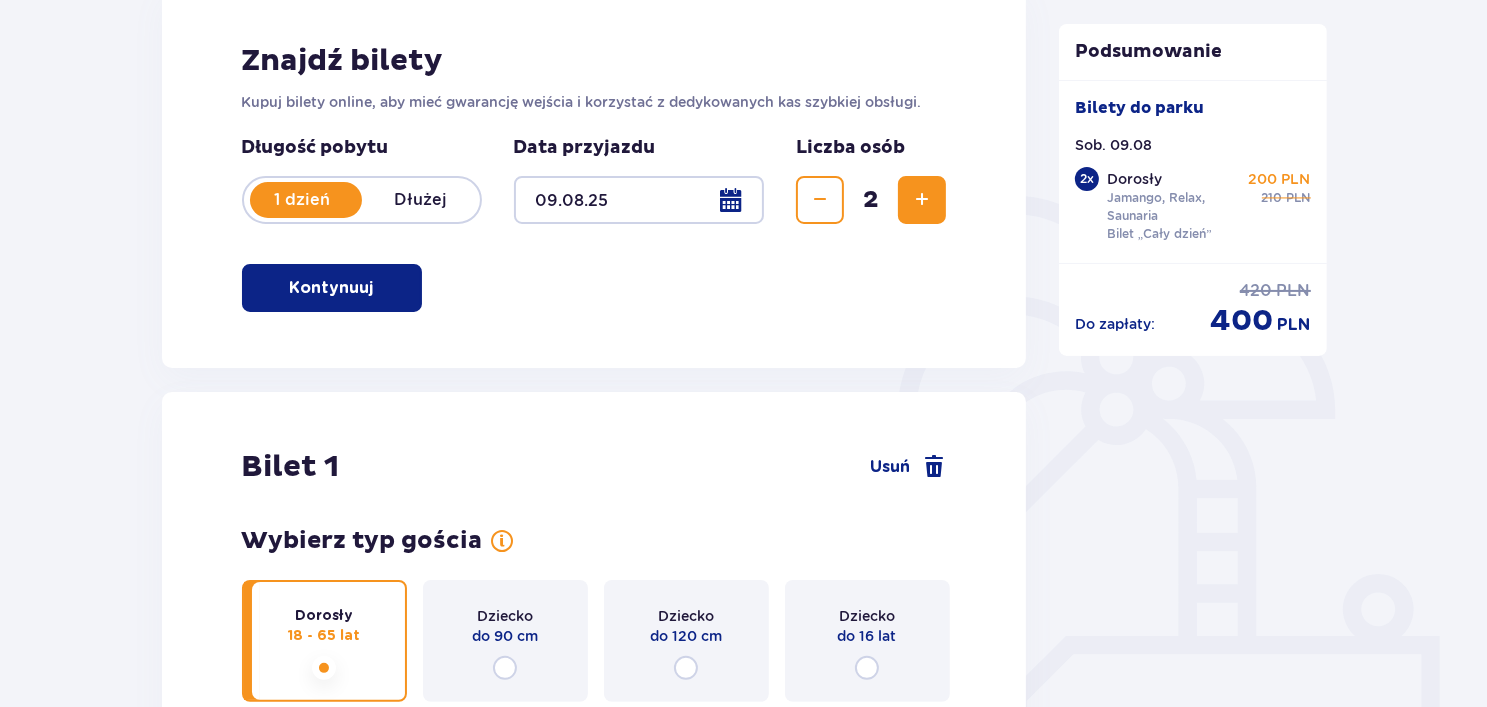 click on "Kontynuuj" at bounding box center (332, 288) 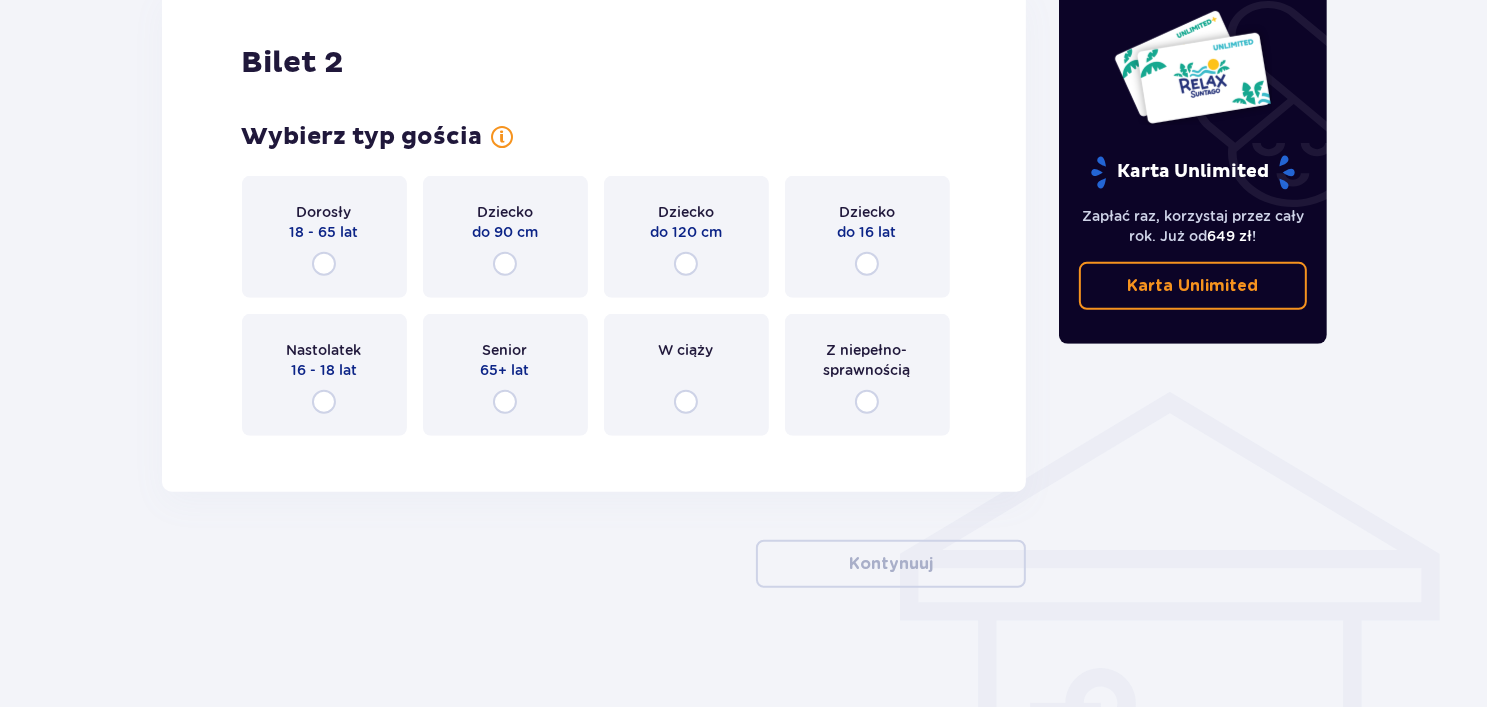 scroll, scrollTop: 1132, scrollLeft: 0, axis: vertical 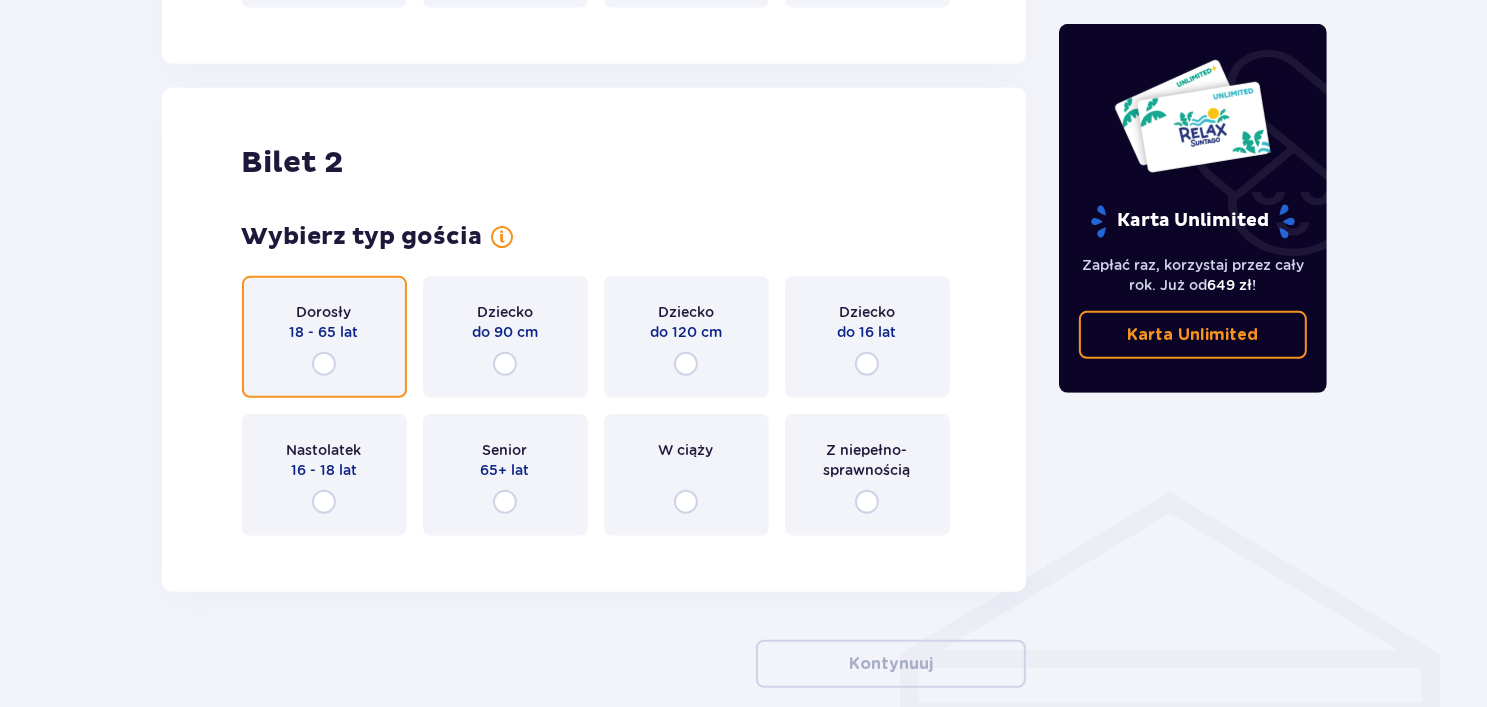 click at bounding box center [324, 364] 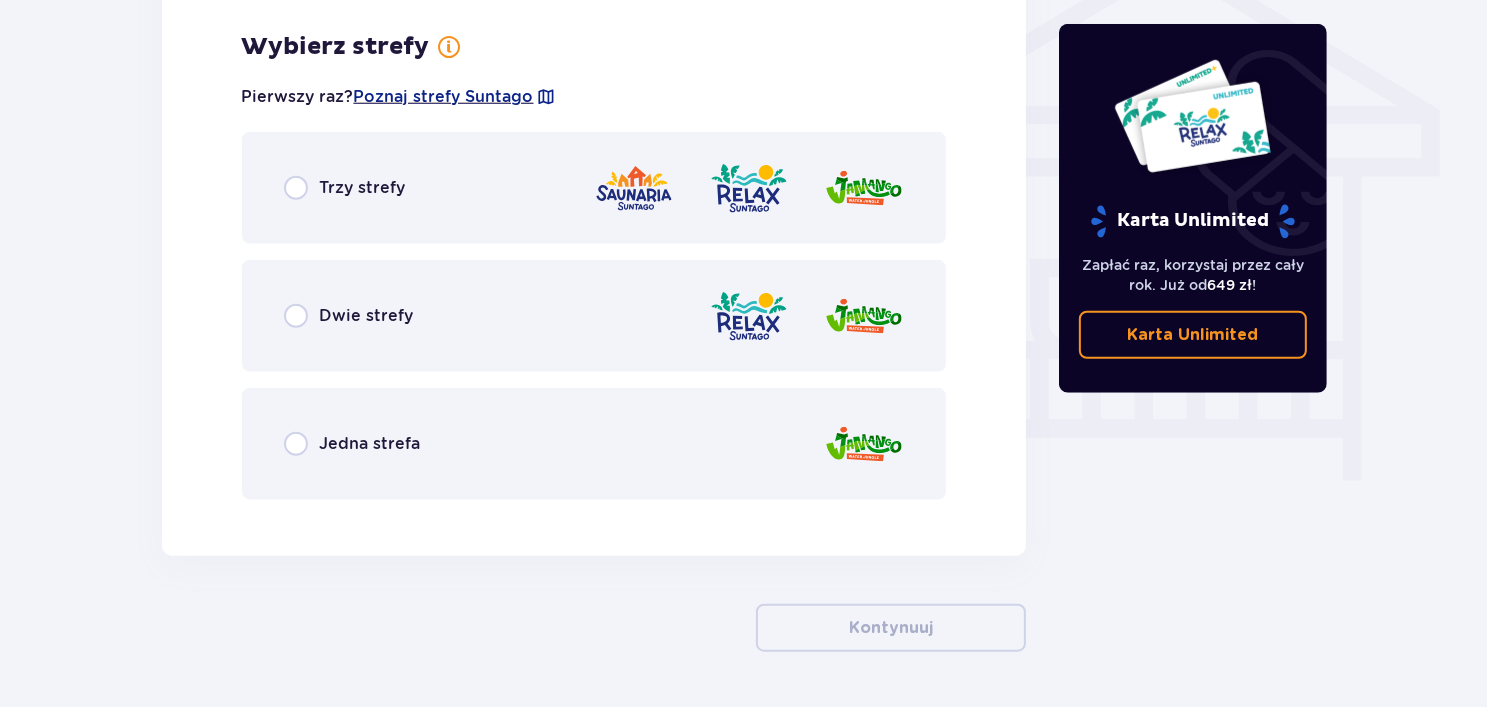 scroll, scrollTop: 1684, scrollLeft: 0, axis: vertical 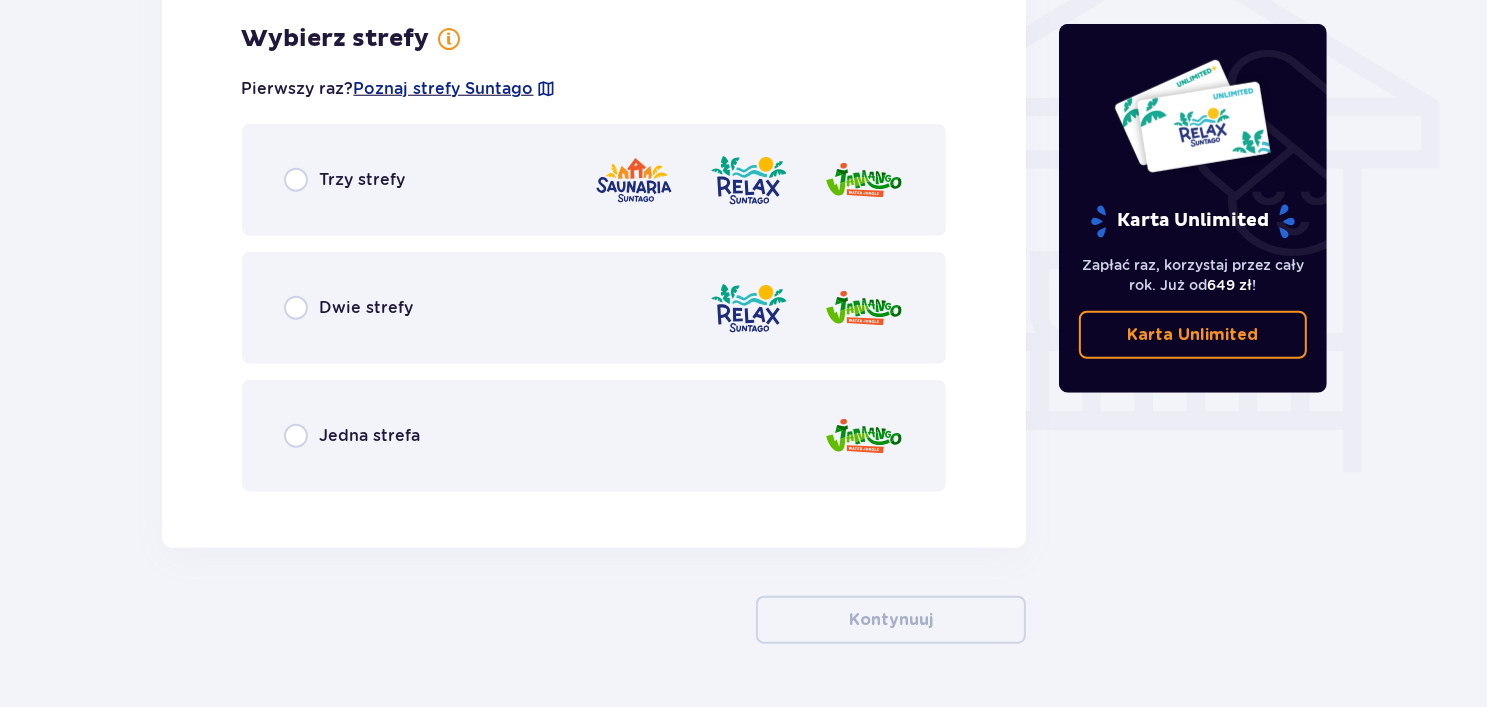 click on "Trzy strefy" at bounding box center (594, 180) 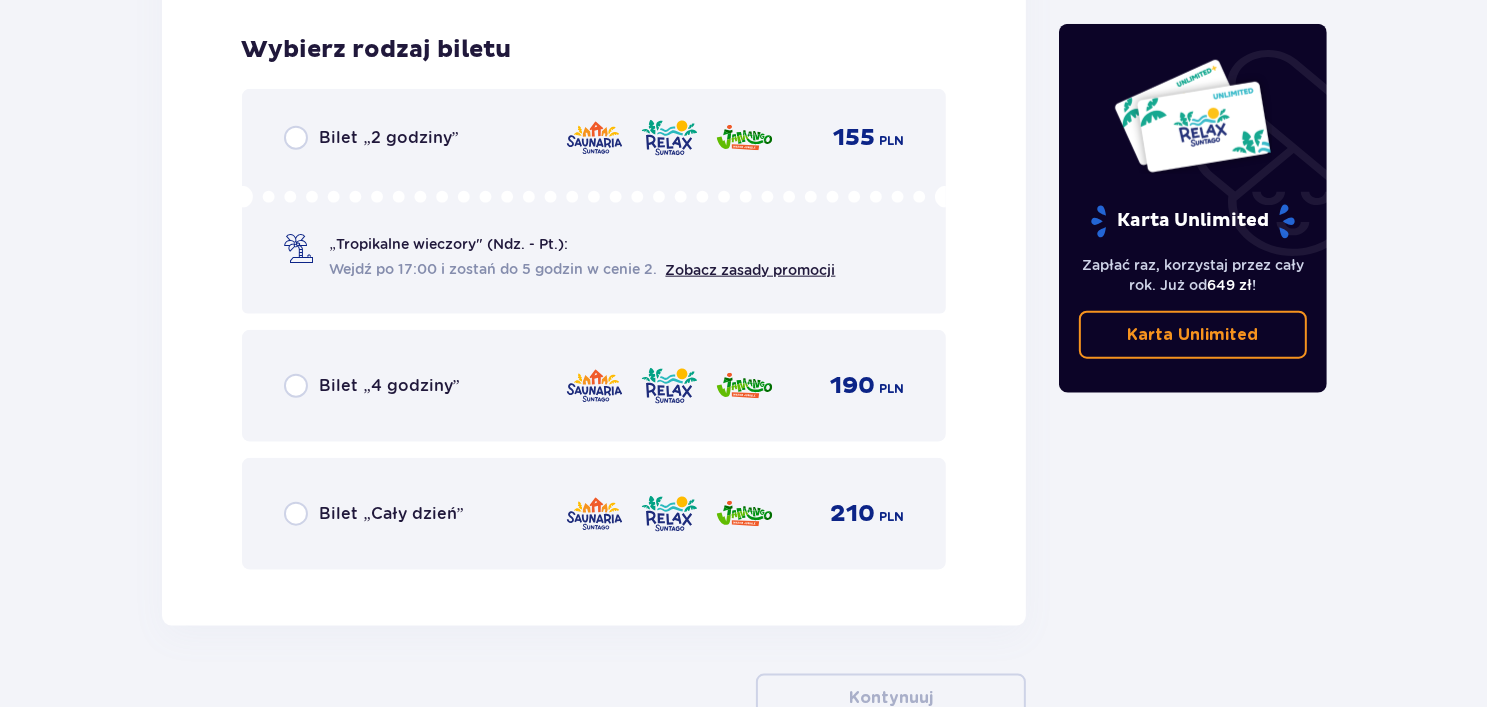 scroll, scrollTop: 2192, scrollLeft: 0, axis: vertical 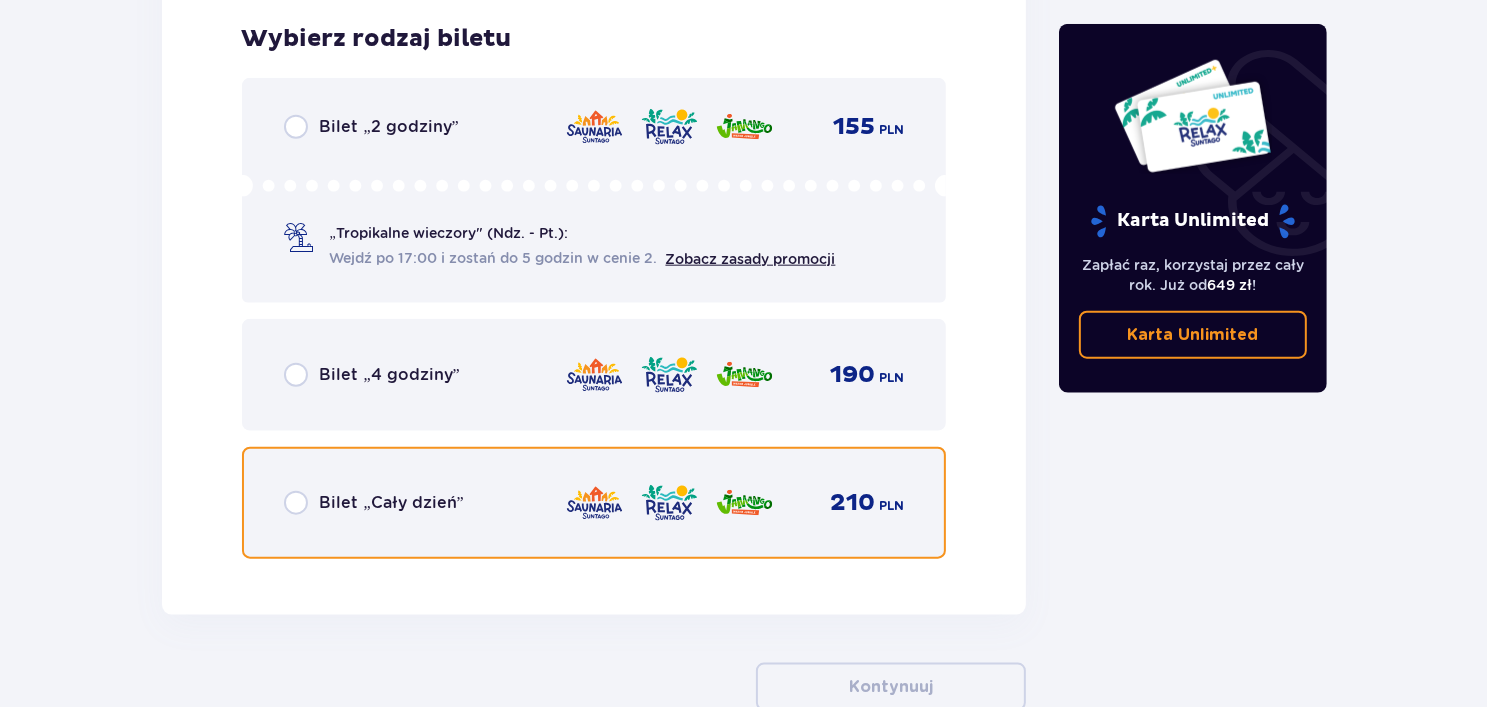 click at bounding box center [296, 503] 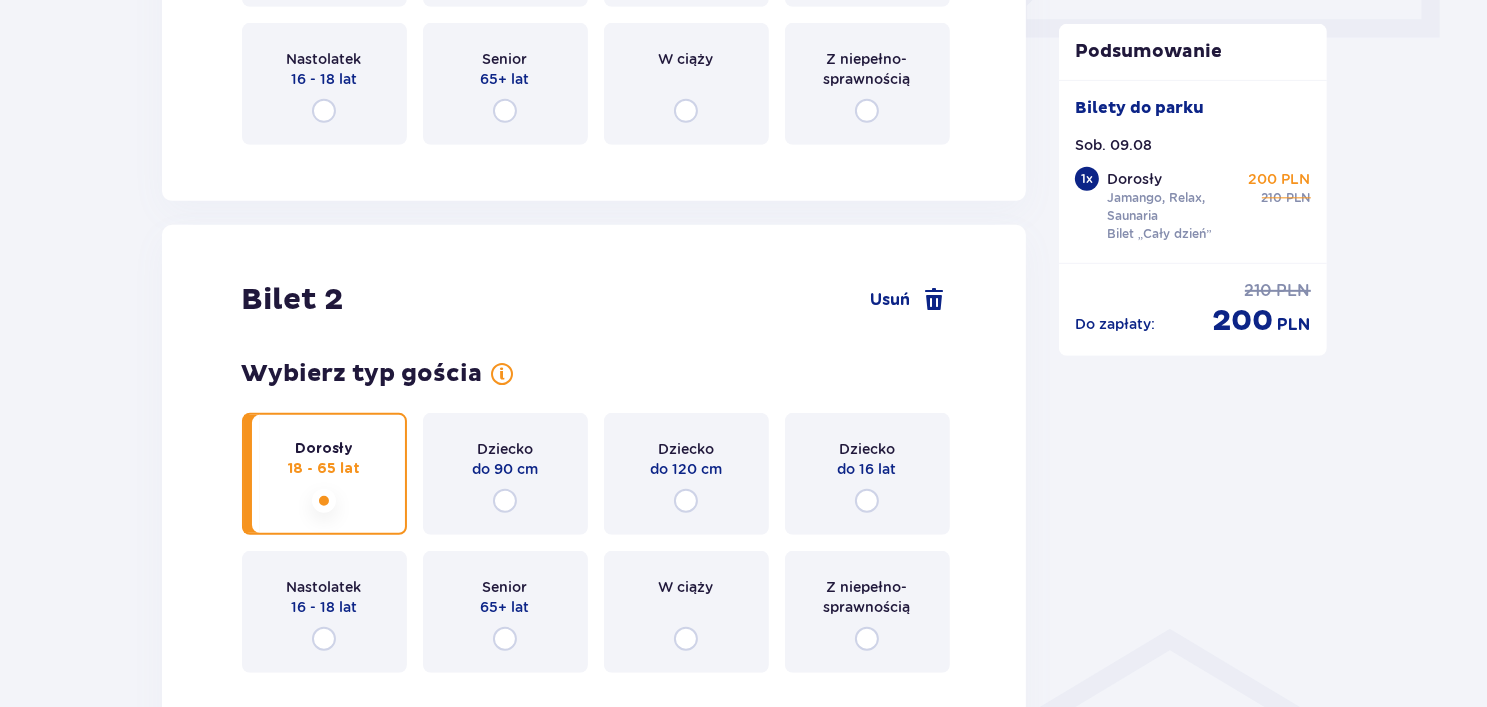 scroll, scrollTop: 668, scrollLeft: 0, axis: vertical 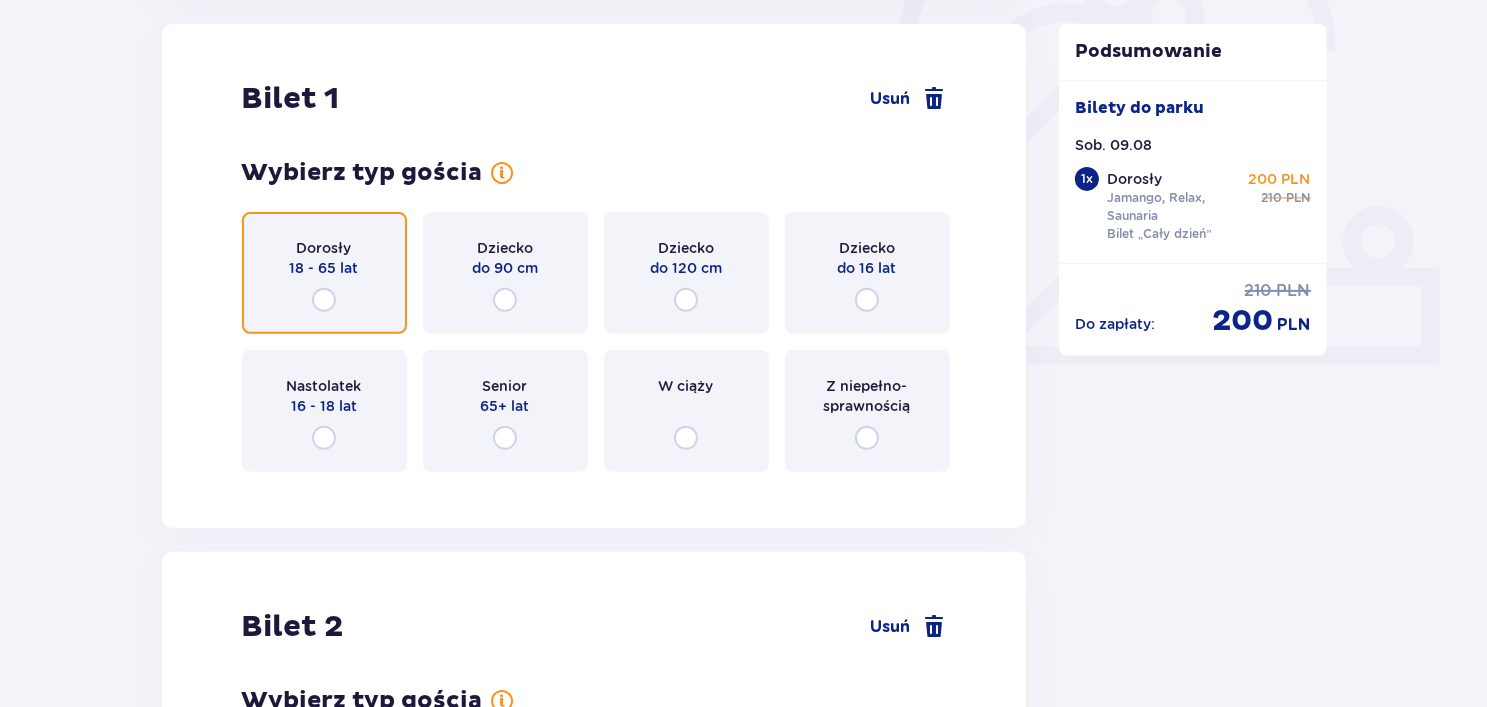 click at bounding box center [324, 300] 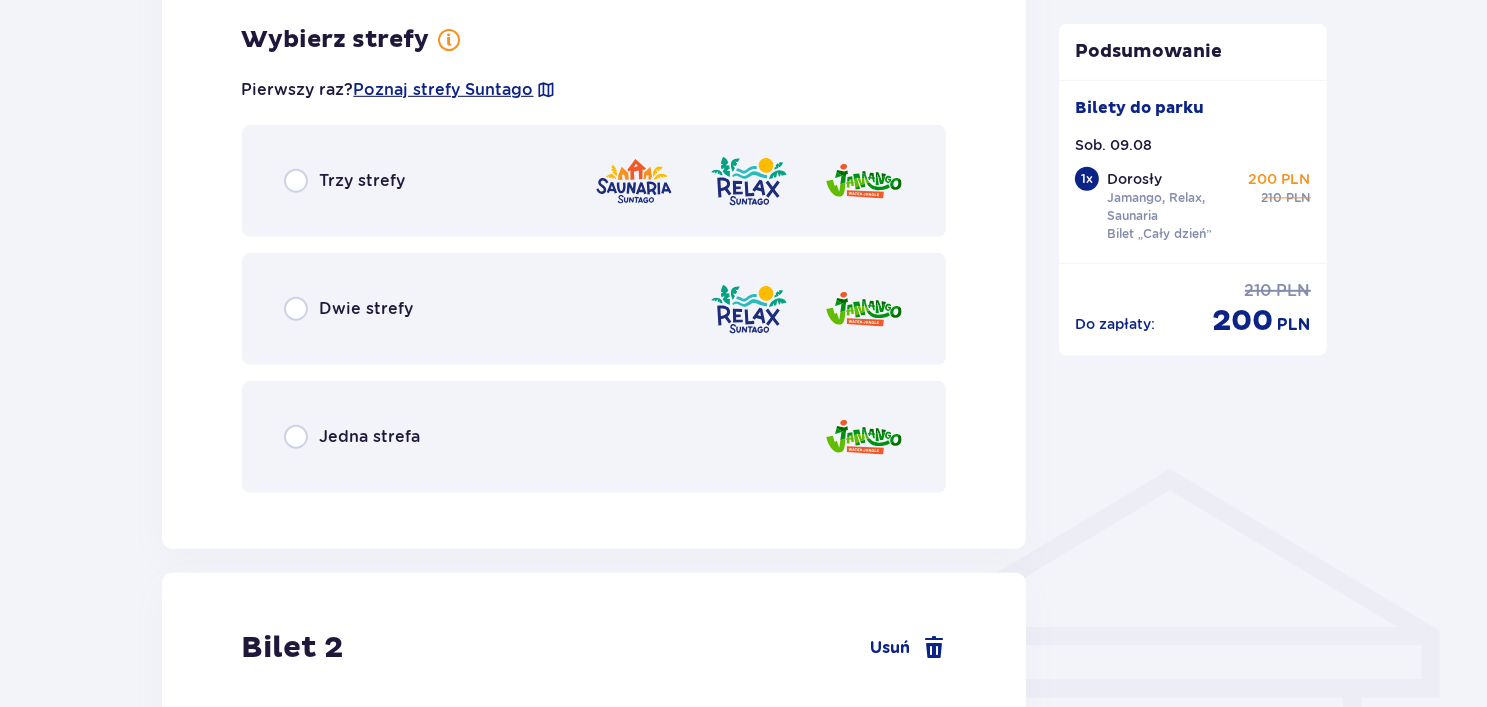 scroll, scrollTop: 1156, scrollLeft: 0, axis: vertical 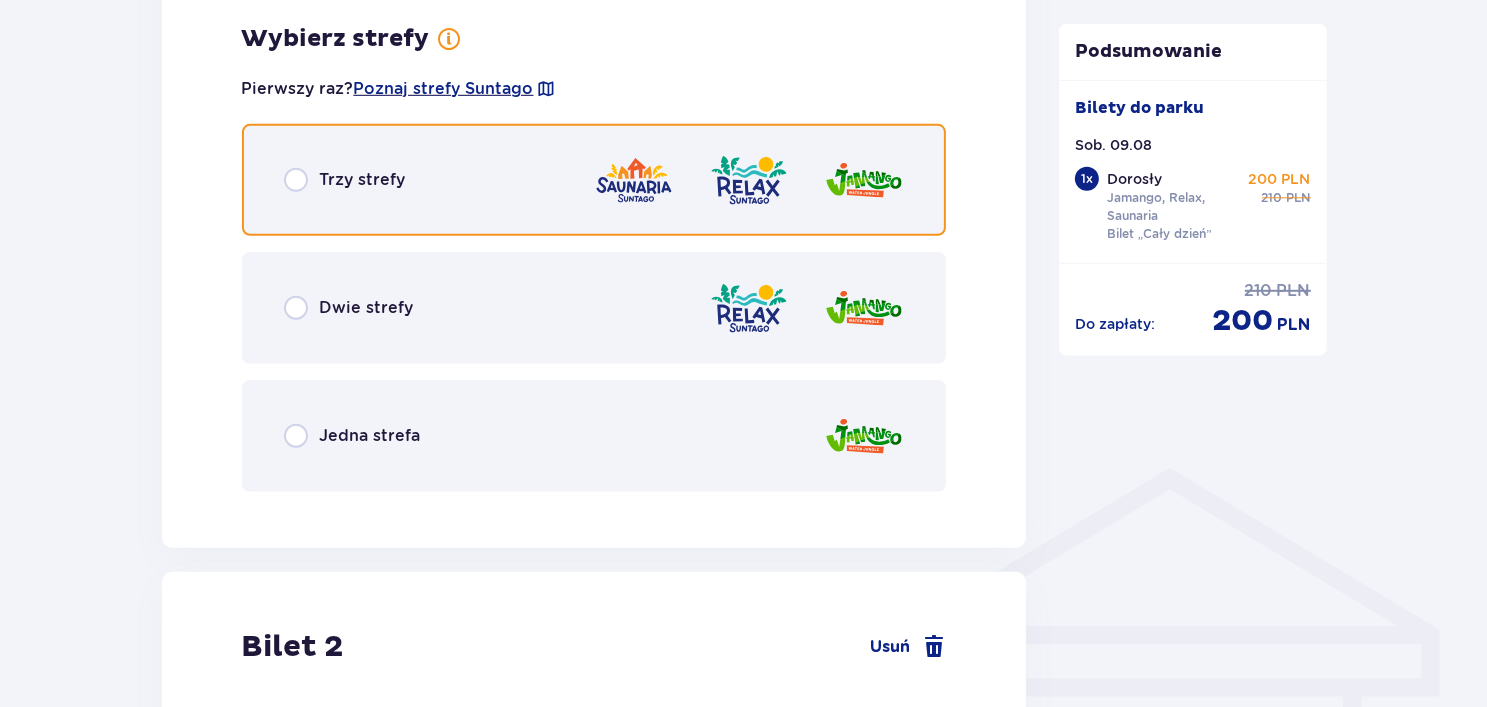 click at bounding box center (296, 180) 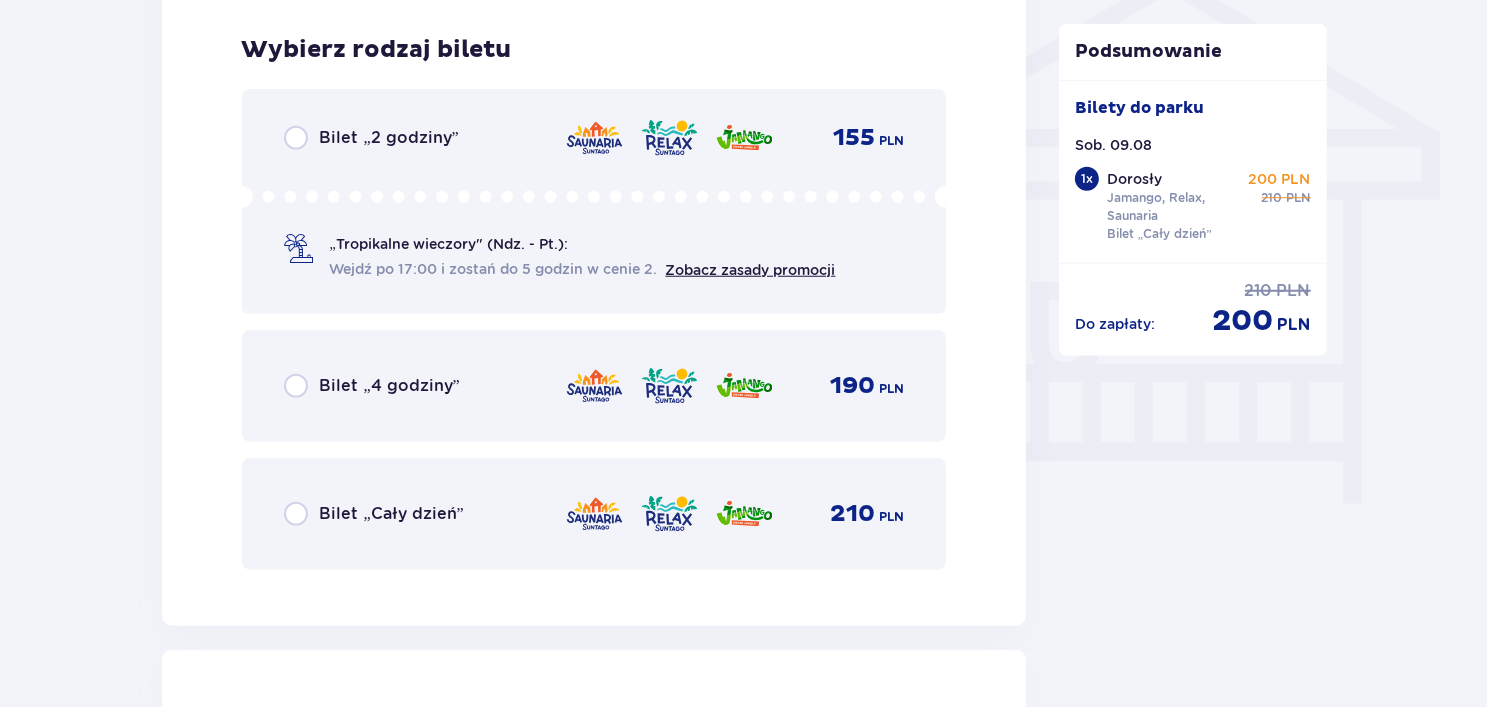 scroll, scrollTop: 1664, scrollLeft: 0, axis: vertical 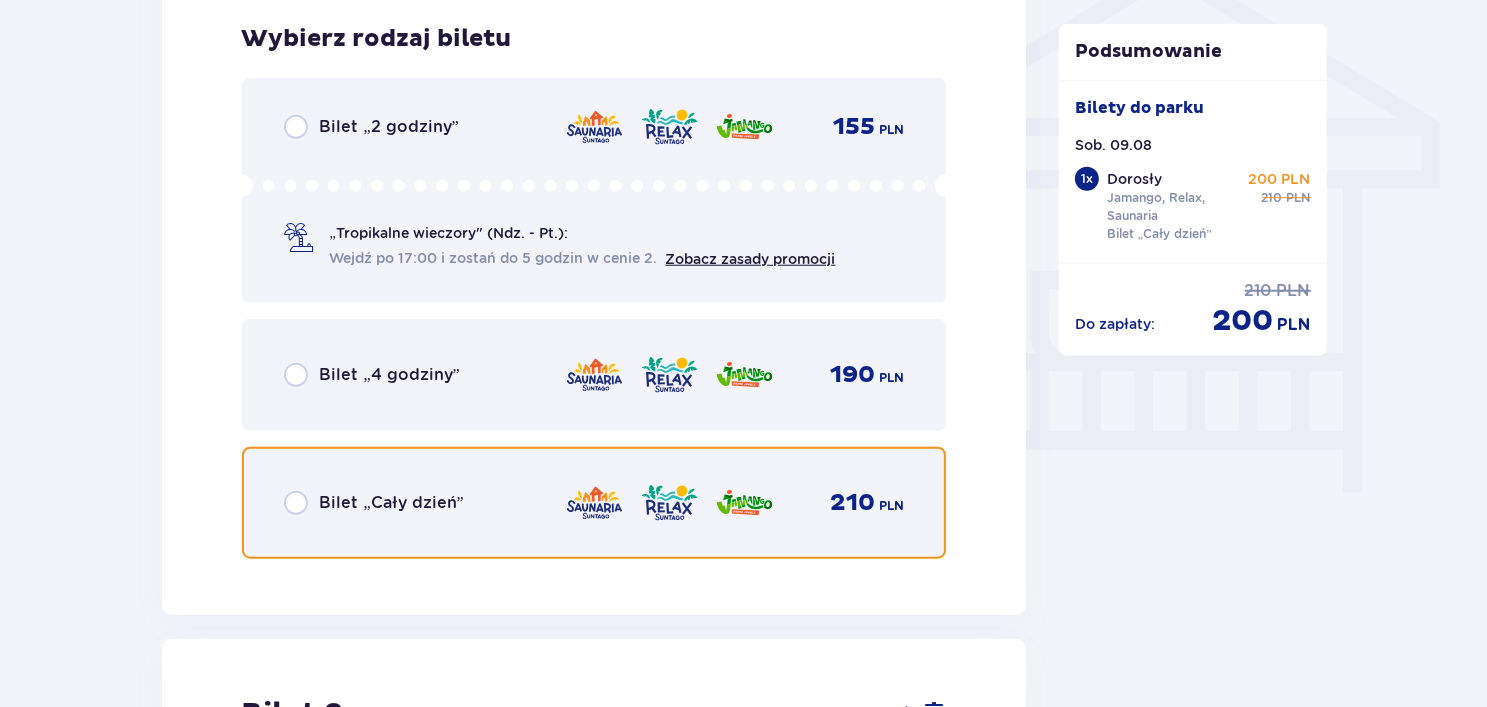 click at bounding box center (296, 503) 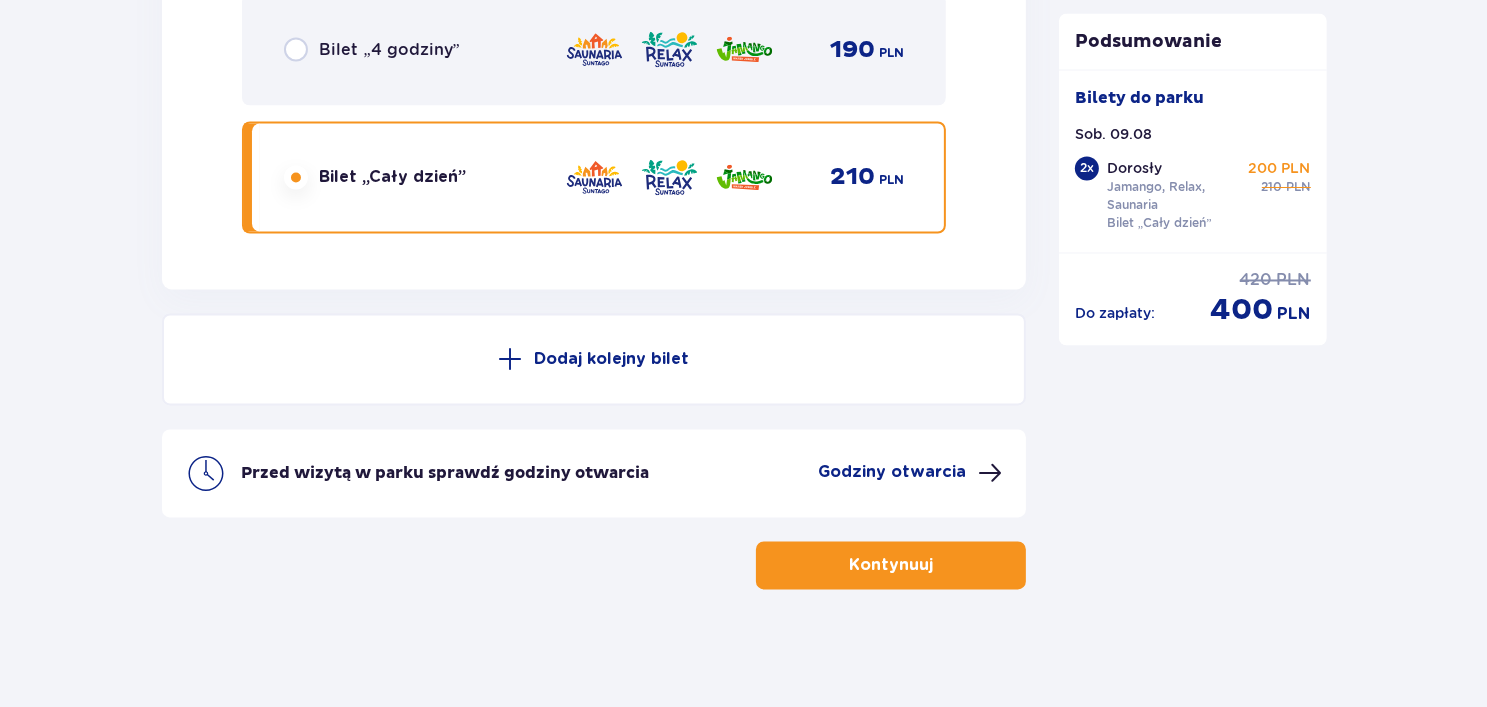 scroll, scrollTop: 3600, scrollLeft: 0, axis: vertical 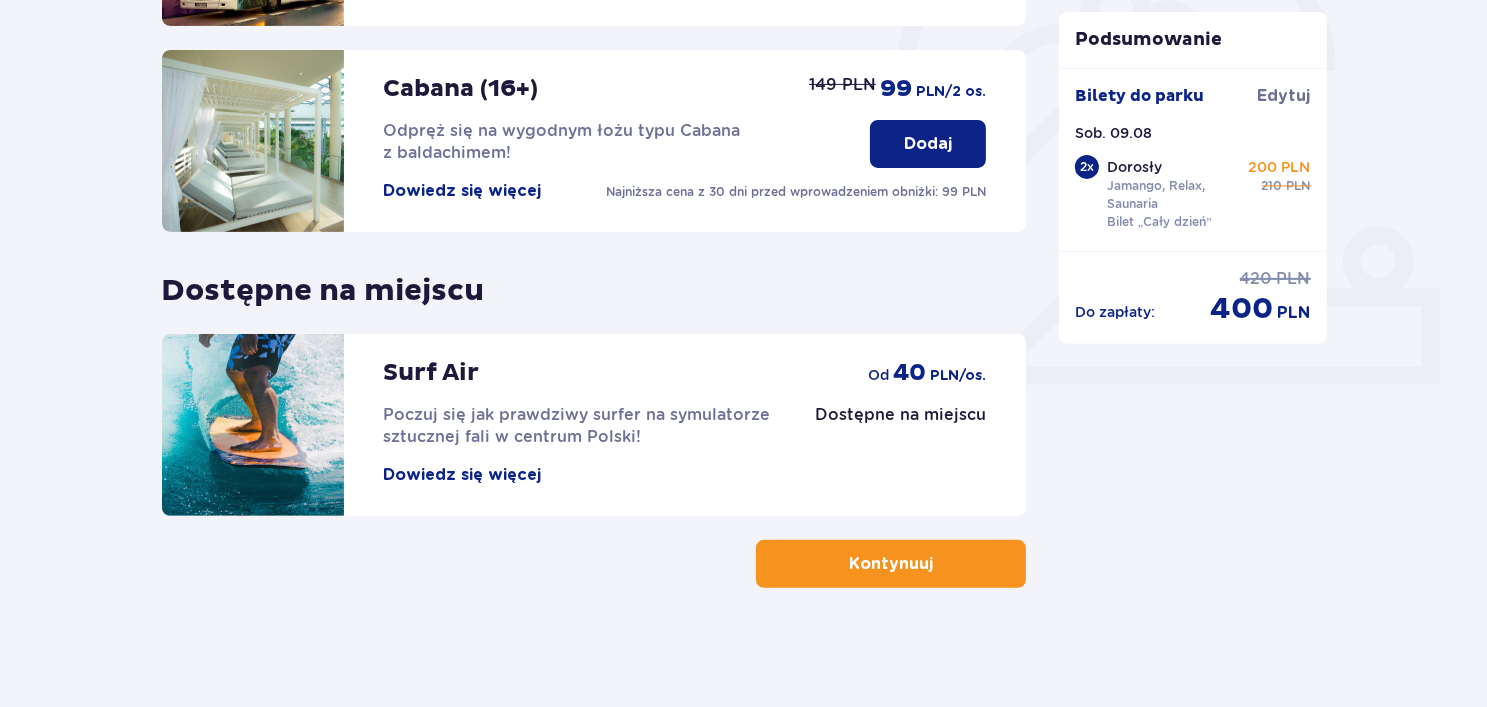 click on "Kontynuuj" at bounding box center [891, 564] 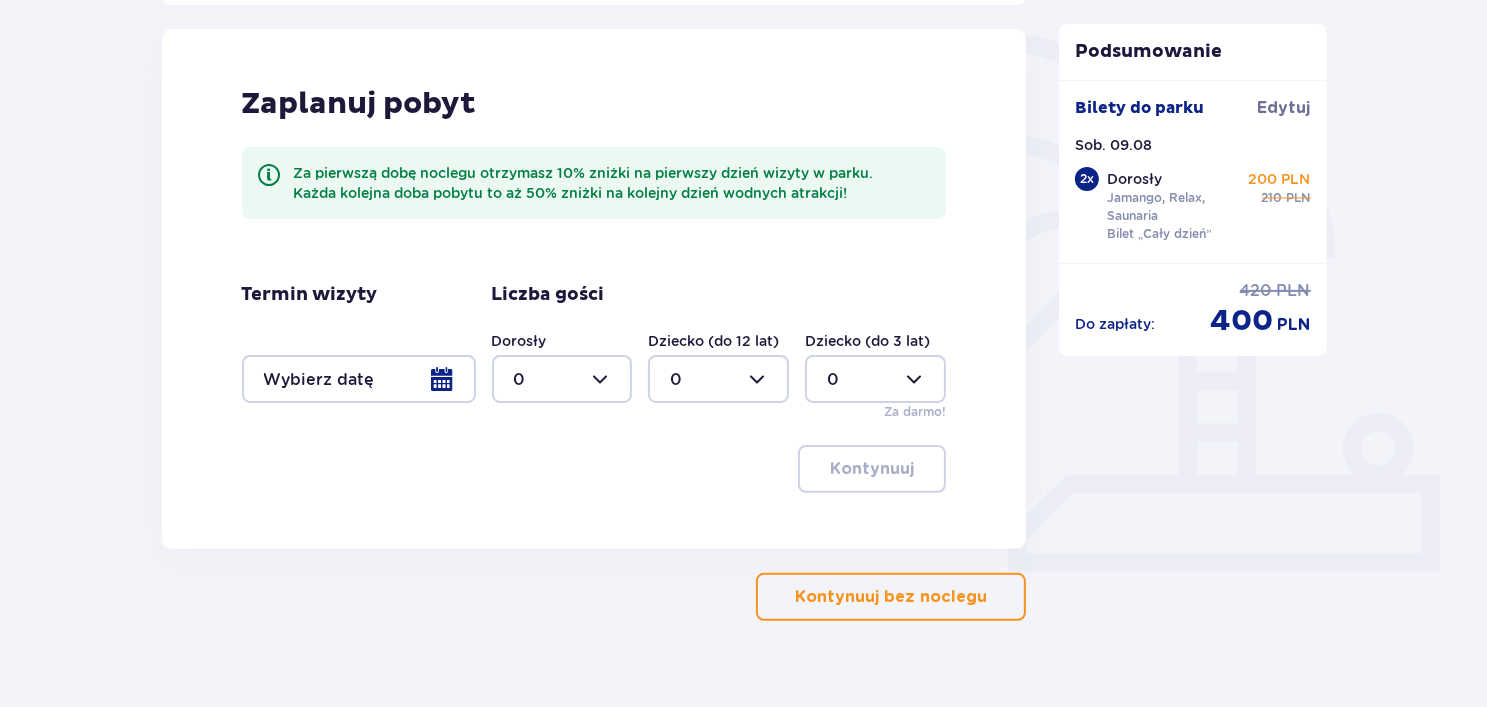 scroll, scrollTop: 495, scrollLeft: 0, axis: vertical 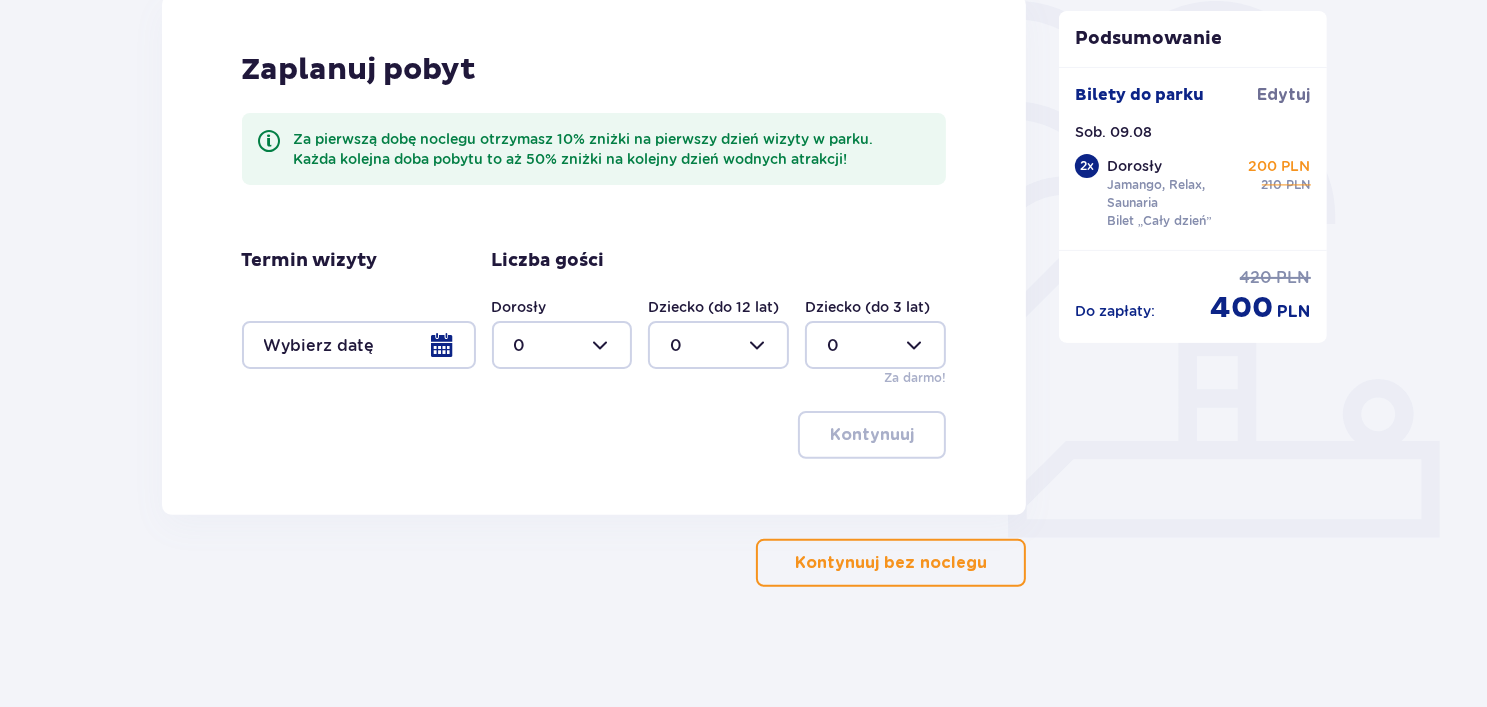click on "Kontynuuj bez noclegu" at bounding box center (891, 563) 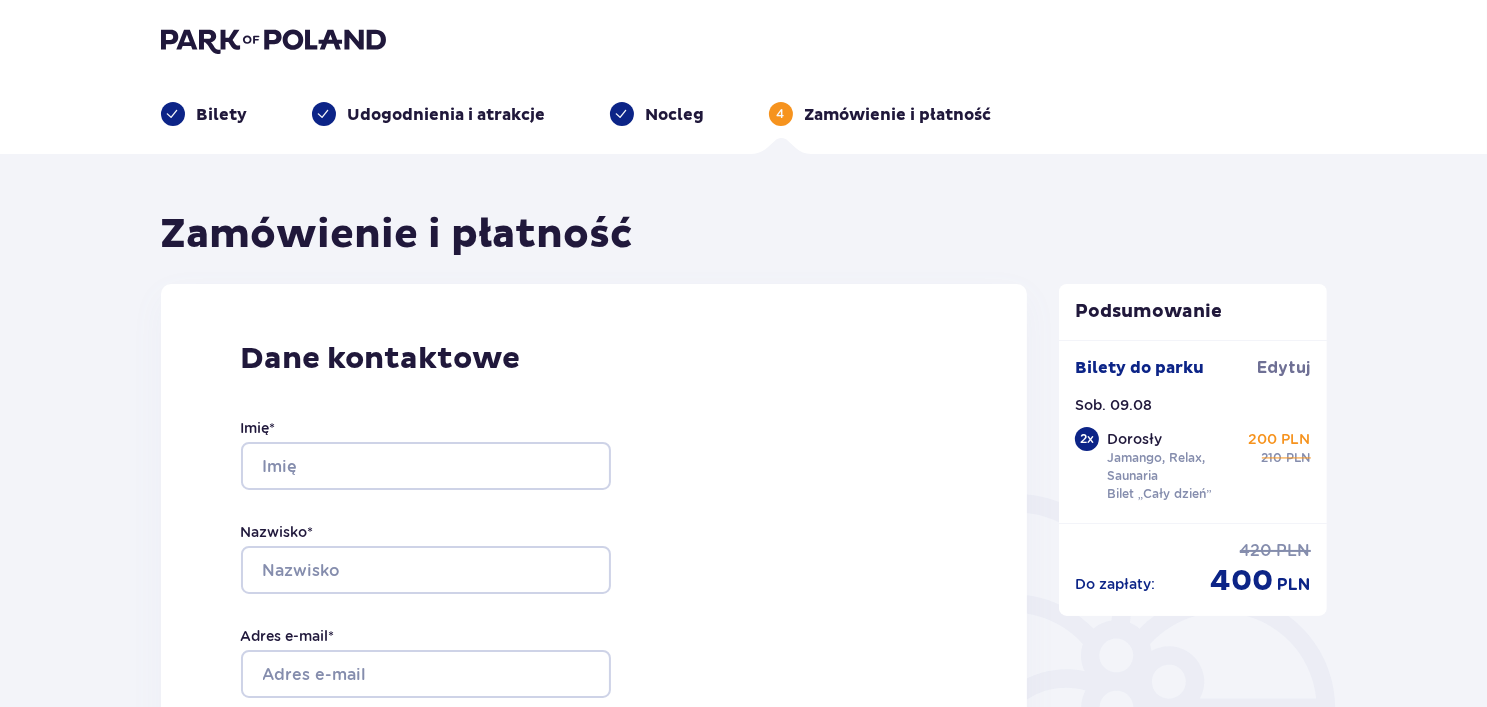 scroll, scrollTop: 0, scrollLeft: 0, axis: both 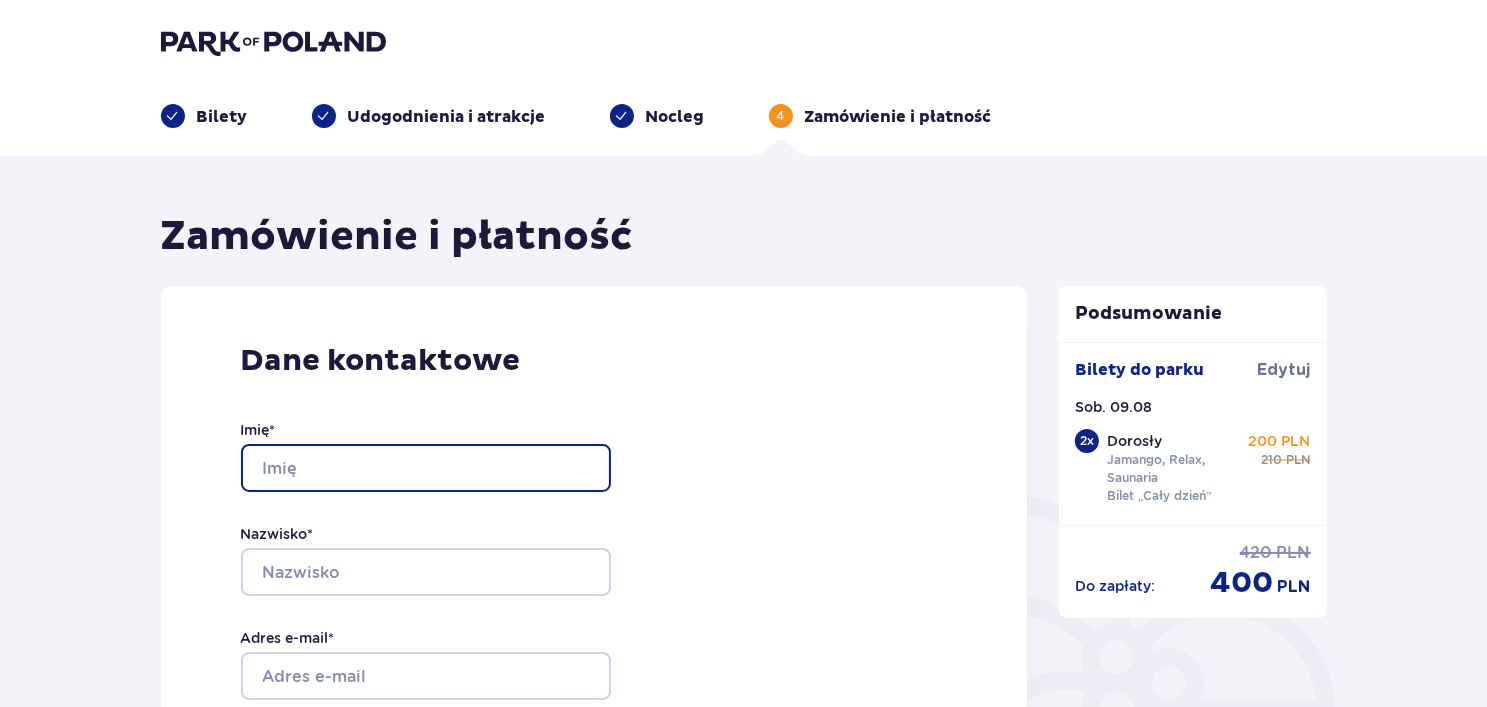 click on "Imię *" at bounding box center (426, 468) 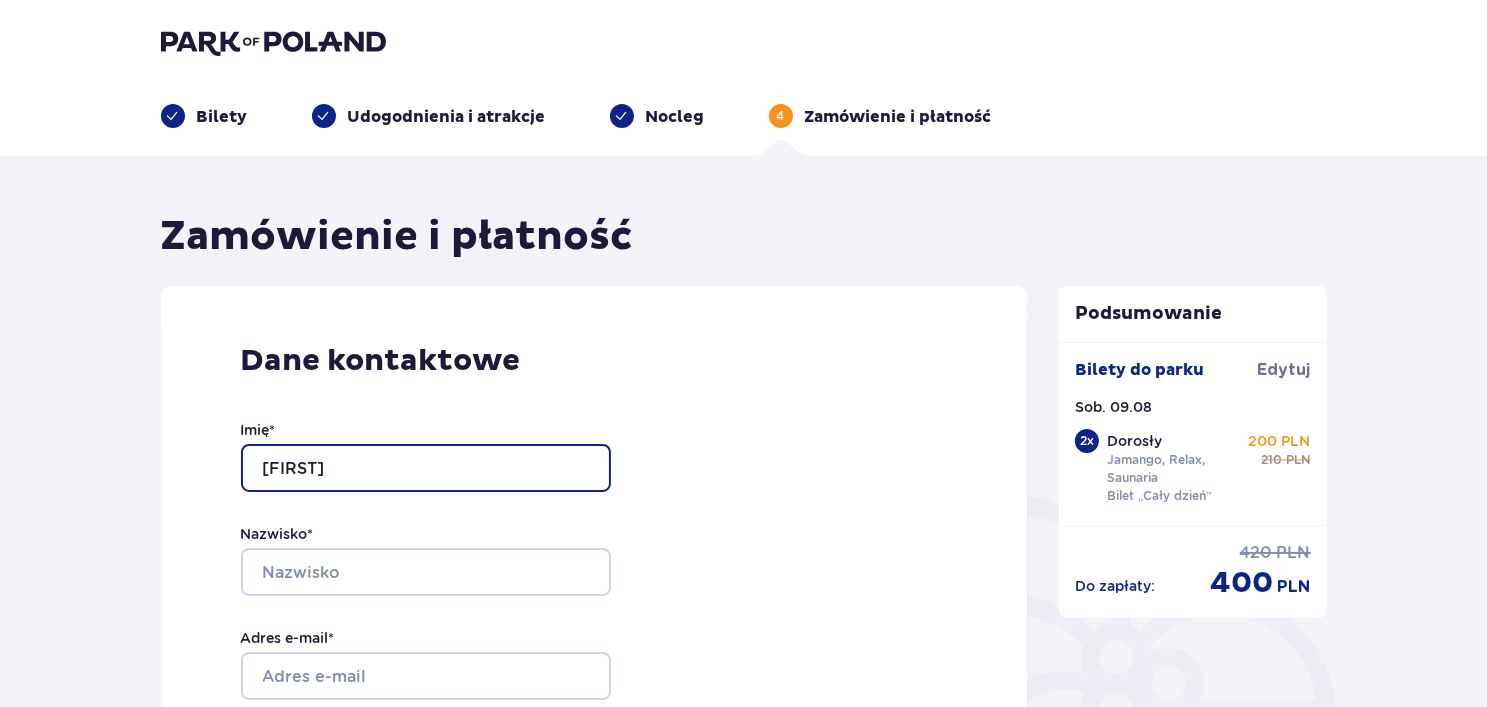 type on "Ilona" 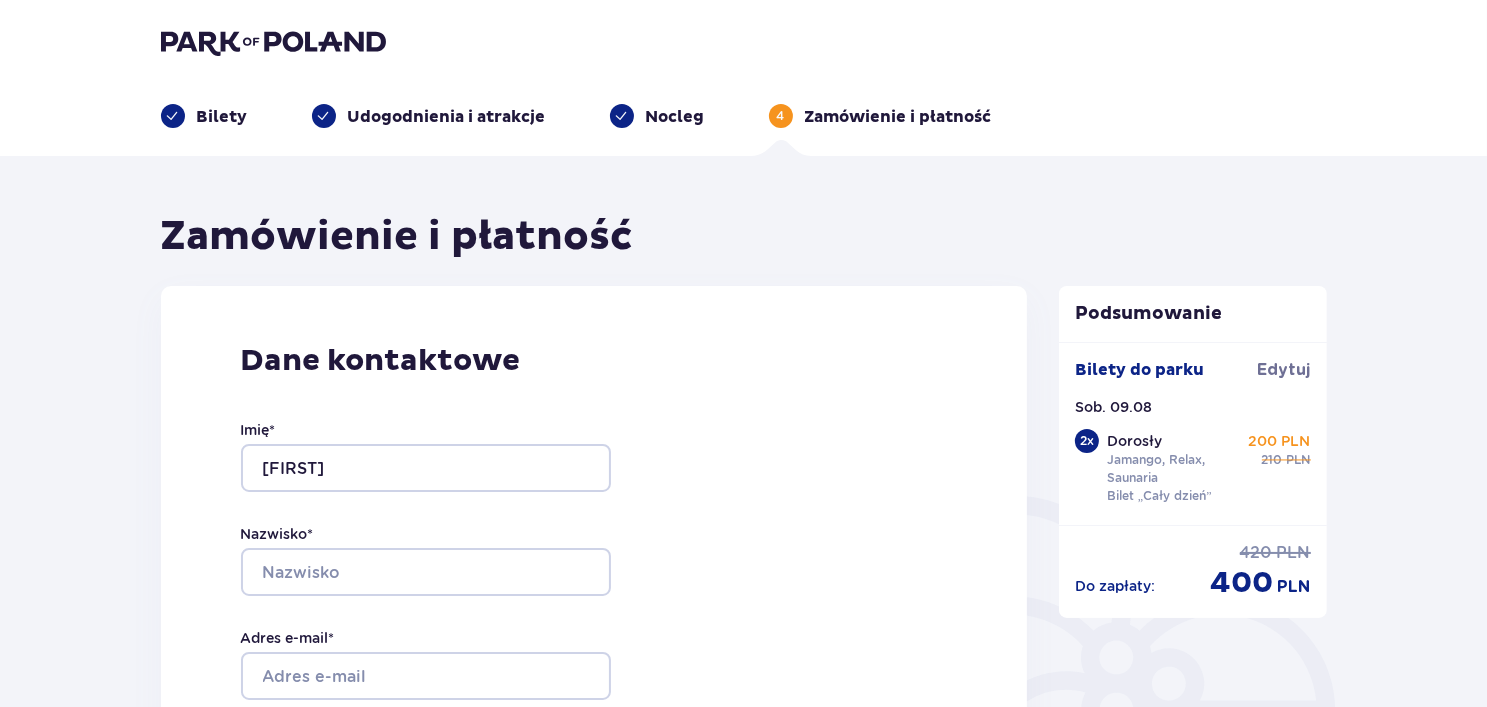 click on "Nazwisko *" at bounding box center (426, 560) 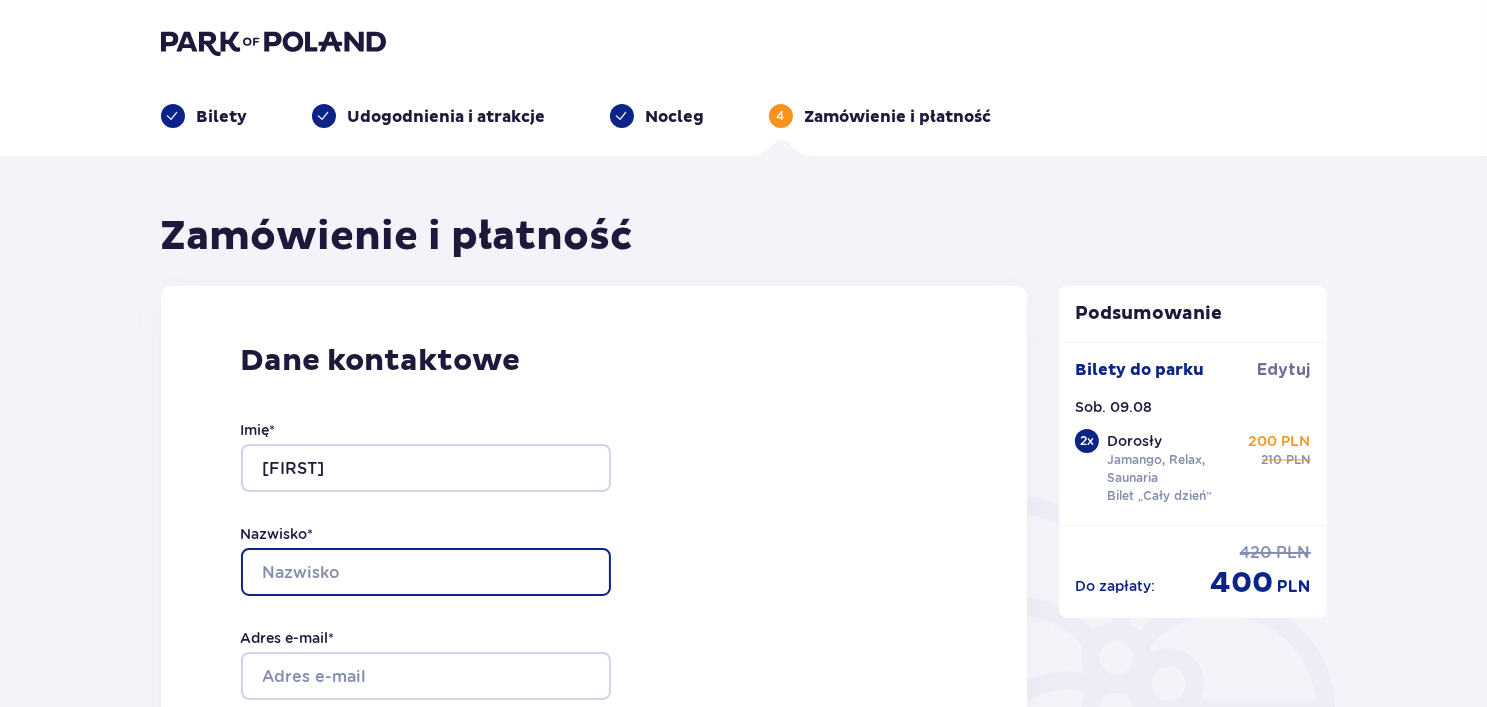 click on "Nazwisko *" at bounding box center [426, 572] 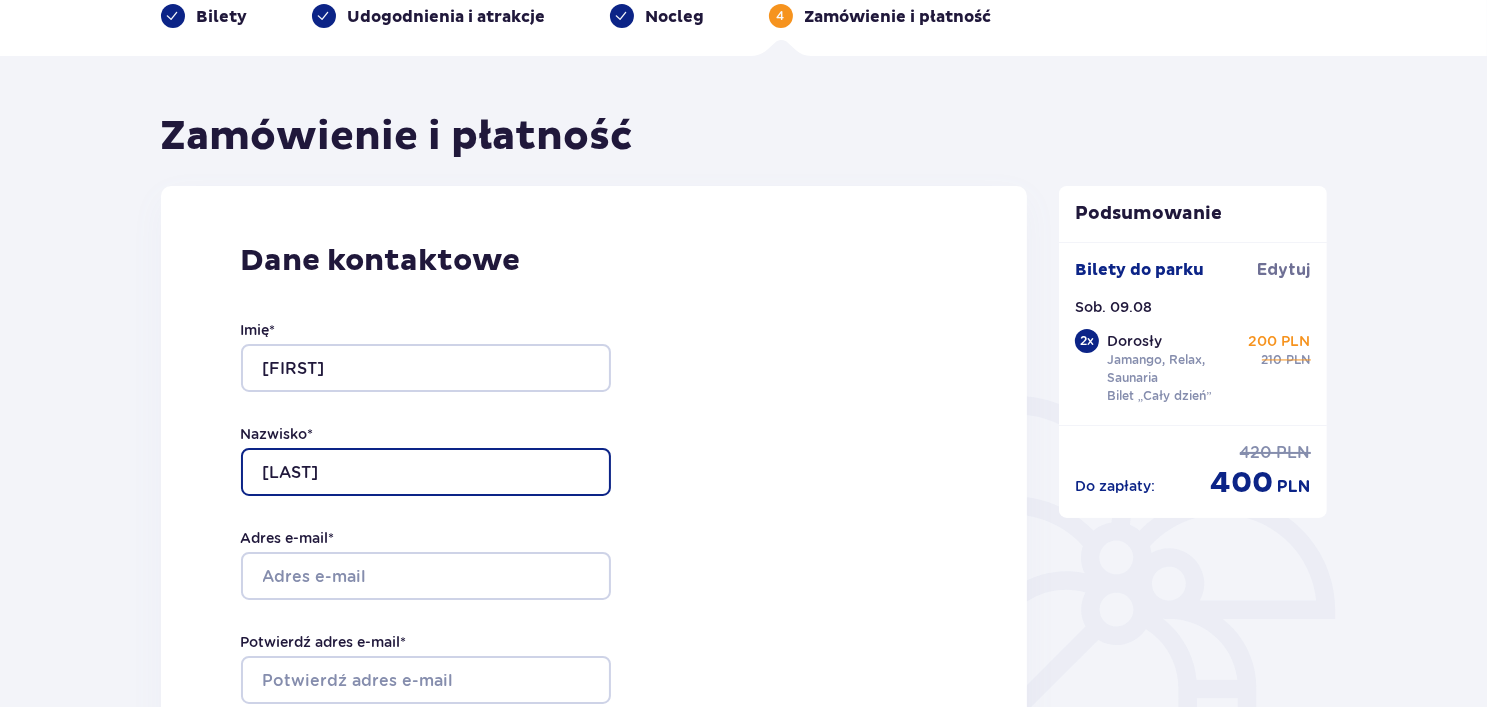 scroll, scrollTop: 300, scrollLeft: 0, axis: vertical 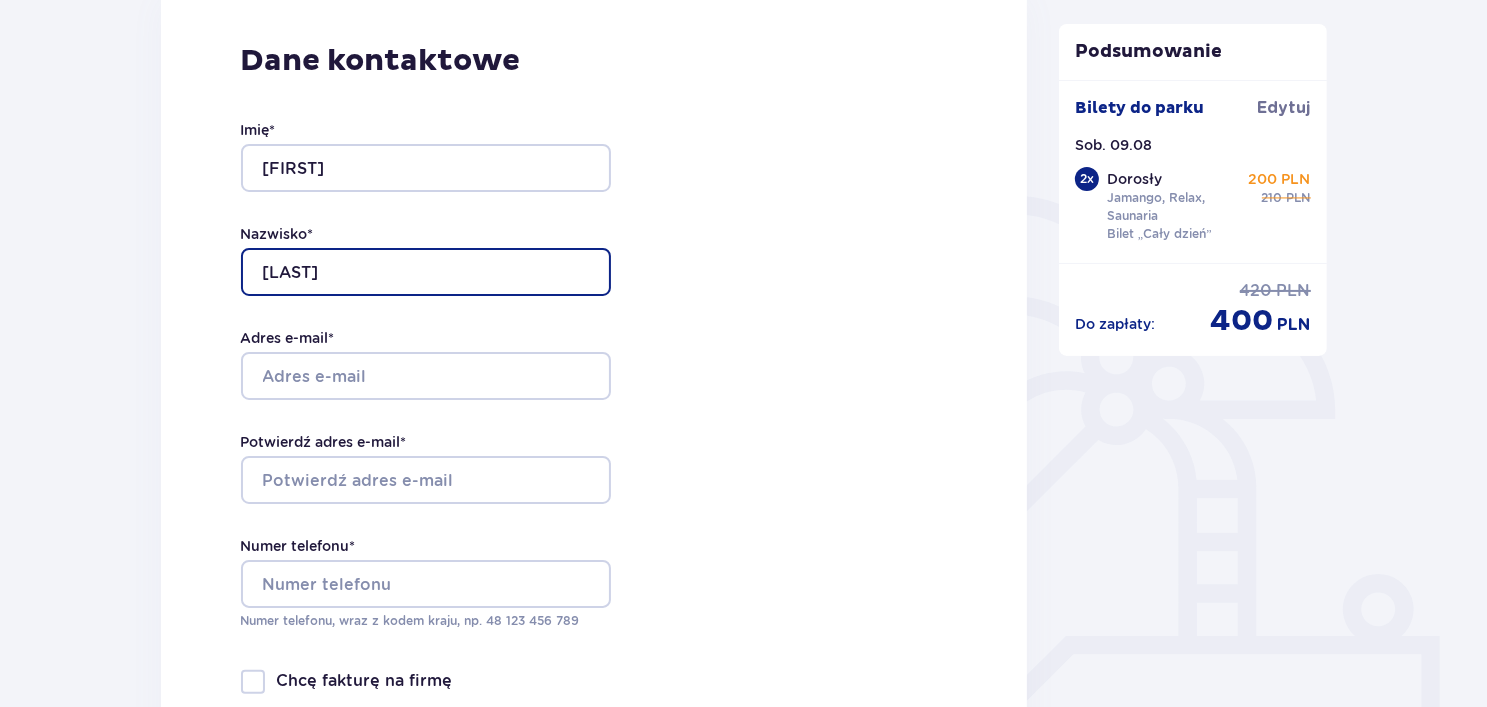 type on "Marczyńska" 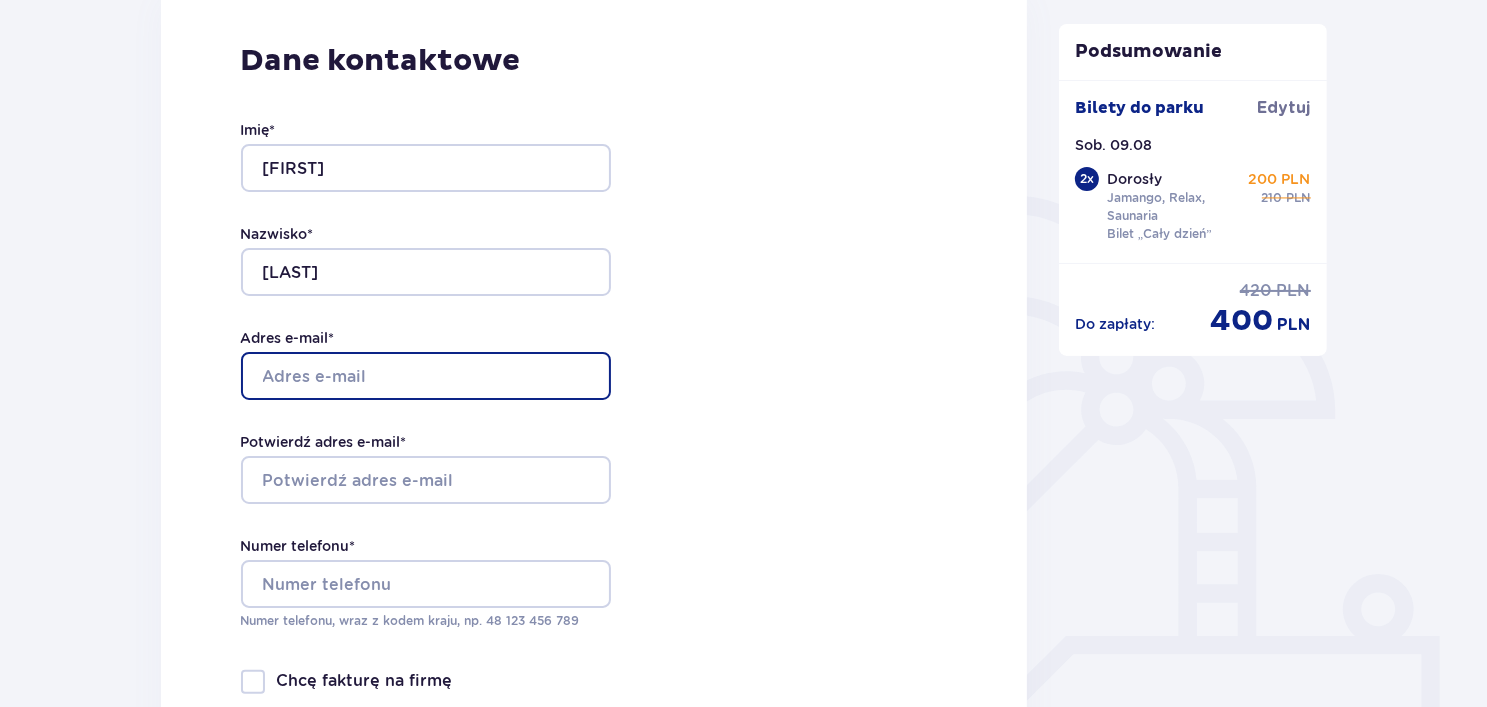 click on "Adres e-mail *" at bounding box center [426, 376] 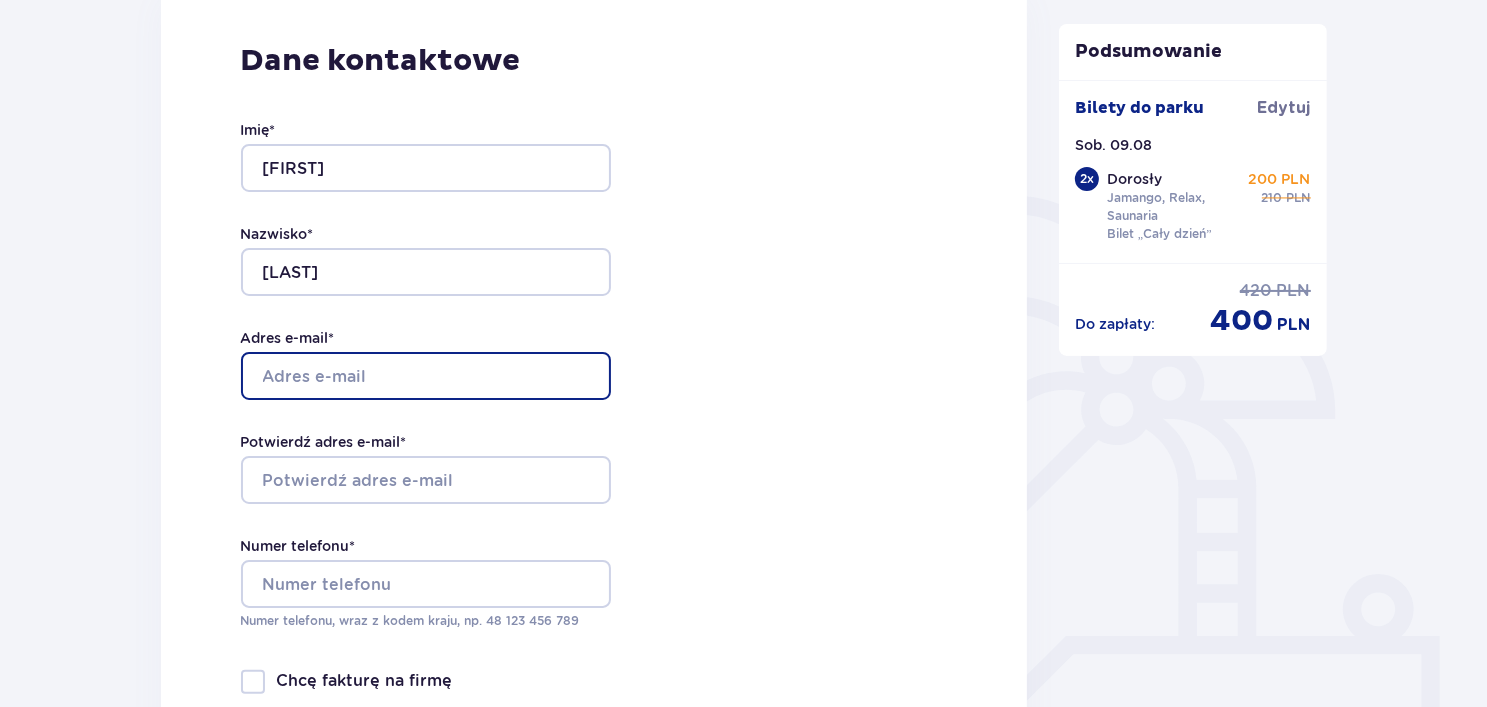 type on "i.marczynska06@gmail.com" 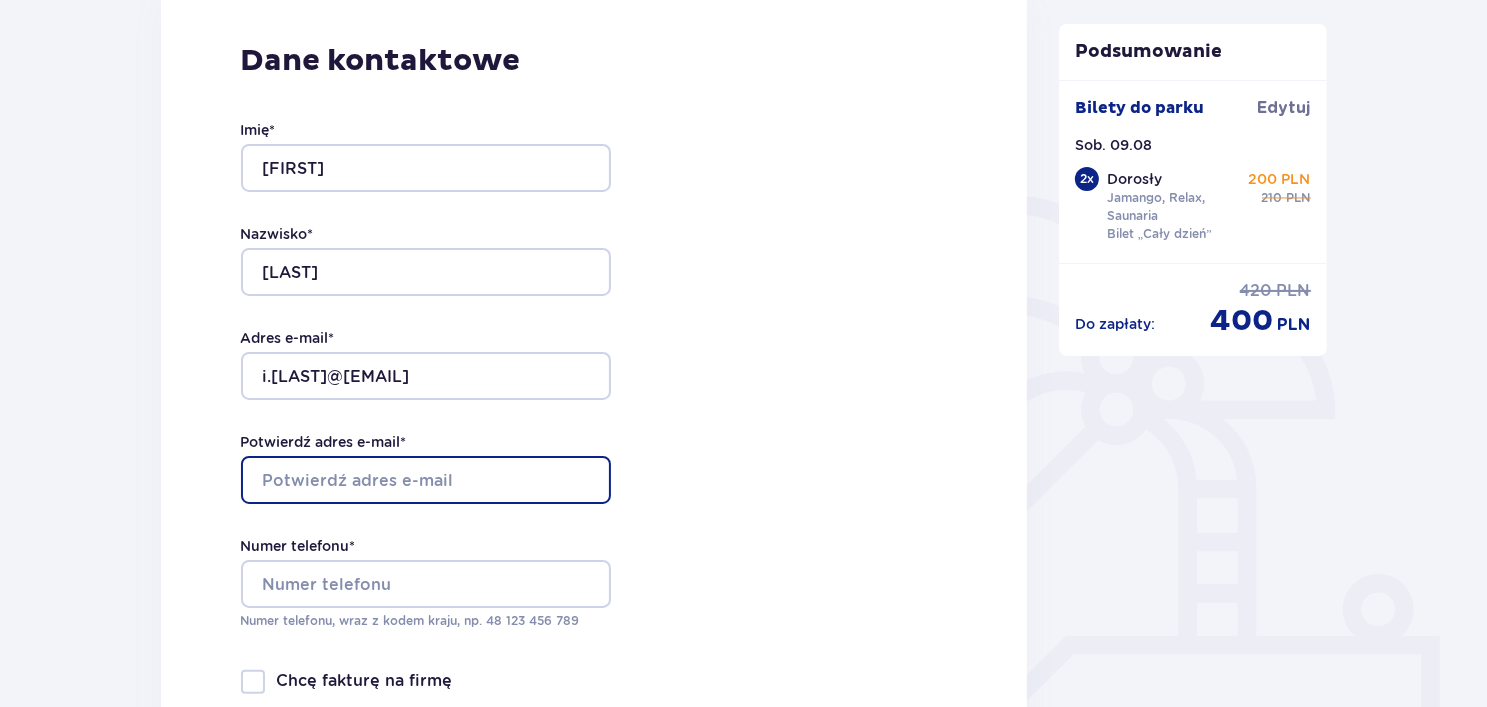 click on "Potwierdź adres e-mail *" at bounding box center (426, 480) 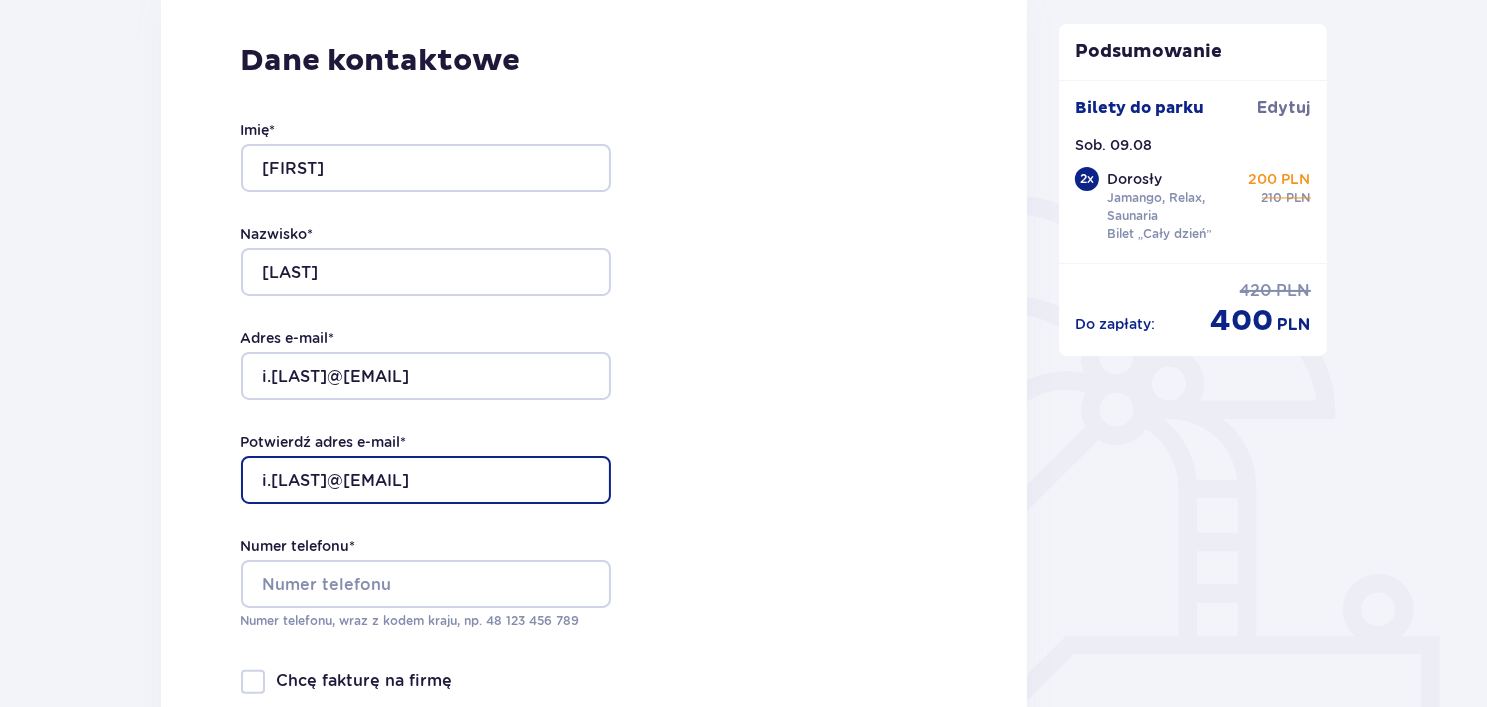type on "i.marczynska06@gmail.com" 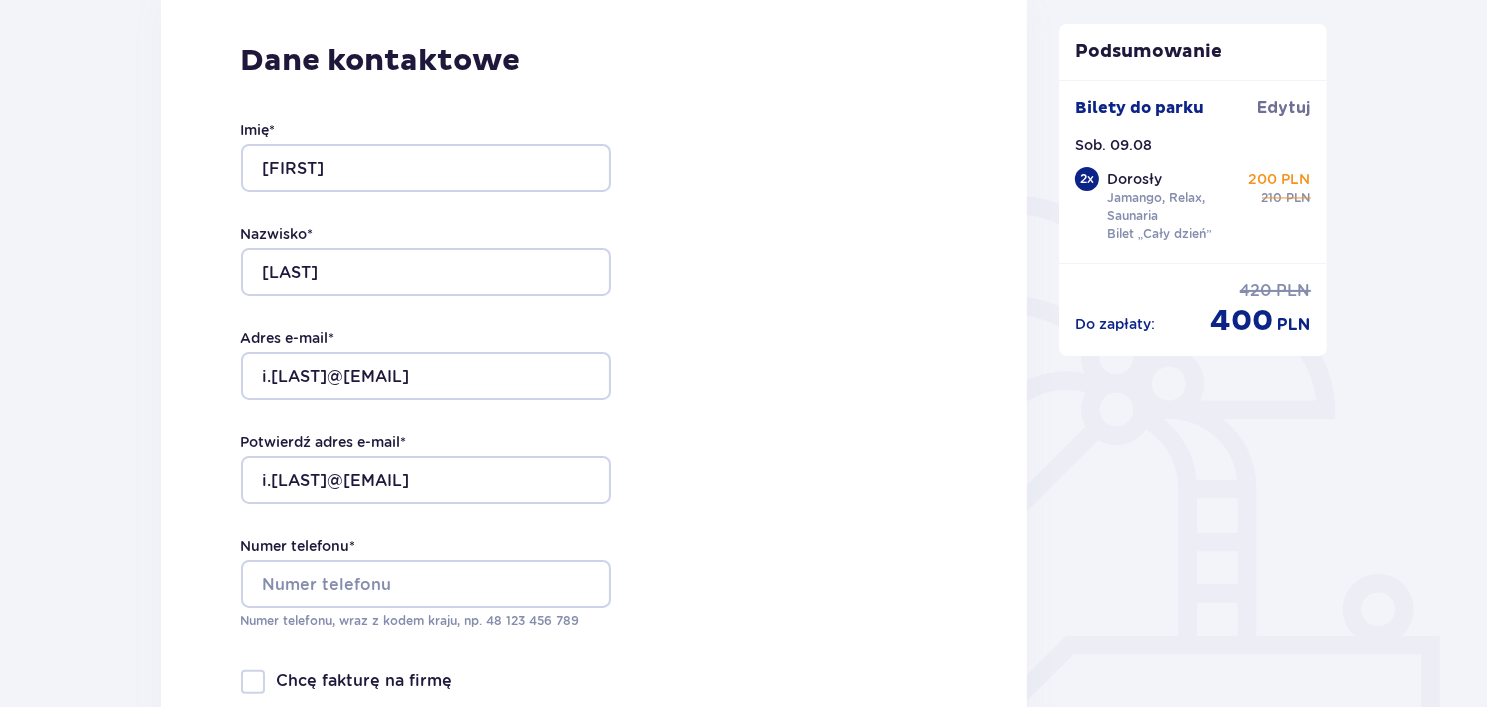 click on "Dane kontaktowe Imię * Ilona Nazwisko * Marczyńska Adres e-mail * i.marczynska06@gmail.com Potwierdź adres e-mail * i.marczynska06@gmail.com Numer telefonu * Numer telefonu, wraz z kodem kraju, np. 48 ​123 ​456 ​789 Chcę fakturę na firmę Jeśli nie prowadzisz działalności gospodarczej lub innej spółki, automatycznie wystawimy Ci fakturę imienną. Dodaj adres do faktury imiennej" at bounding box center (594, 406) 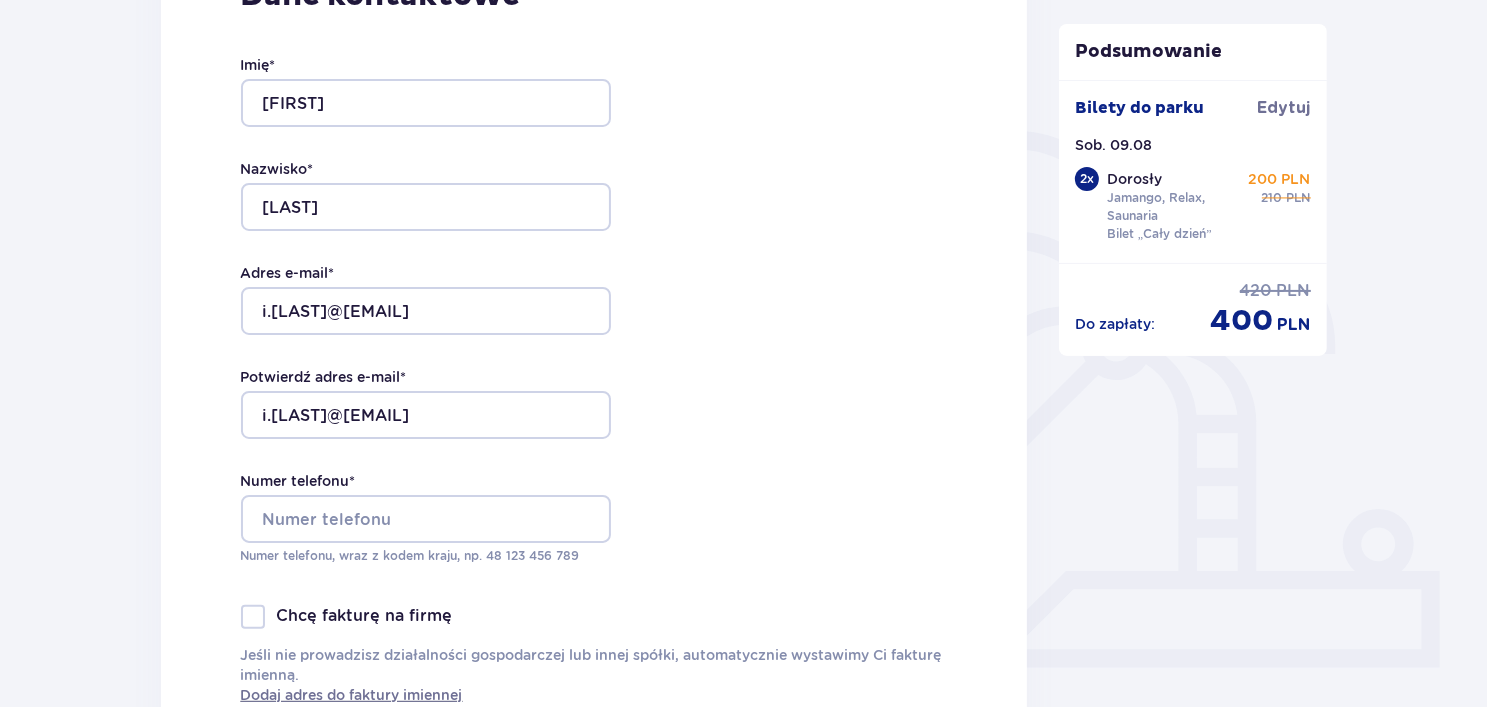 scroll, scrollTop: 400, scrollLeft: 0, axis: vertical 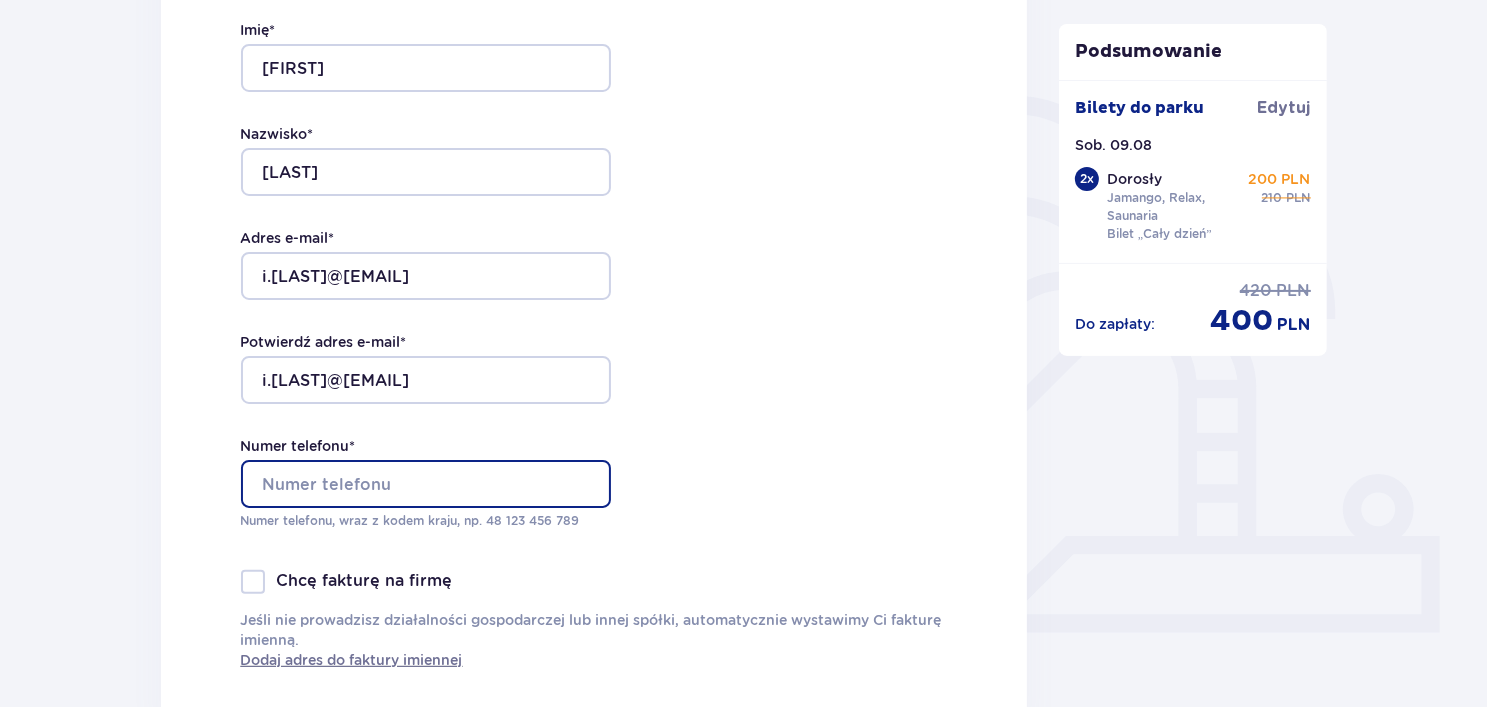 click on "Numer telefonu *" at bounding box center [426, 484] 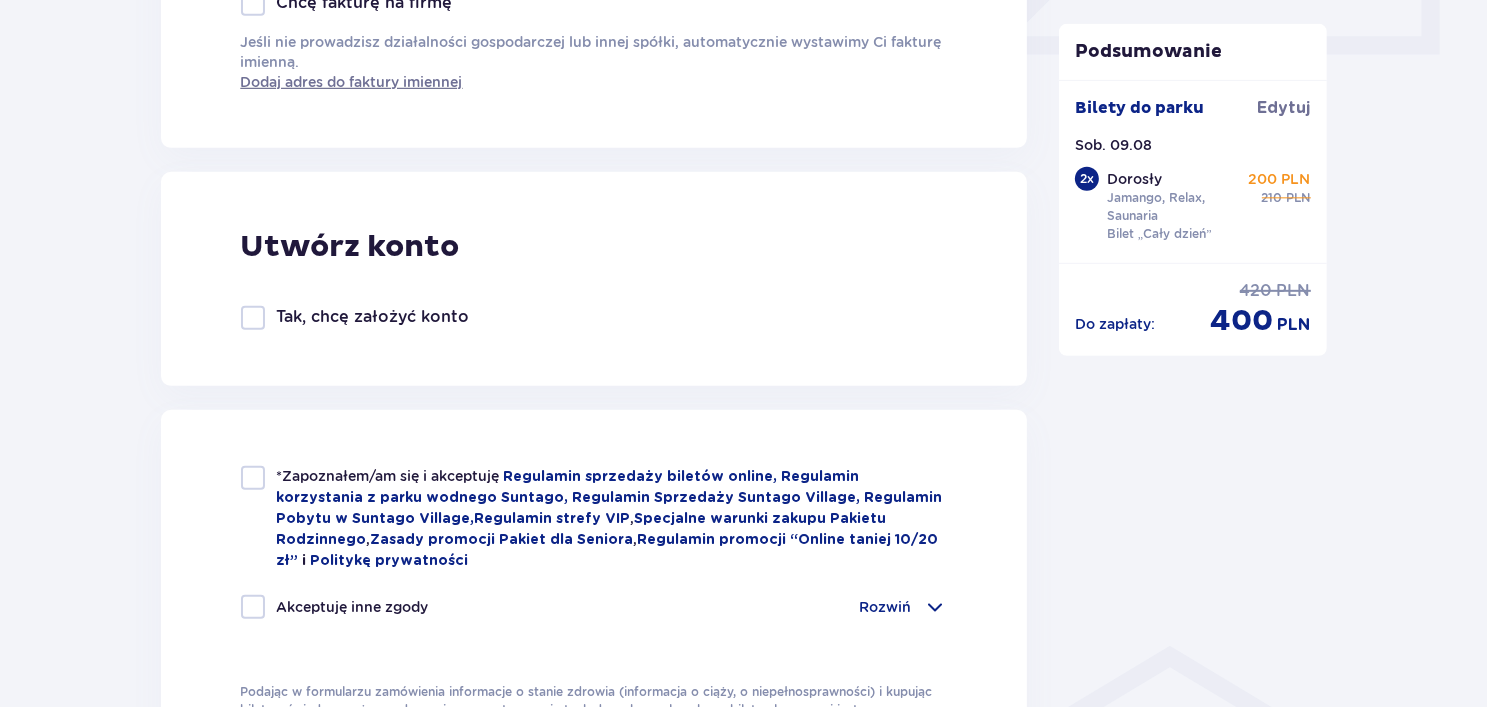 scroll, scrollTop: 1000, scrollLeft: 0, axis: vertical 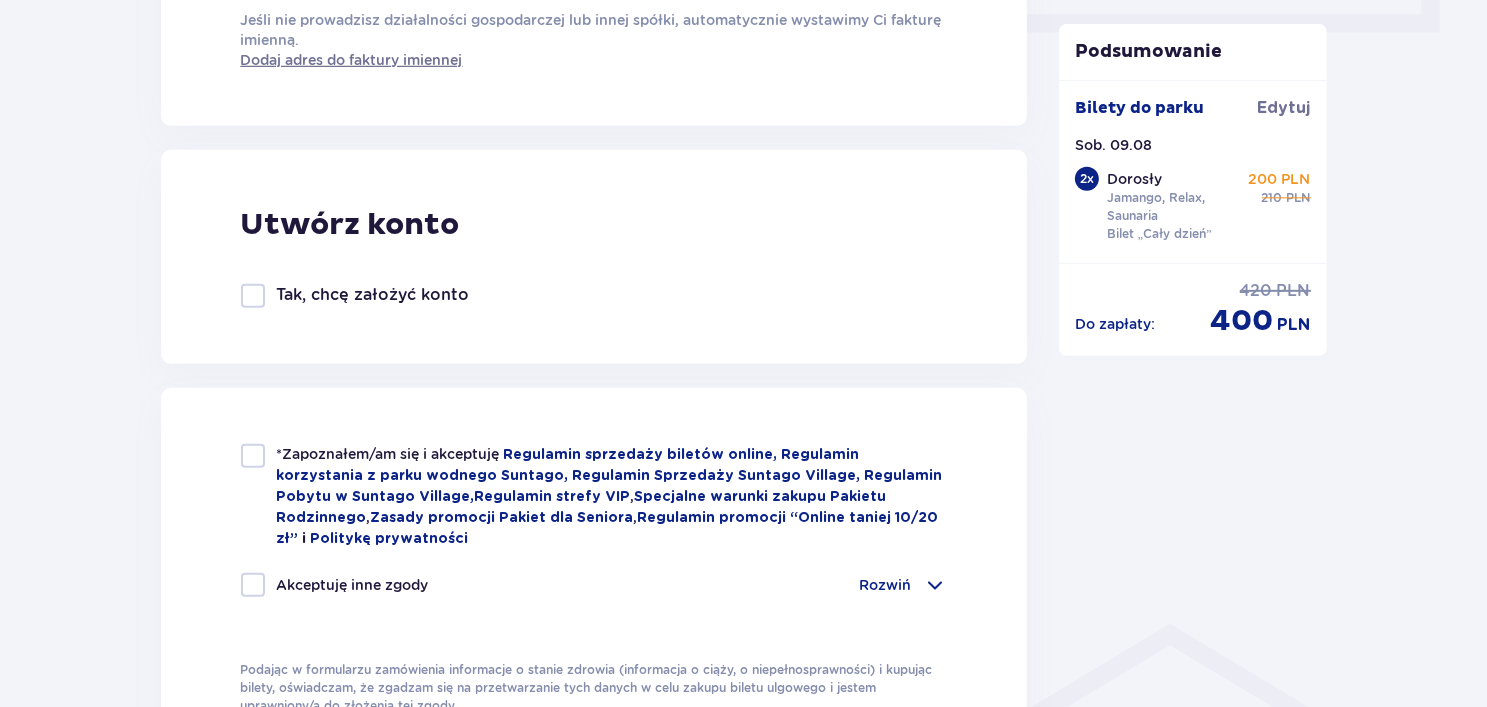 type on "516684791" 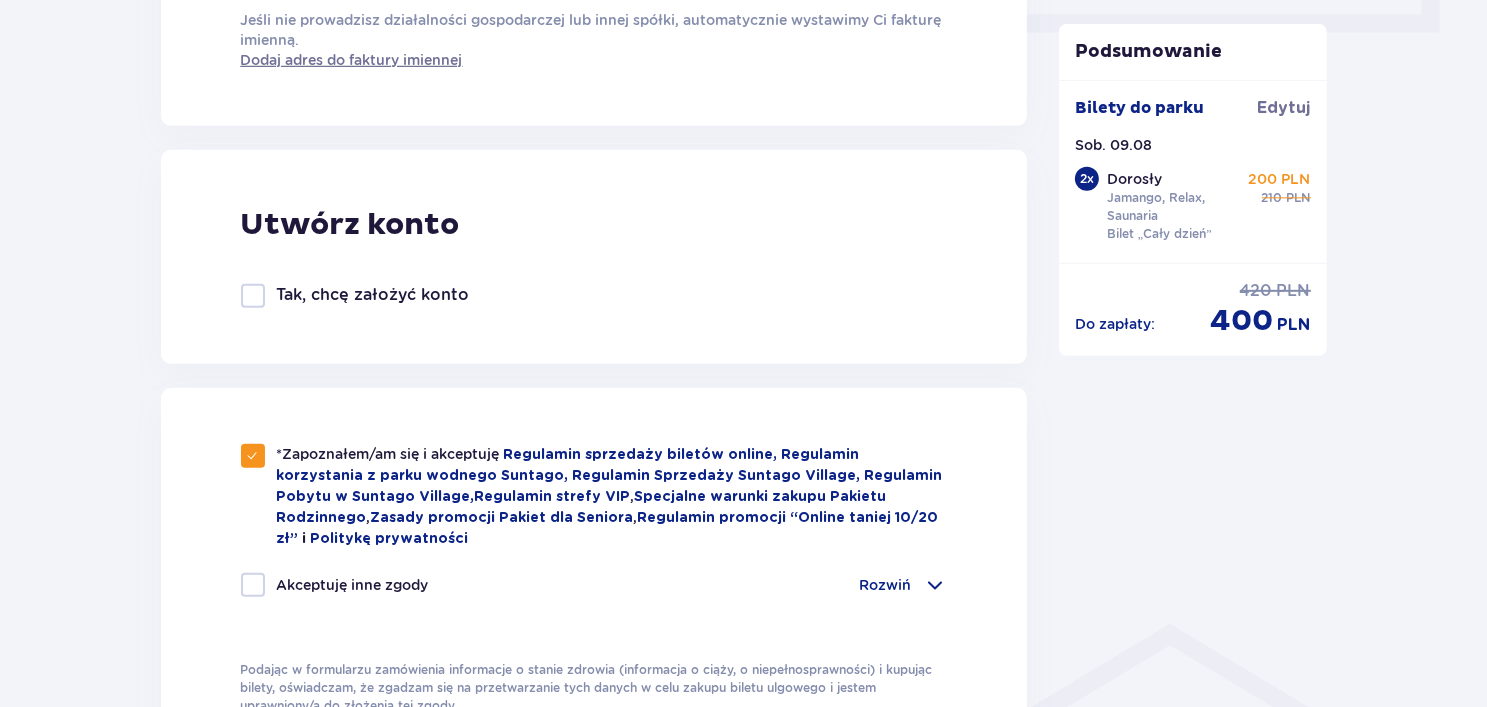 click on "Rozwiń" at bounding box center [885, 585] 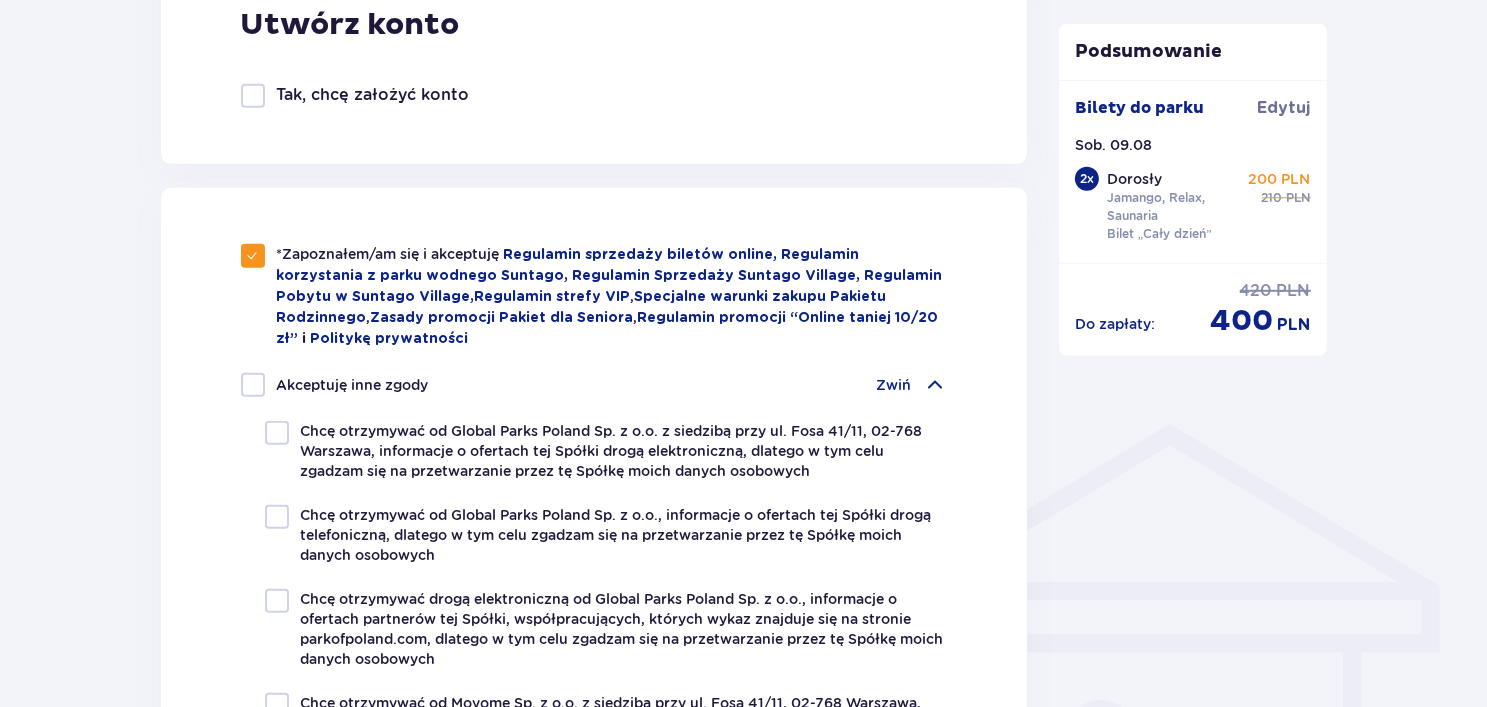 scroll, scrollTop: 1000, scrollLeft: 0, axis: vertical 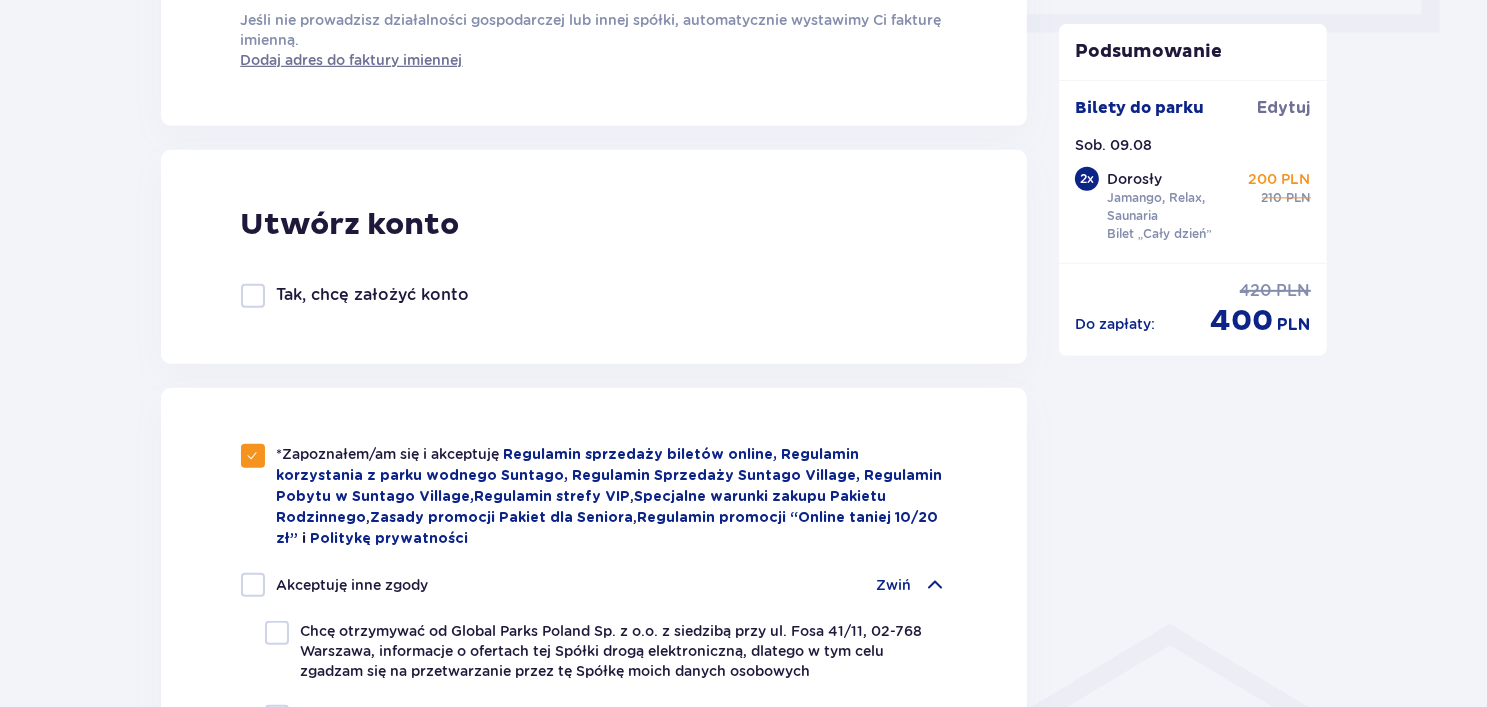 click at bounding box center (935, 585) 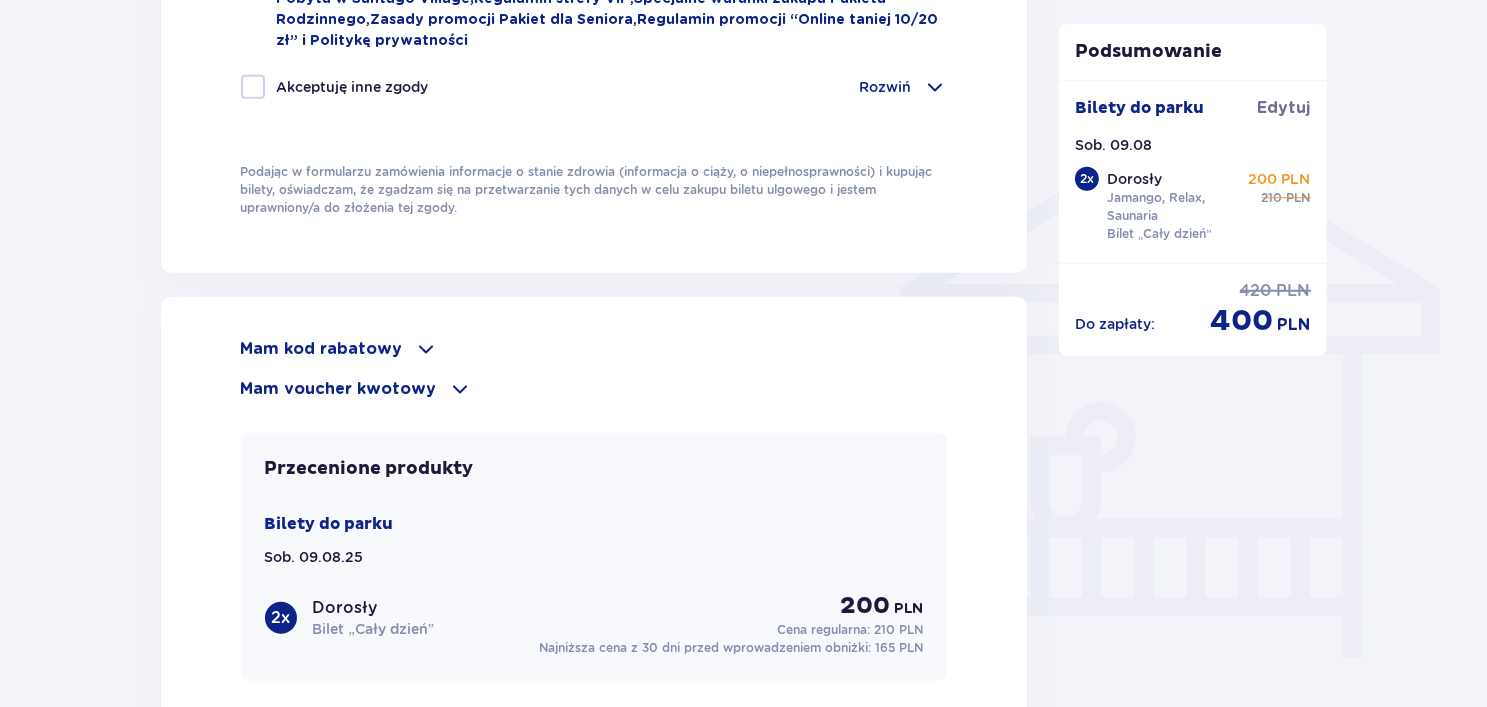 scroll, scrollTop: 1500, scrollLeft: 0, axis: vertical 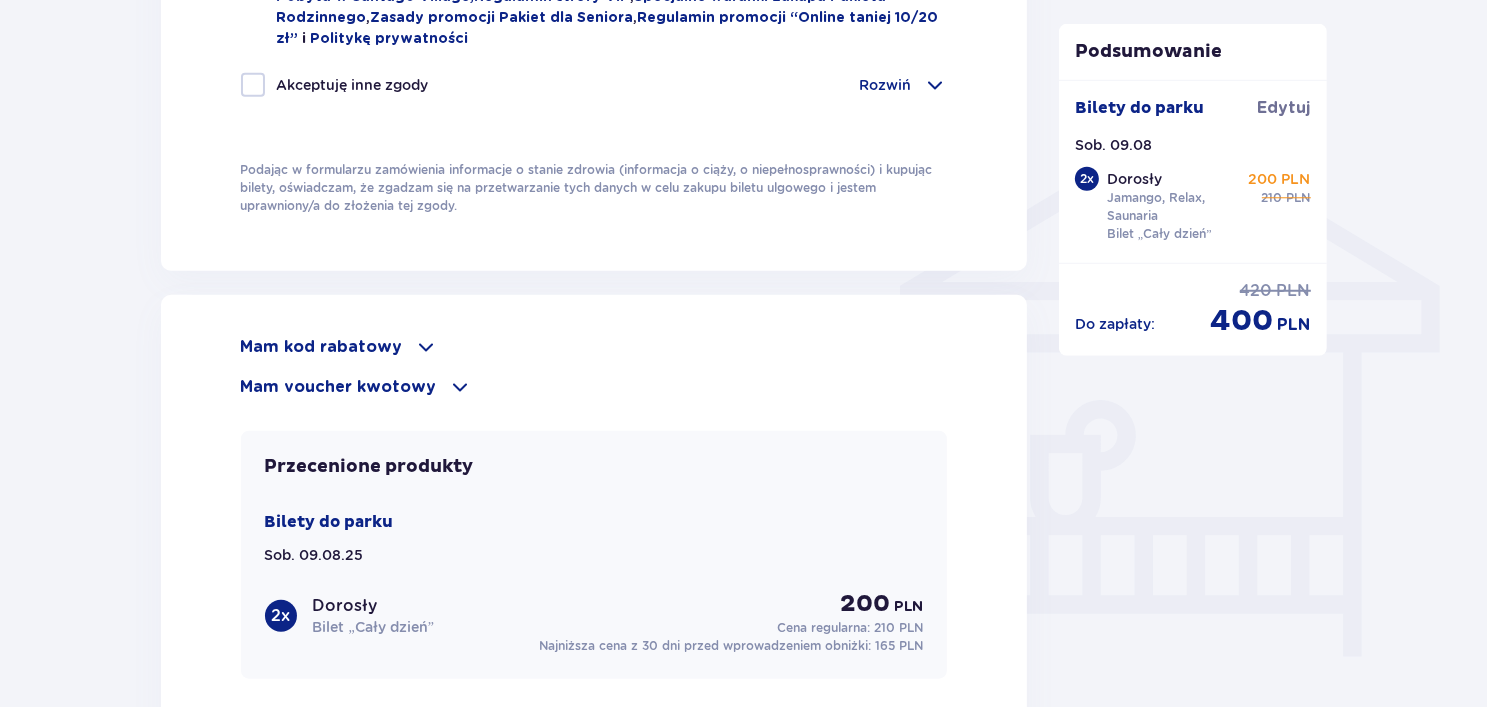 click on "Mam kod rabatowy" at bounding box center (322, 347) 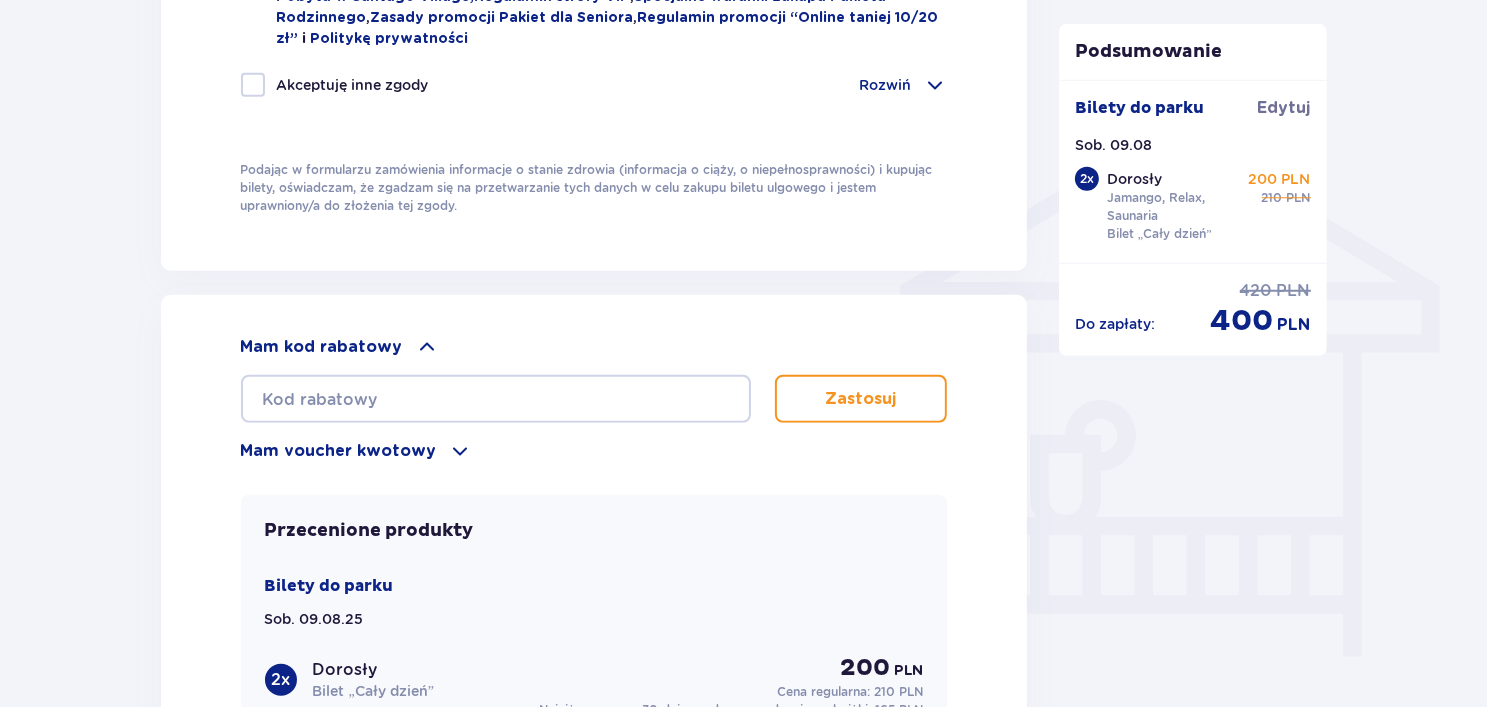 click on "Mam kod rabatowy" at bounding box center [322, 347] 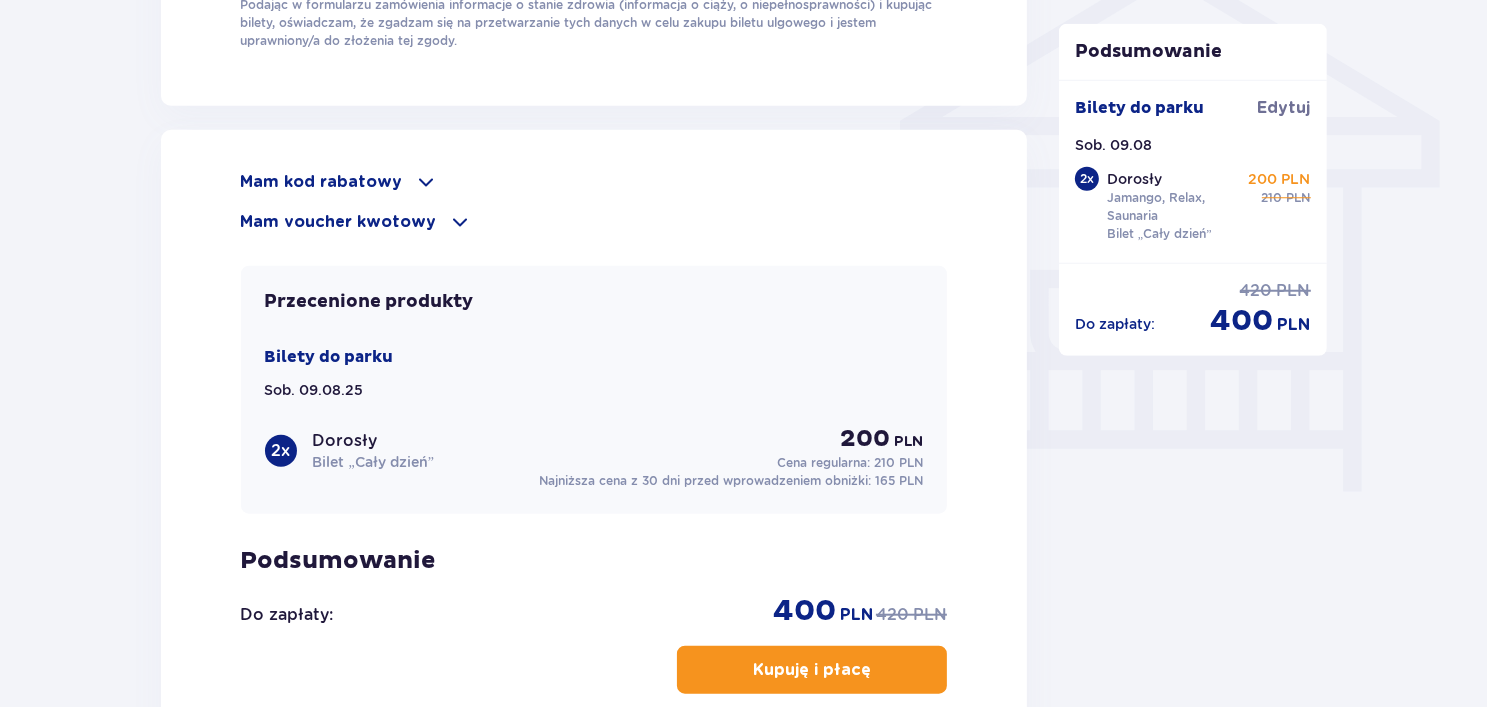 scroll, scrollTop: 1700, scrollLeft: 0, axis: vertical 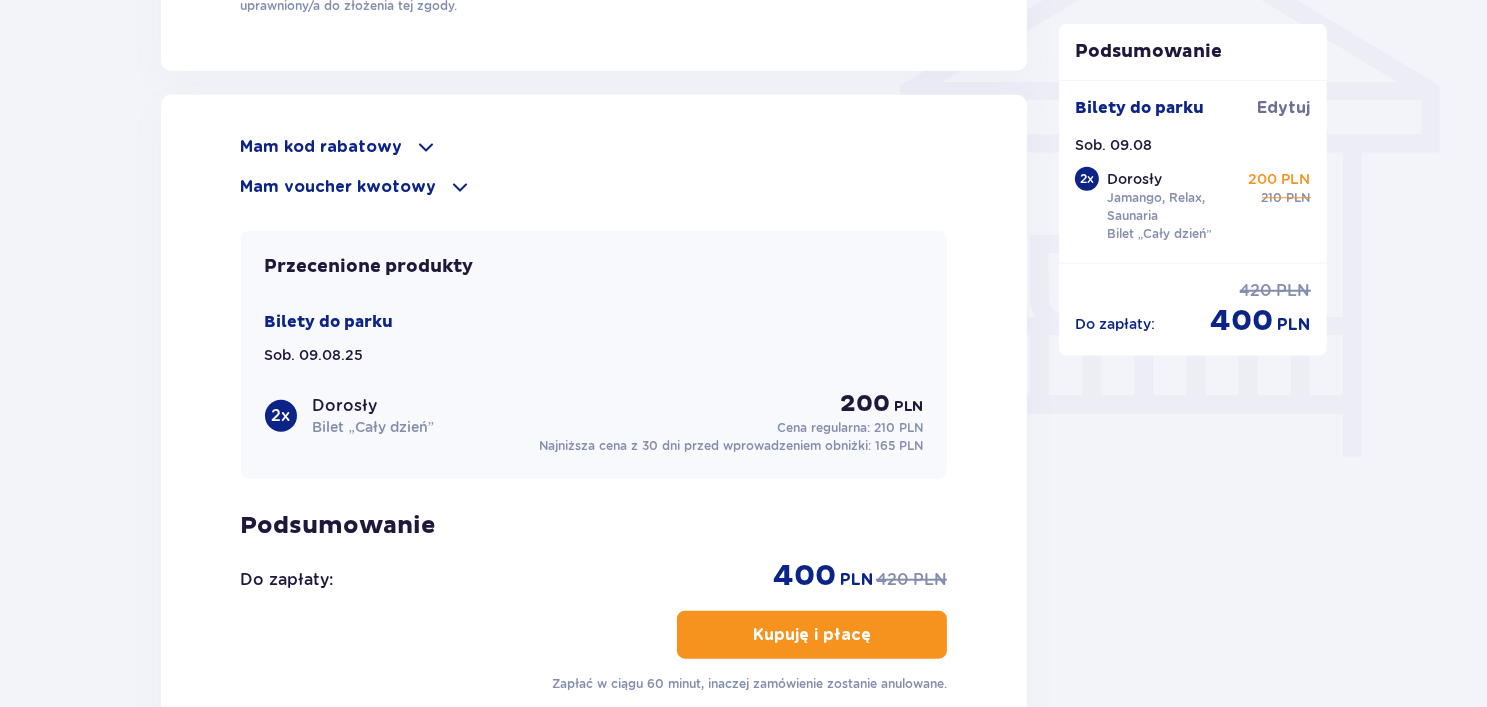 click on "Kupuję i płacę" at bounding box center (812, 635) 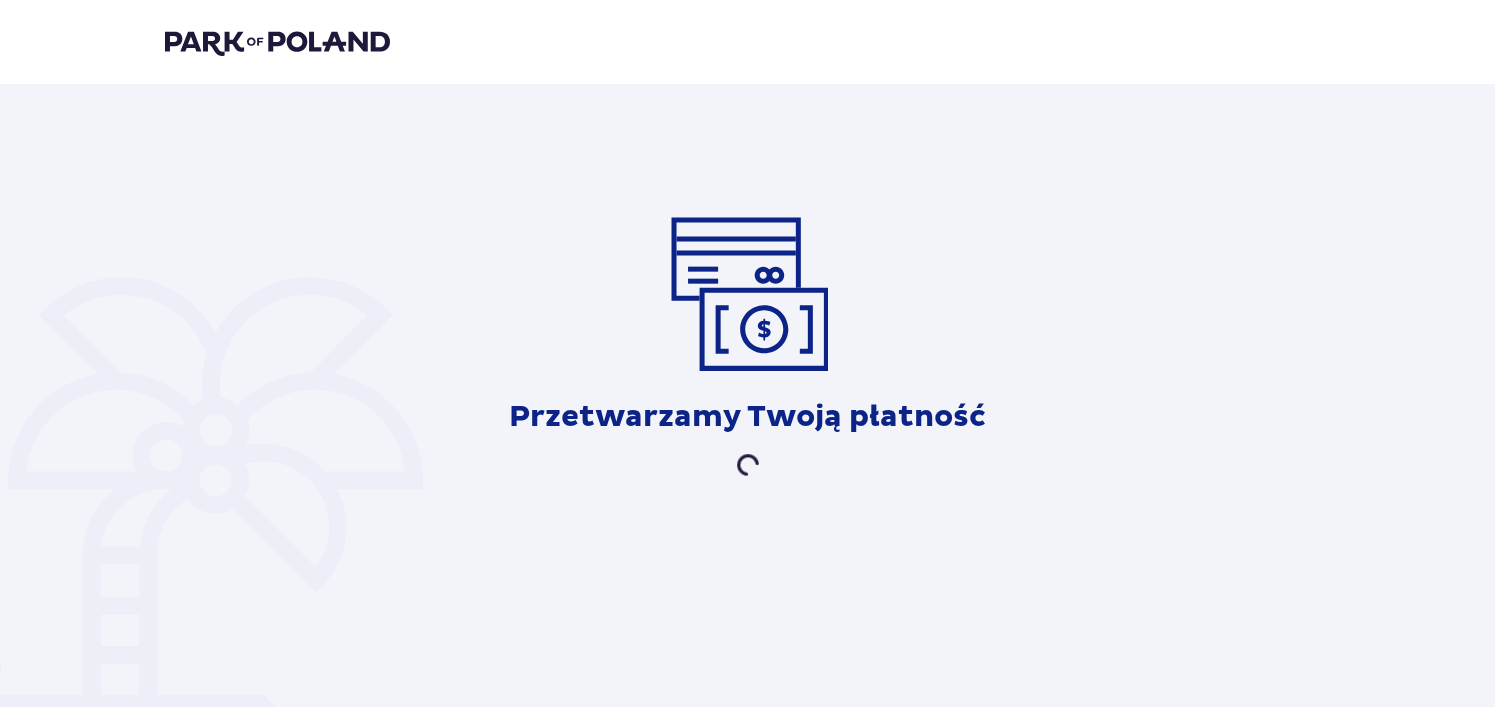 scroll, scrollTop: 0, scrollLeft: 0, axis: both 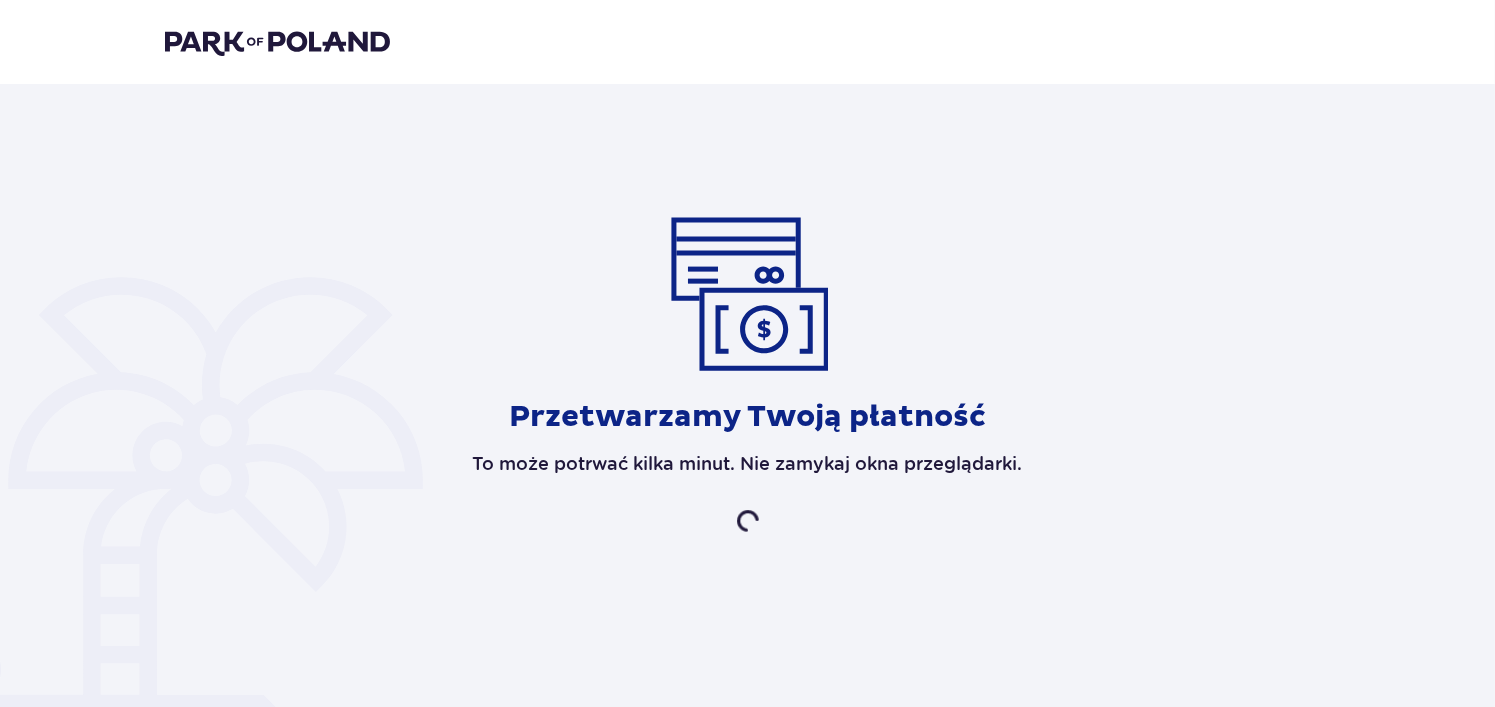 click on "Przetwarzamy Twoją płatność To może potrwać kilka minut. Nie zamykaj okna przeglądarki." at bounding box center [748, 374] 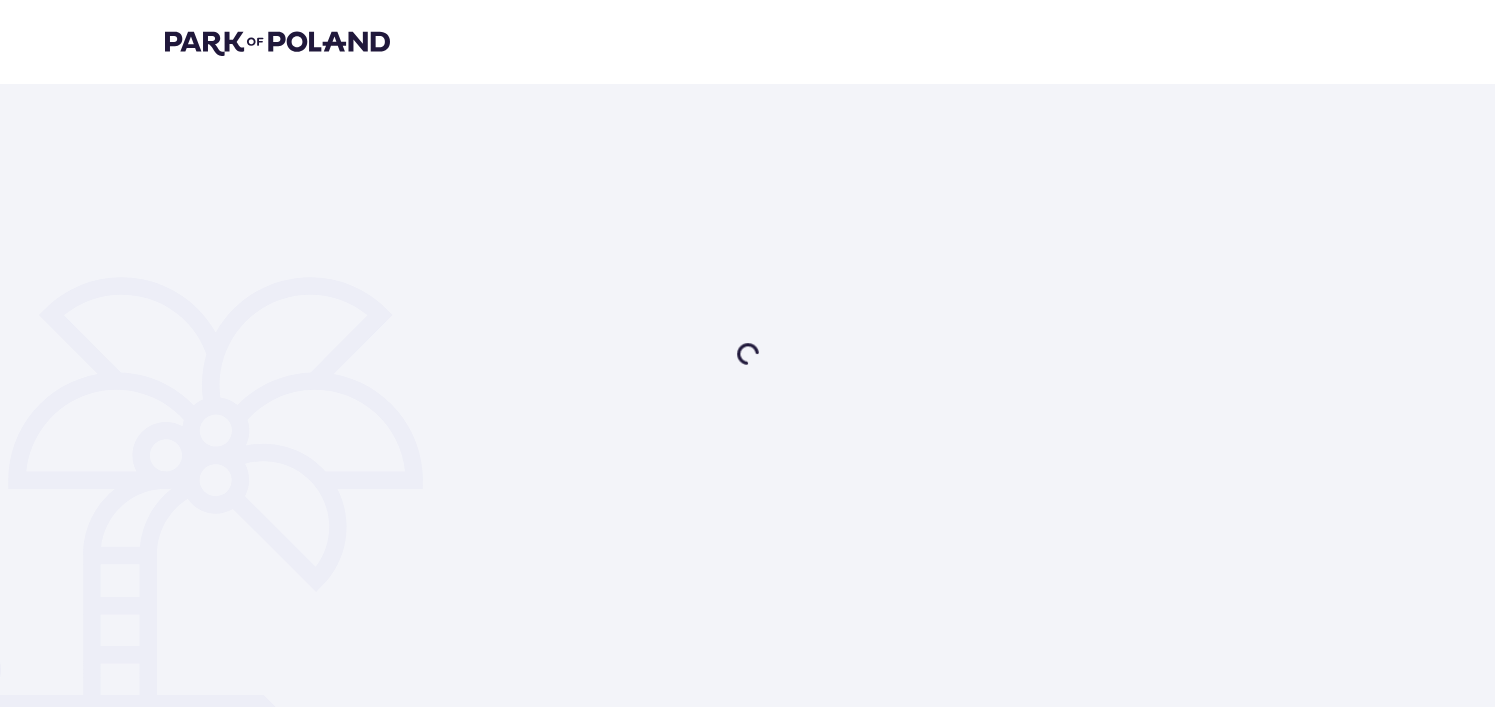 scroll, scrollTop: 0, scrollLeft: 0, axis: both 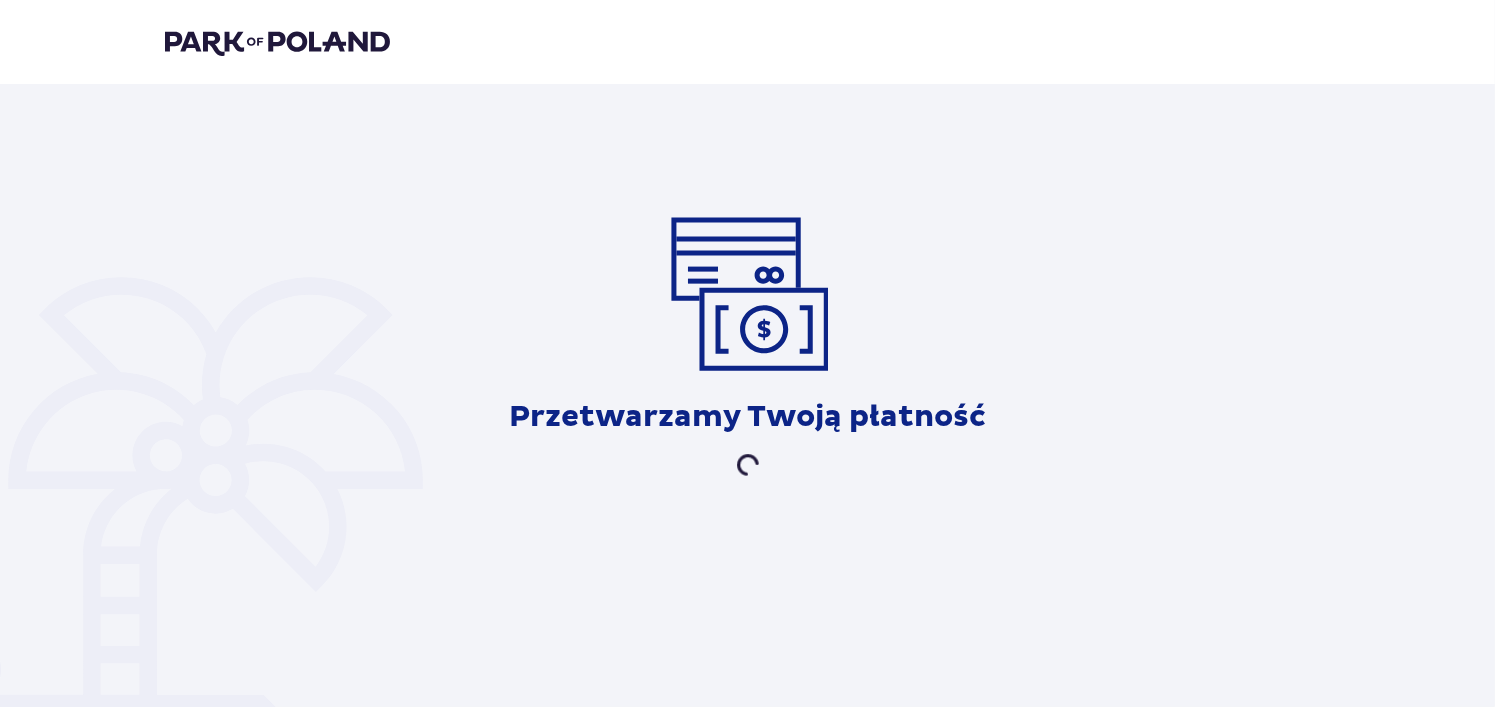 click on "Przetwarzamy Twoją płatność" at bounding box center (747, 341) 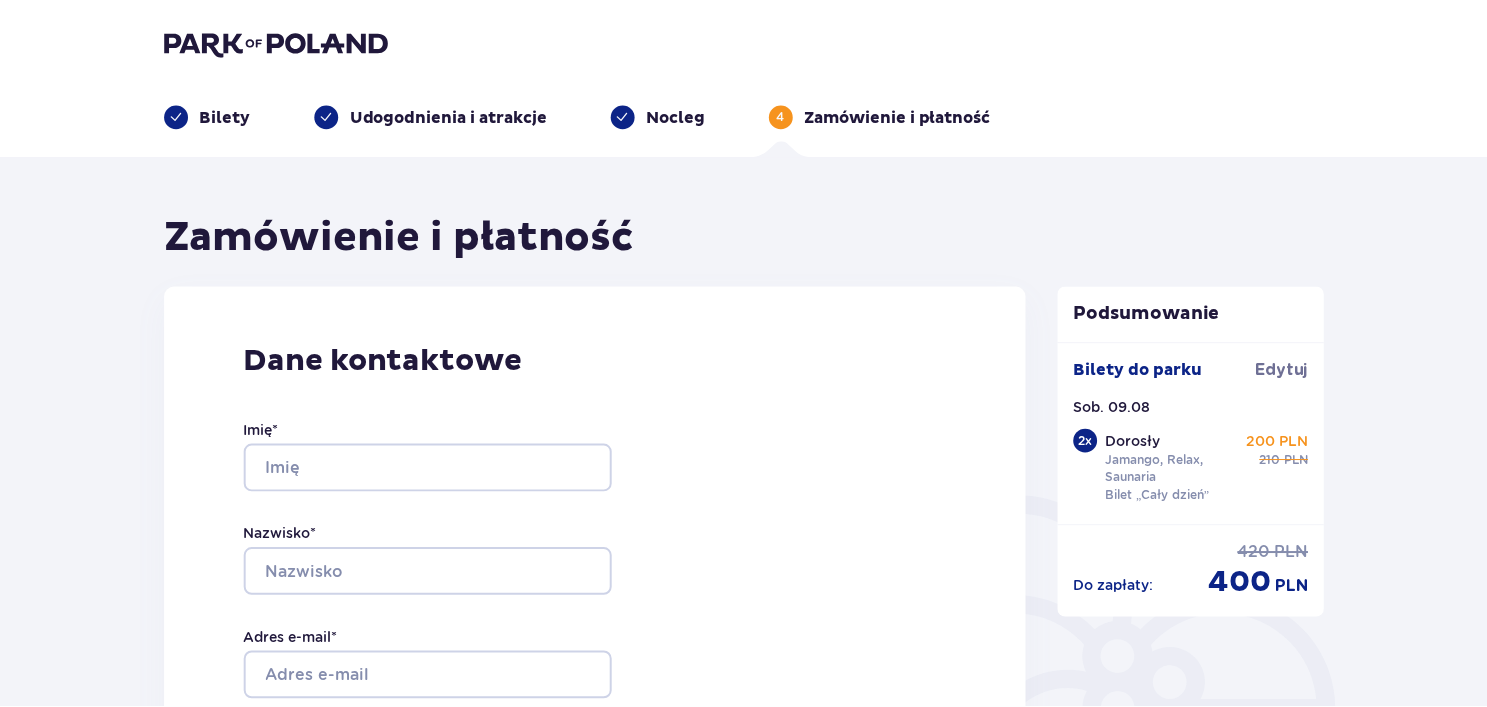 scroll, scrollTop: 1700, scrollLeft: 0, axis: vertical 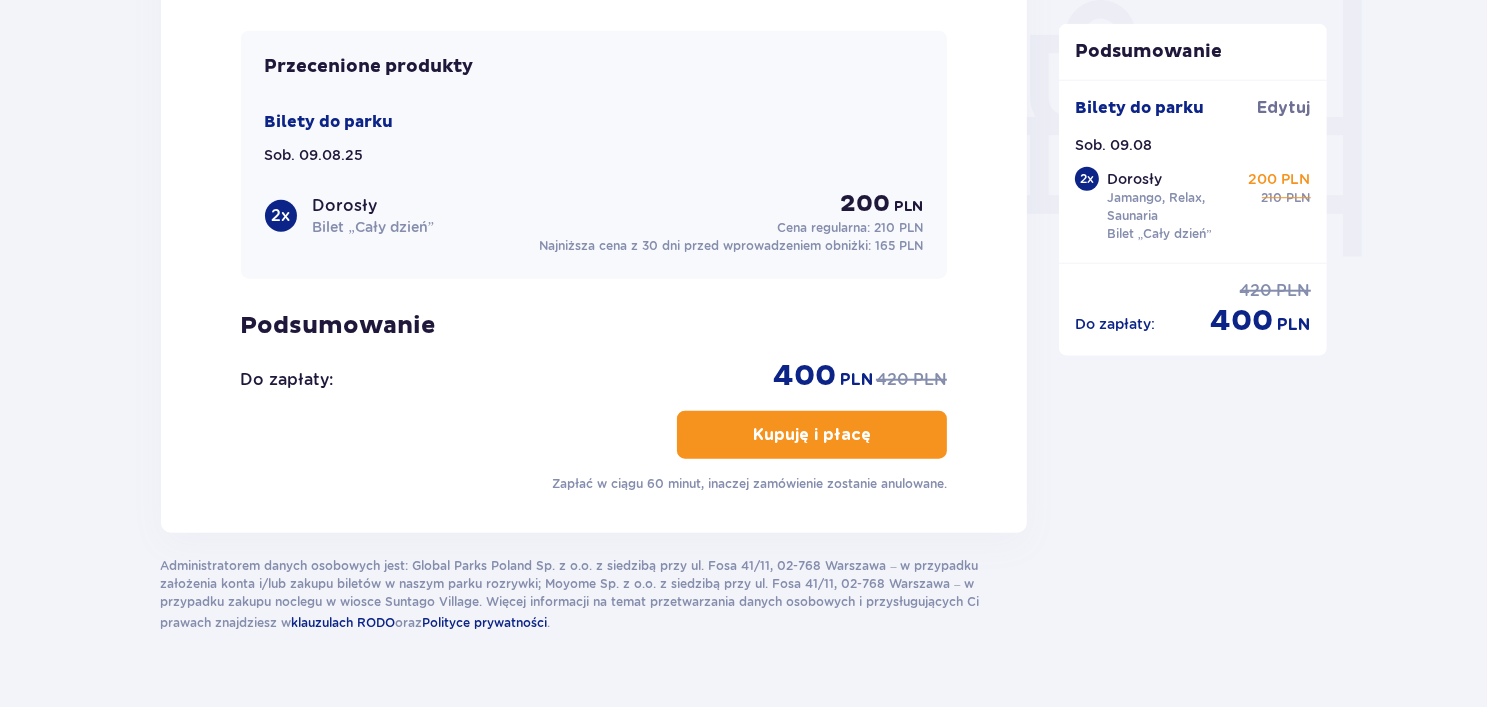 click on "Kupuję i płacę" at bounding box center (812, 435) 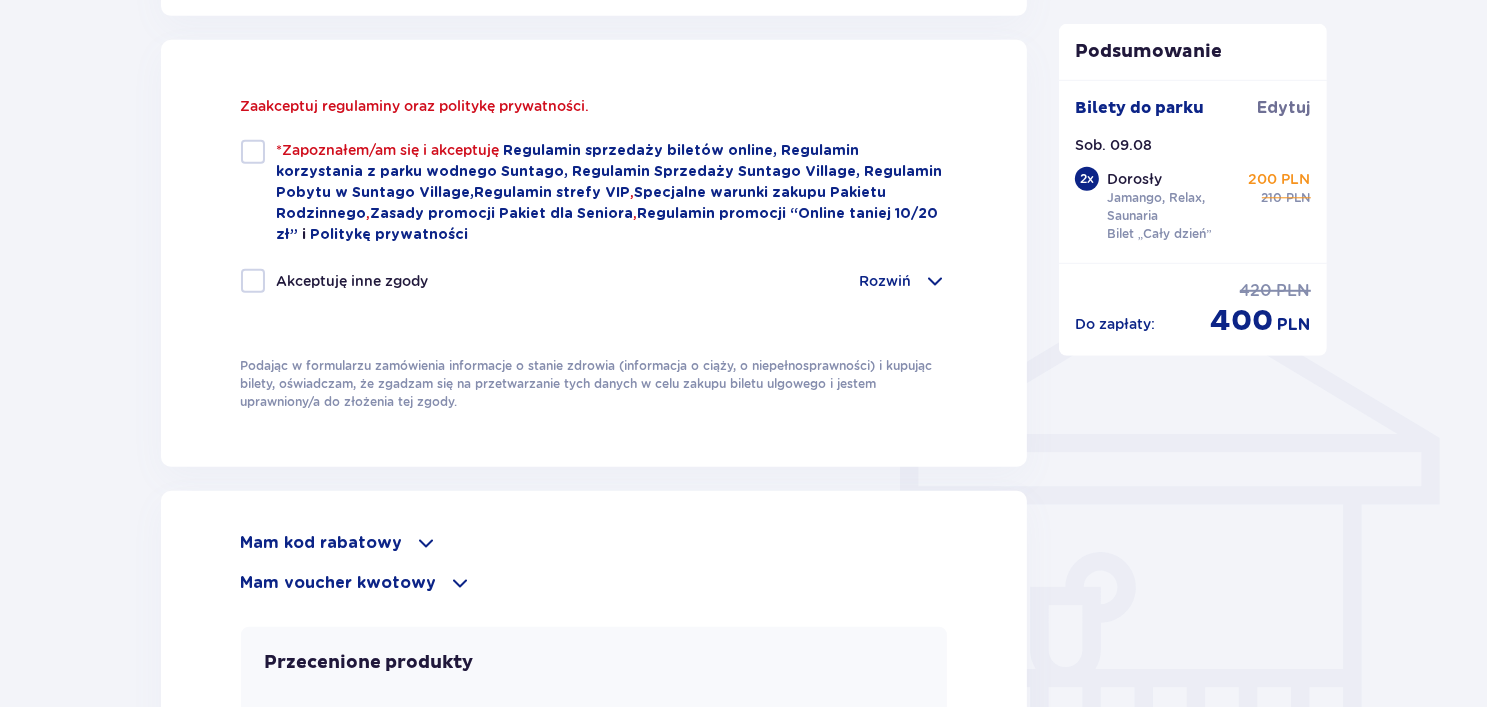 scroll, scrollTop: 1344, scrollLeft: 0, axis: vertical 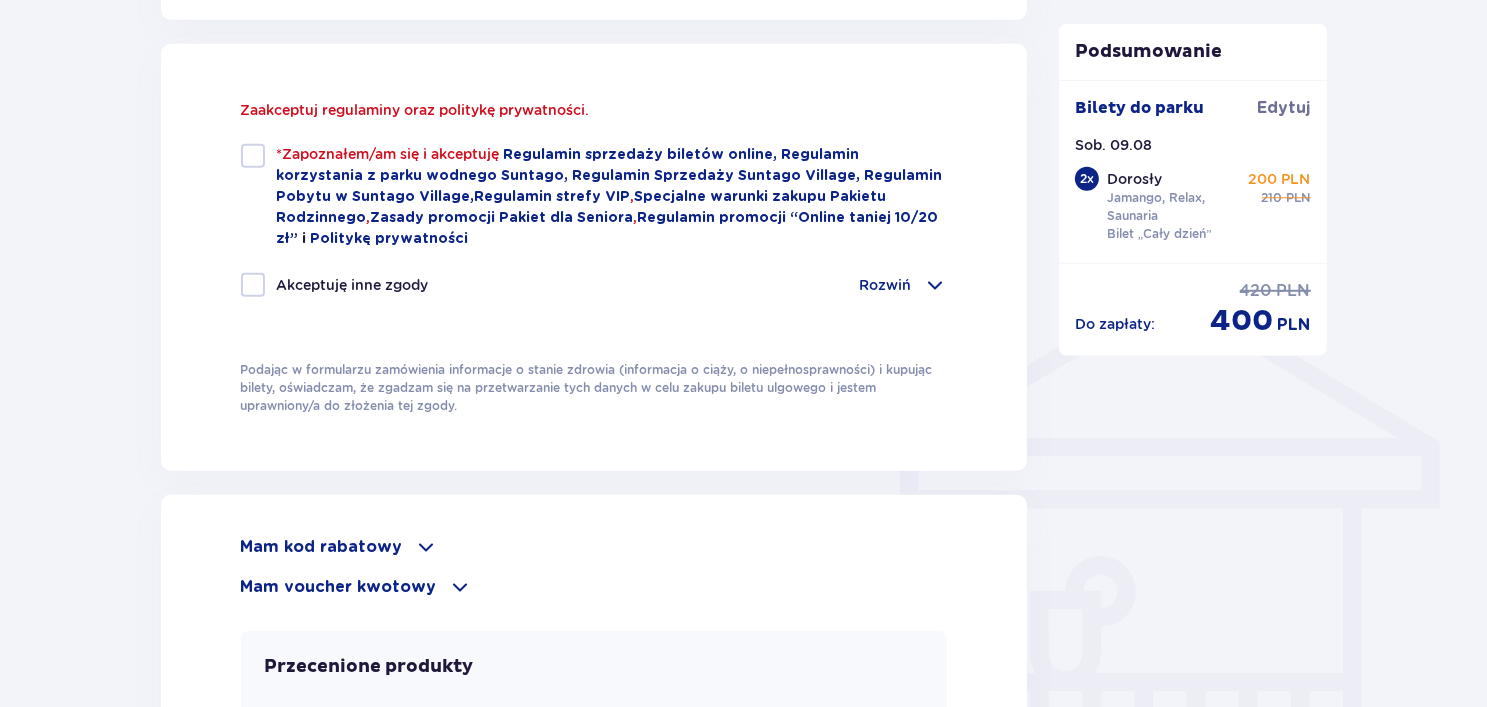 click at bounding box center (253, 156) 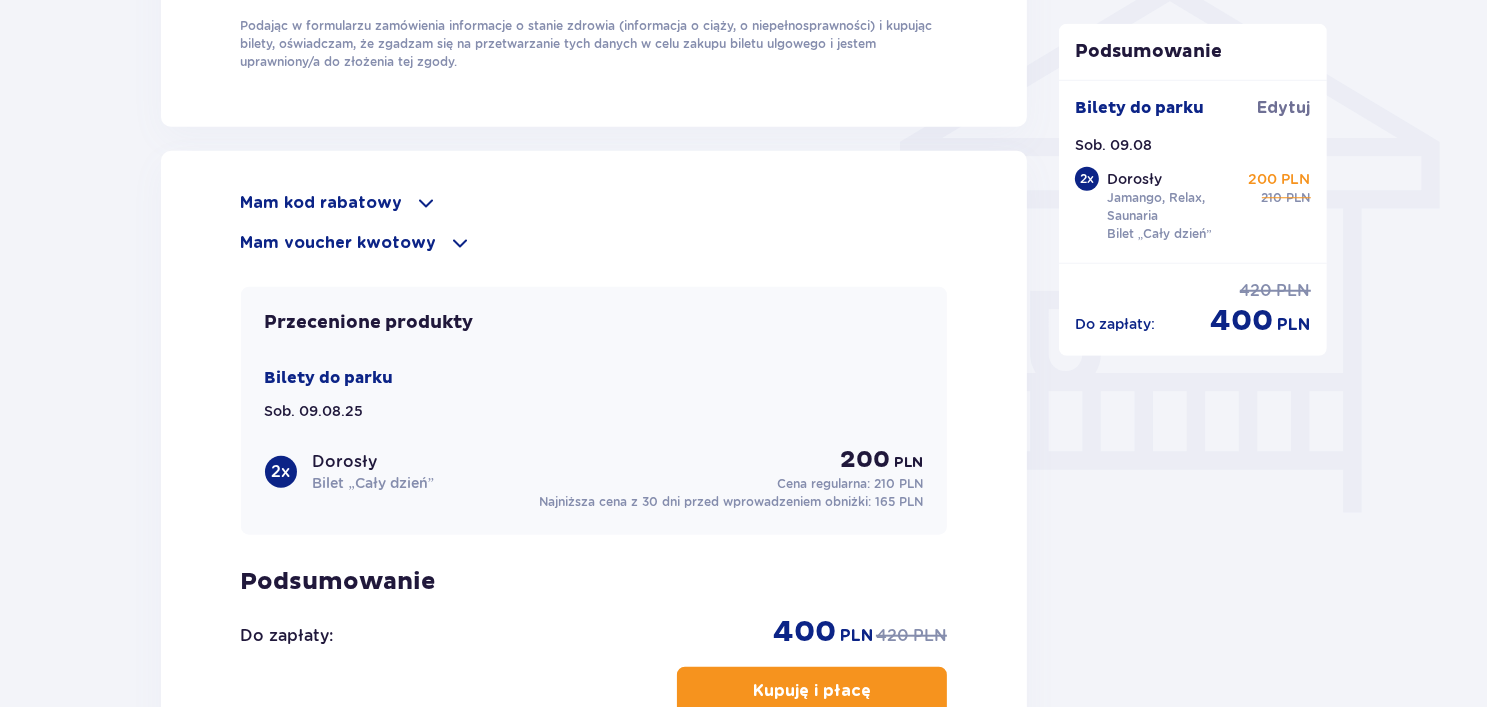 scroll, scrollTop: 1940, scrollLeft: 0, axis: vertical 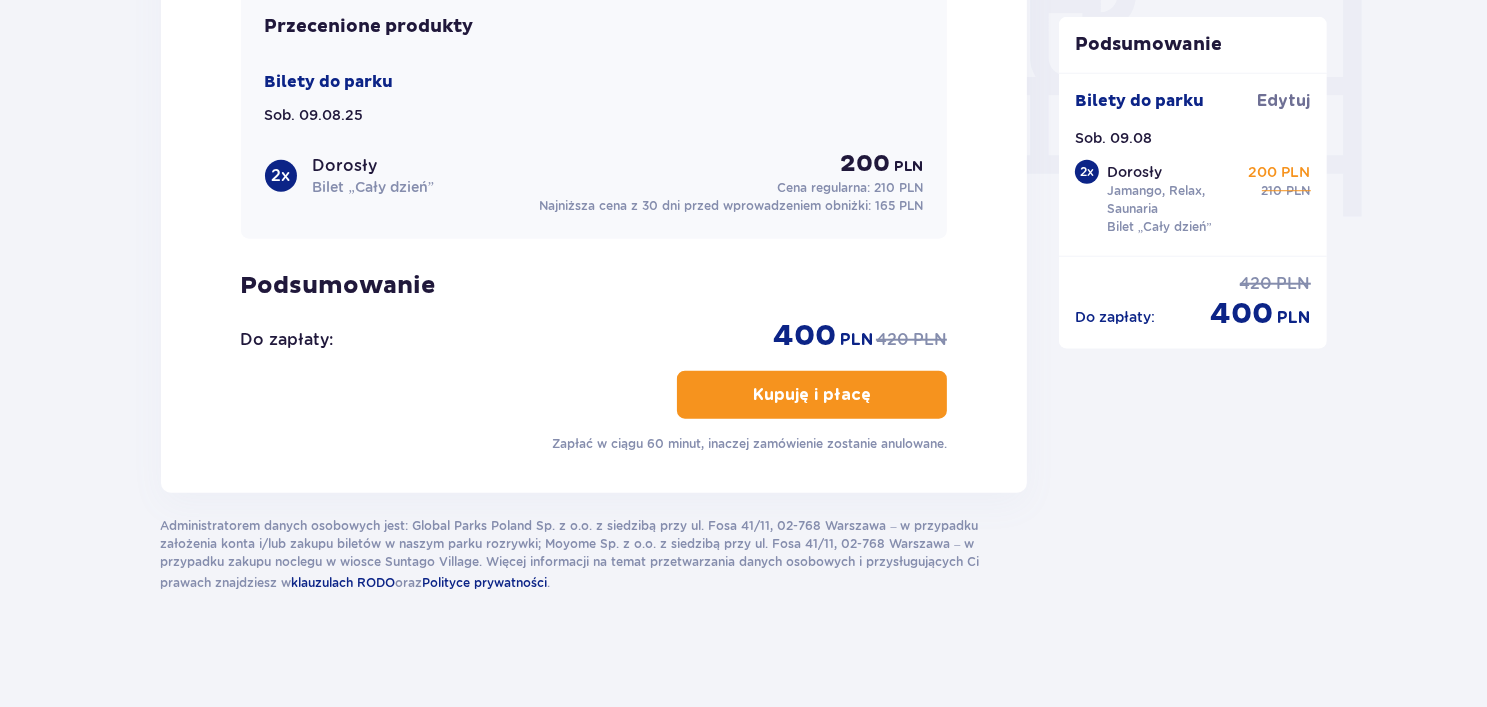 click on "Kupuję i płacę" at bounding box center [812, 395] 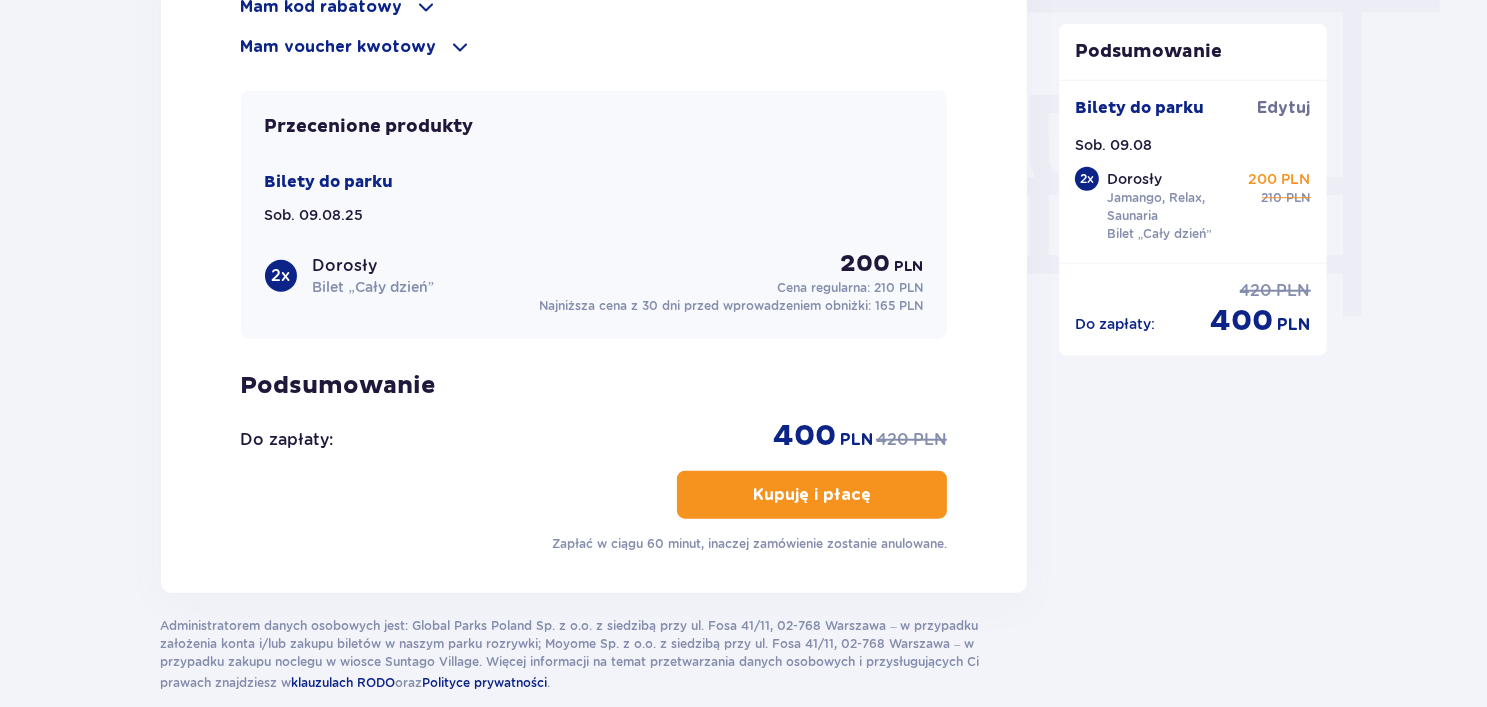 scroll, scrollTop: 1940, scrollLeft: 0, axis: vertical 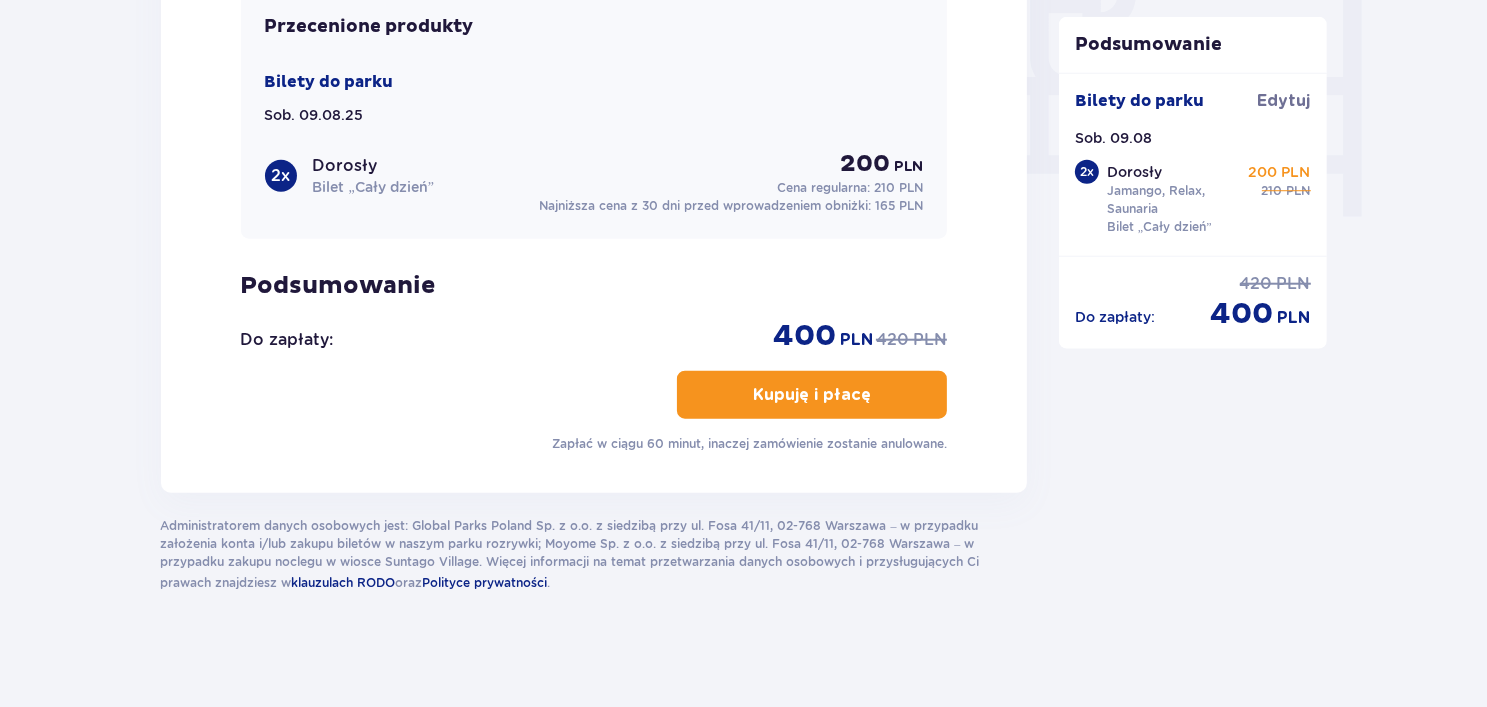 click on "Kupuję i płacę" at bounding box center (812, 395) 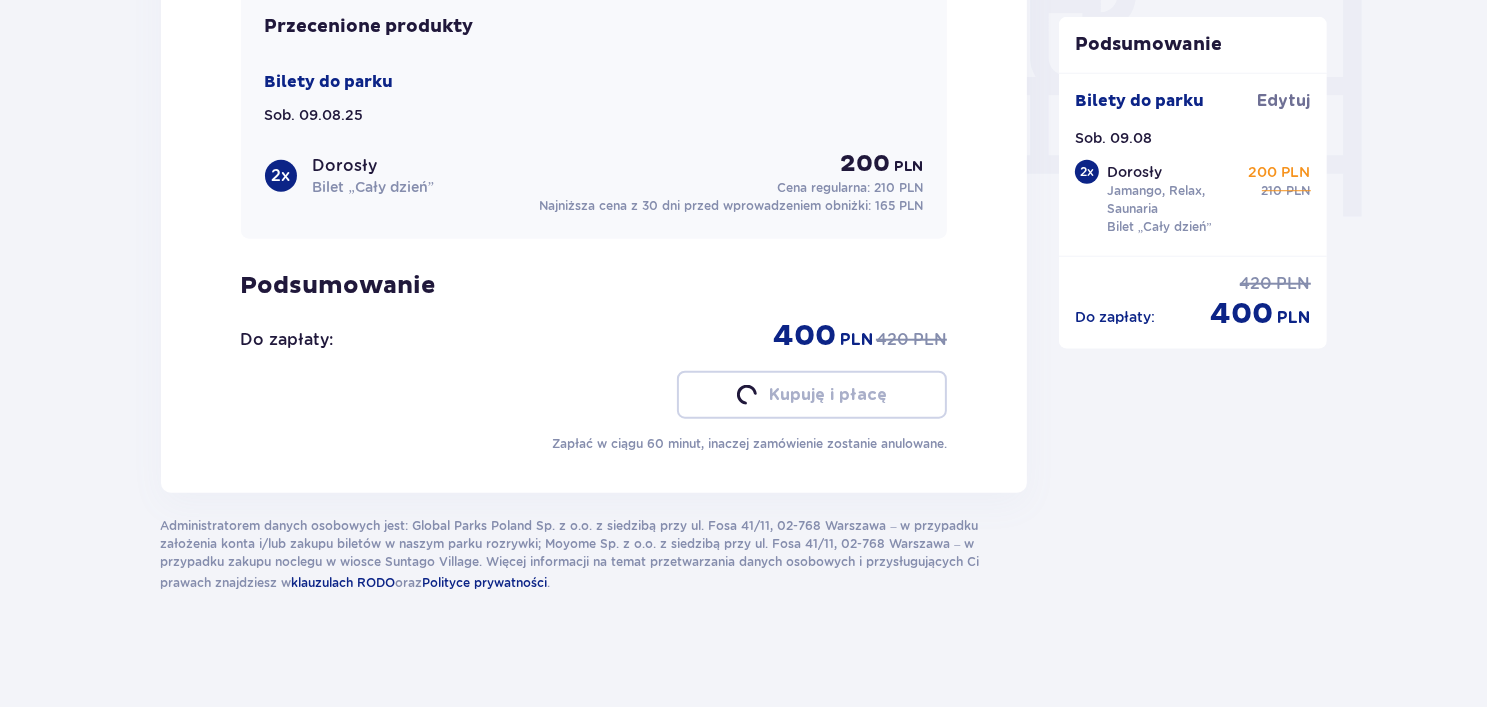 click on "Kupuję i płacę" at bounding box center (812, 395) 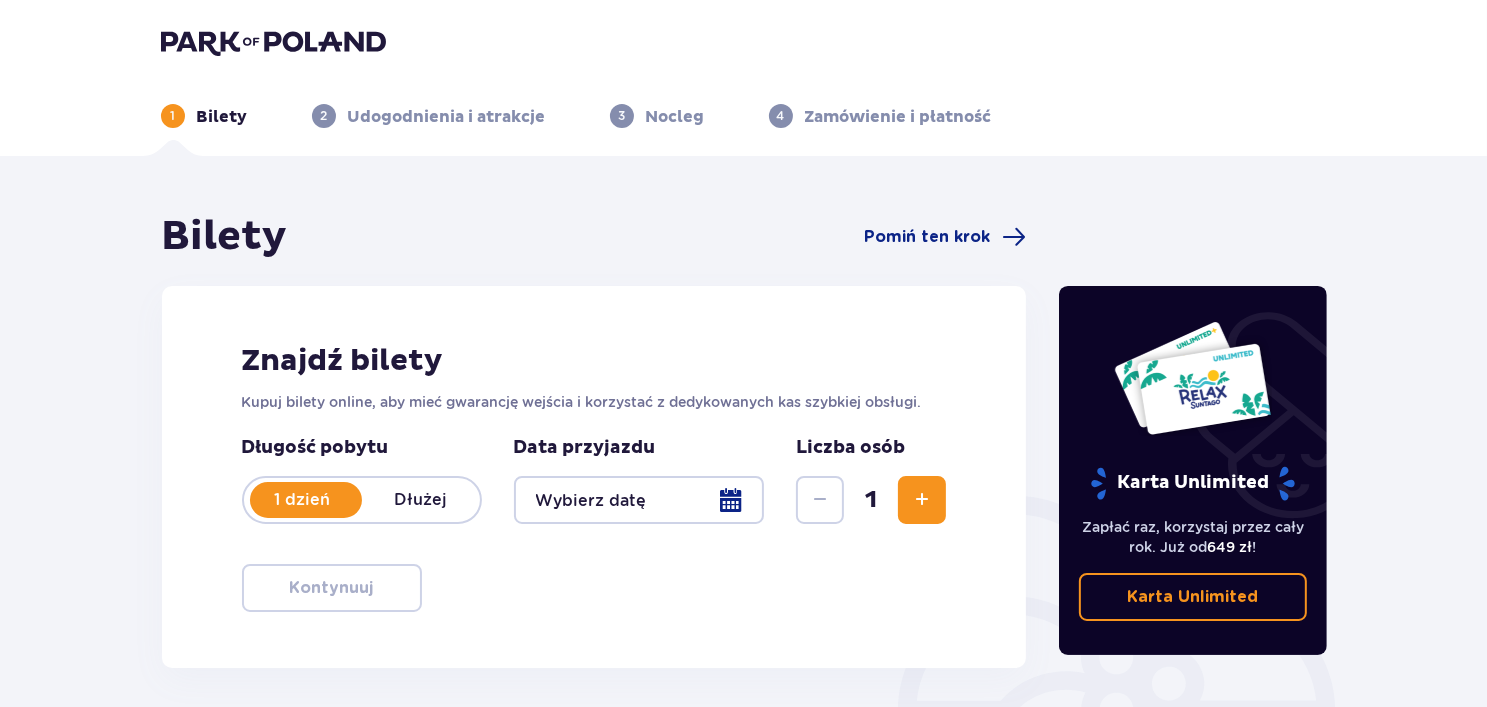 scroll, scrollTop: 200, scrollLeft: 0, axis: vertical 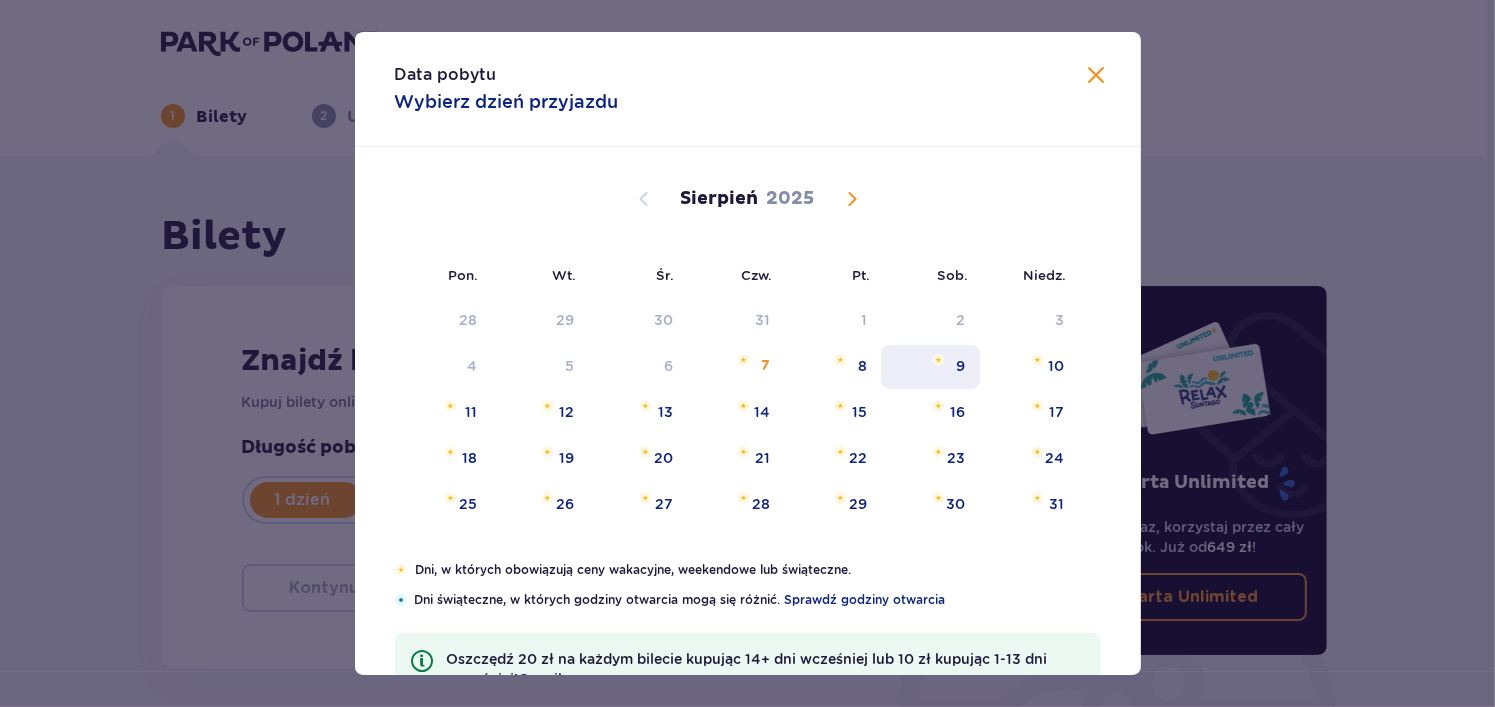 click on "9" at bounding box center [961, 366] 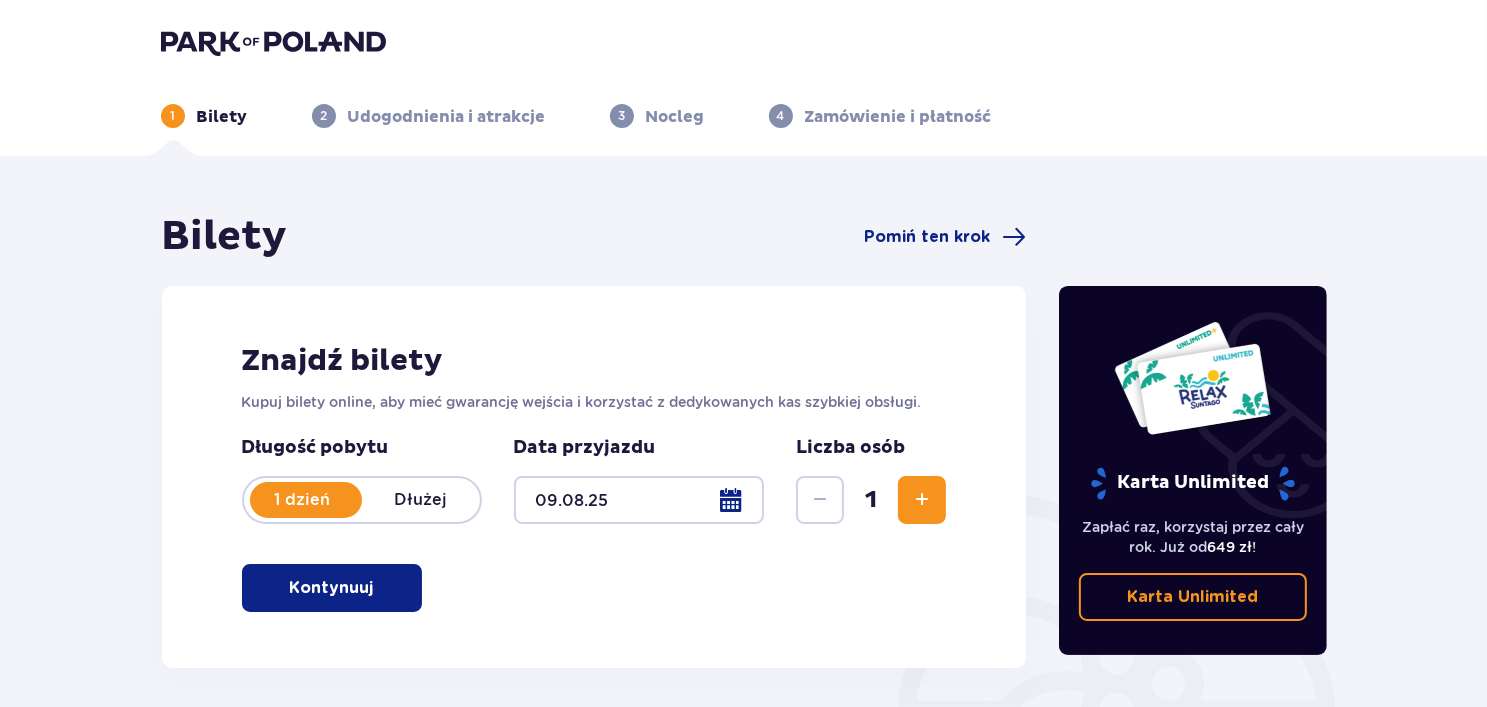 click at bounding box center [922, 500] 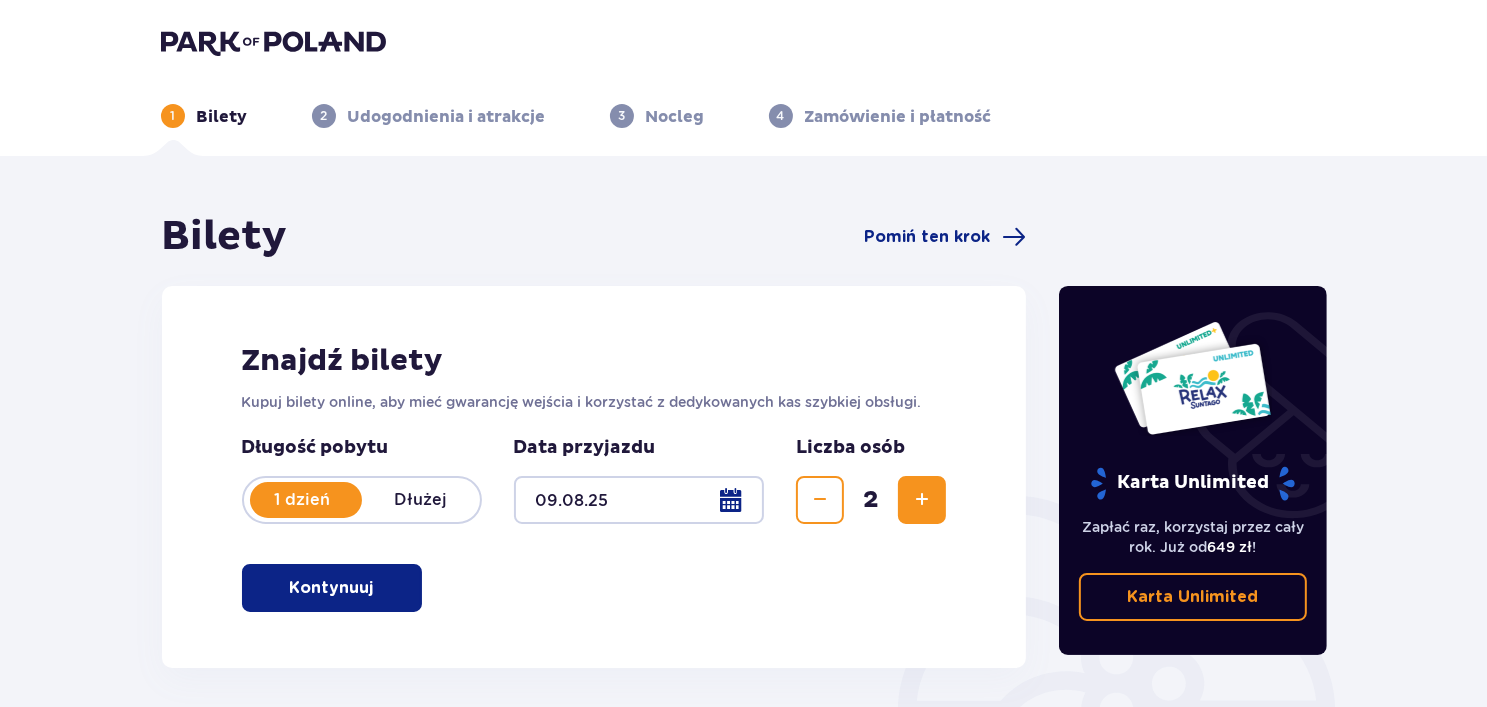 click on "Kontynuuj" at bounding box center (332, 588) 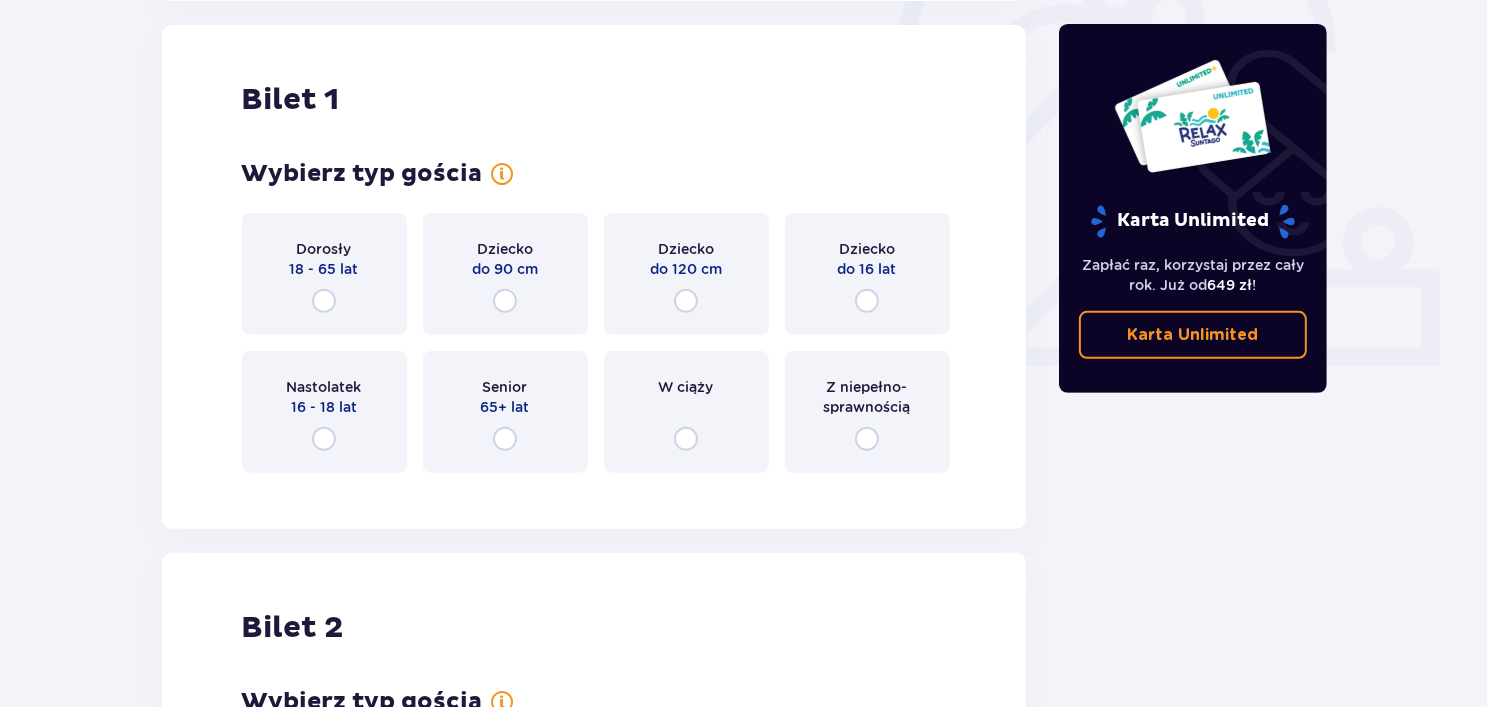 scroll, scrollTop: 668, scrollLeft: 0, axis: vertical 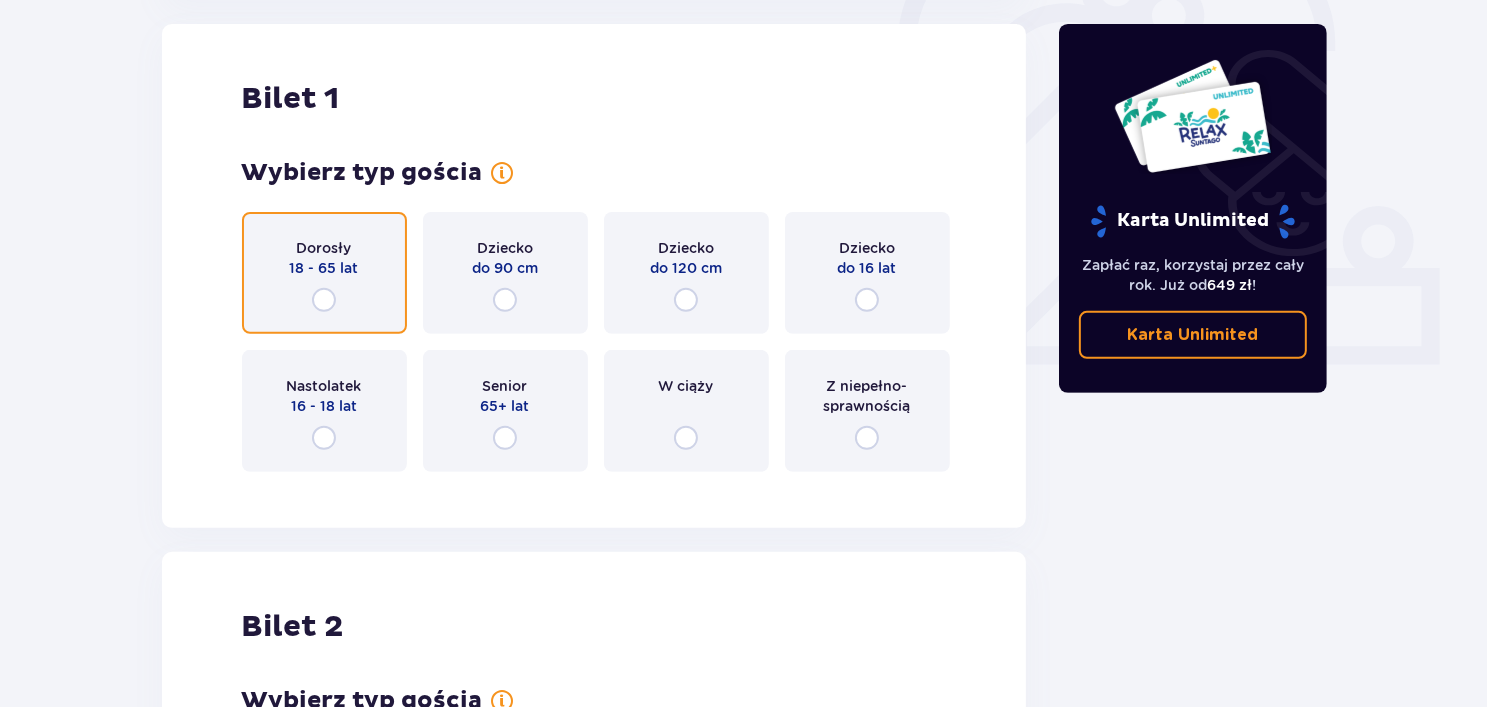 click at bounding box center [324, 300] 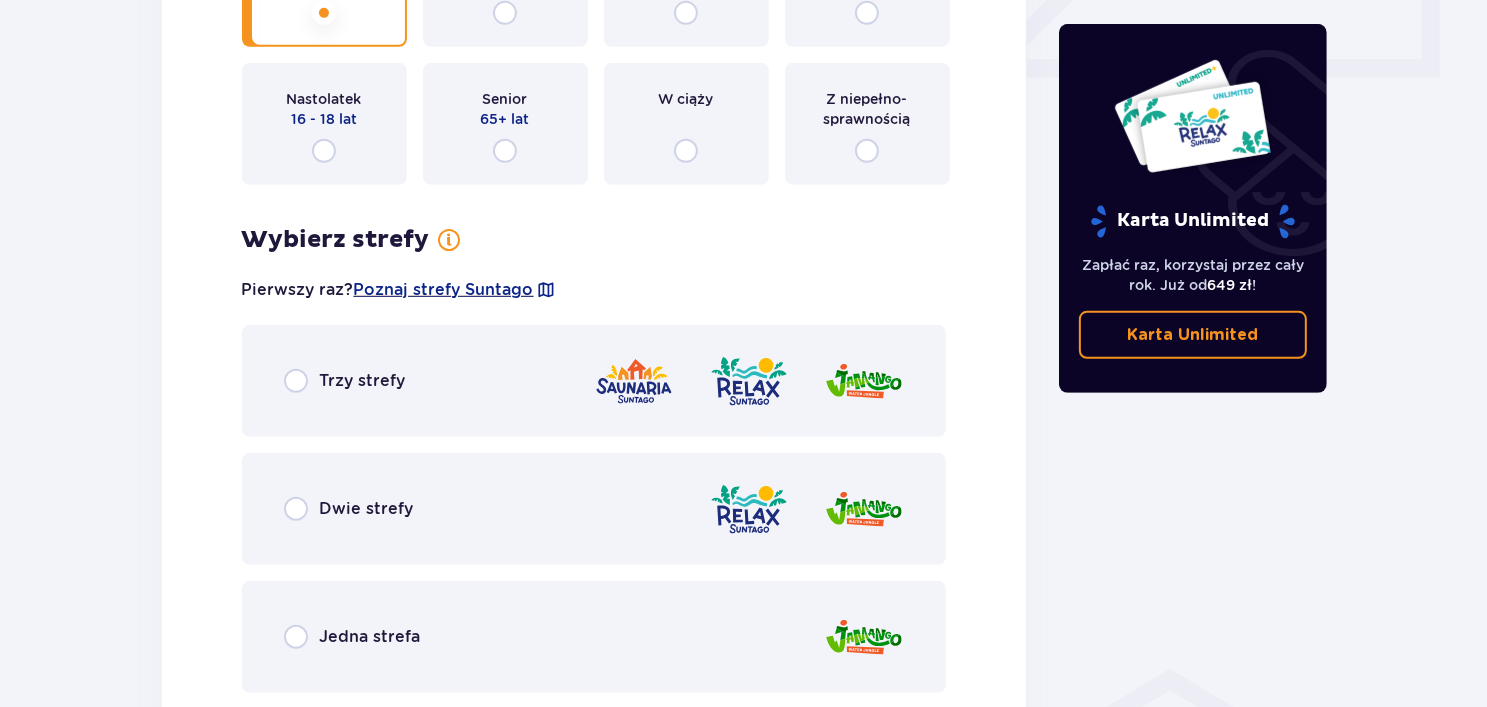 scroll, scrollTop: 956, scrollLeft: 0, axis: vertical 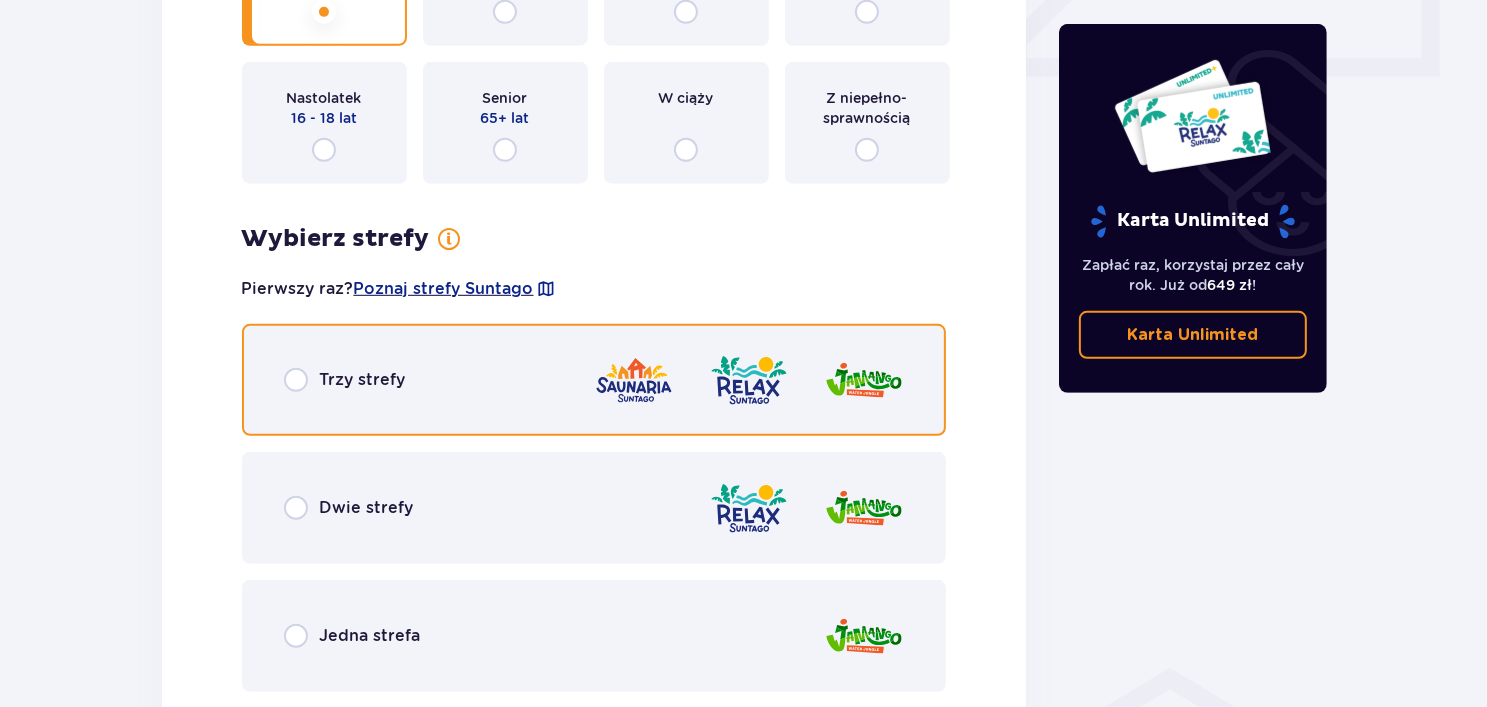 click at bounding box center [296, 380] 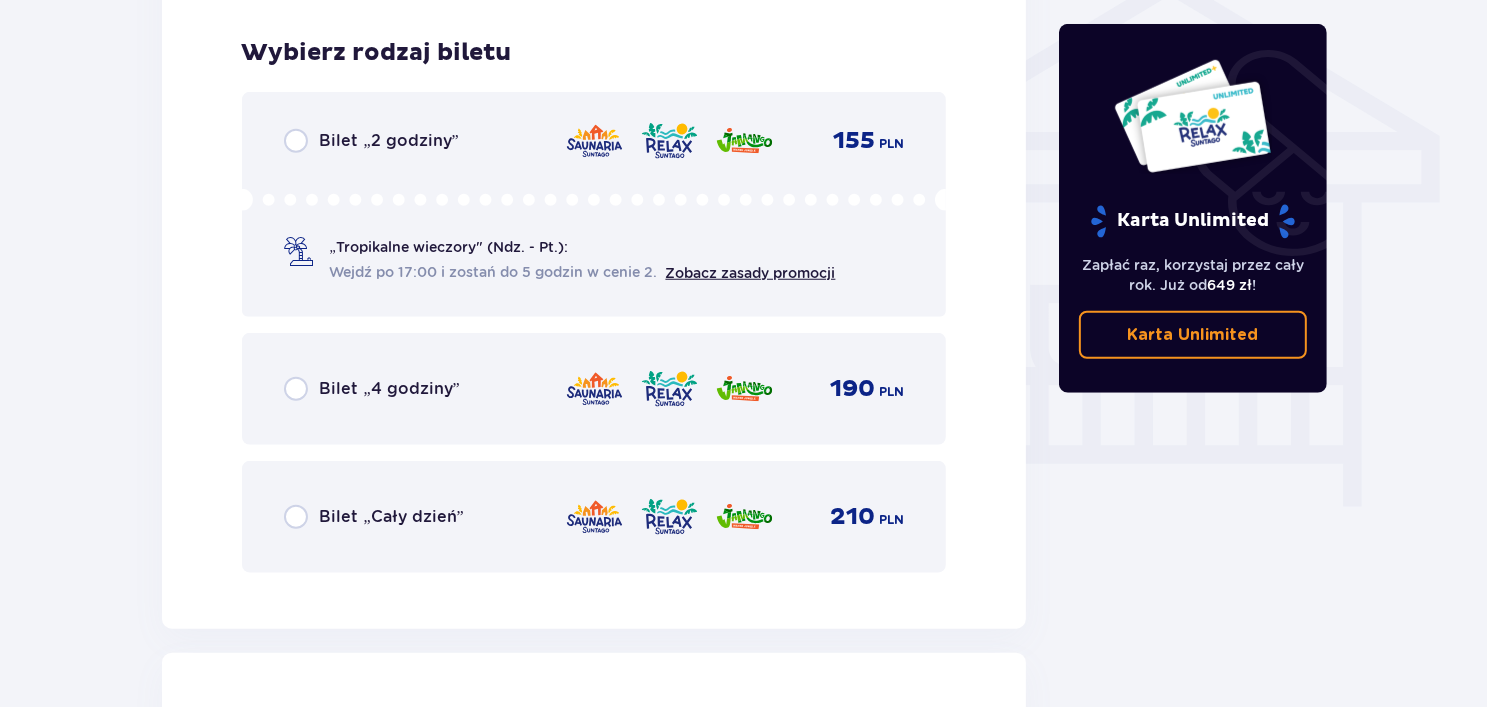 scroll, scrollTop: 1664, scrollLeft: 0, axis: vertical 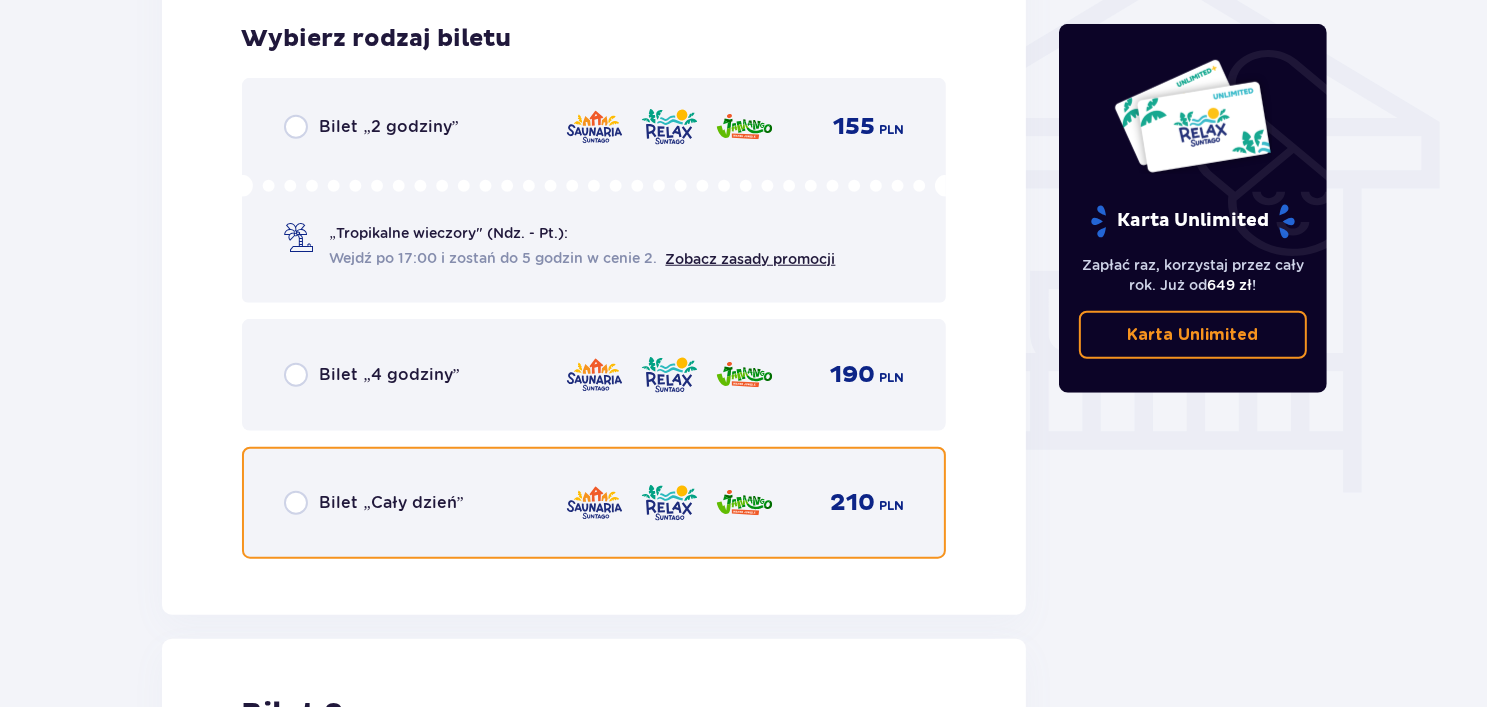 click at bounding box center [296, 503] 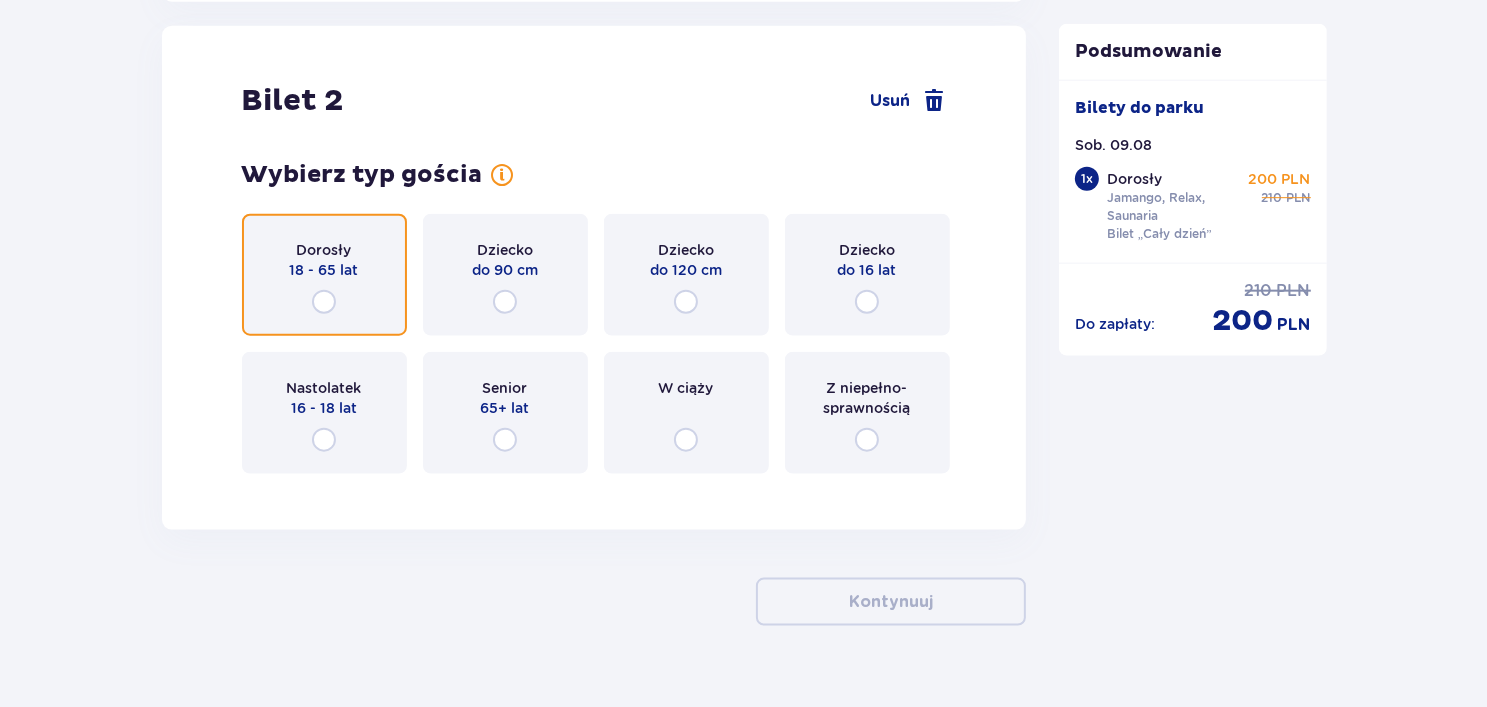click at bounding box center [324, 302] 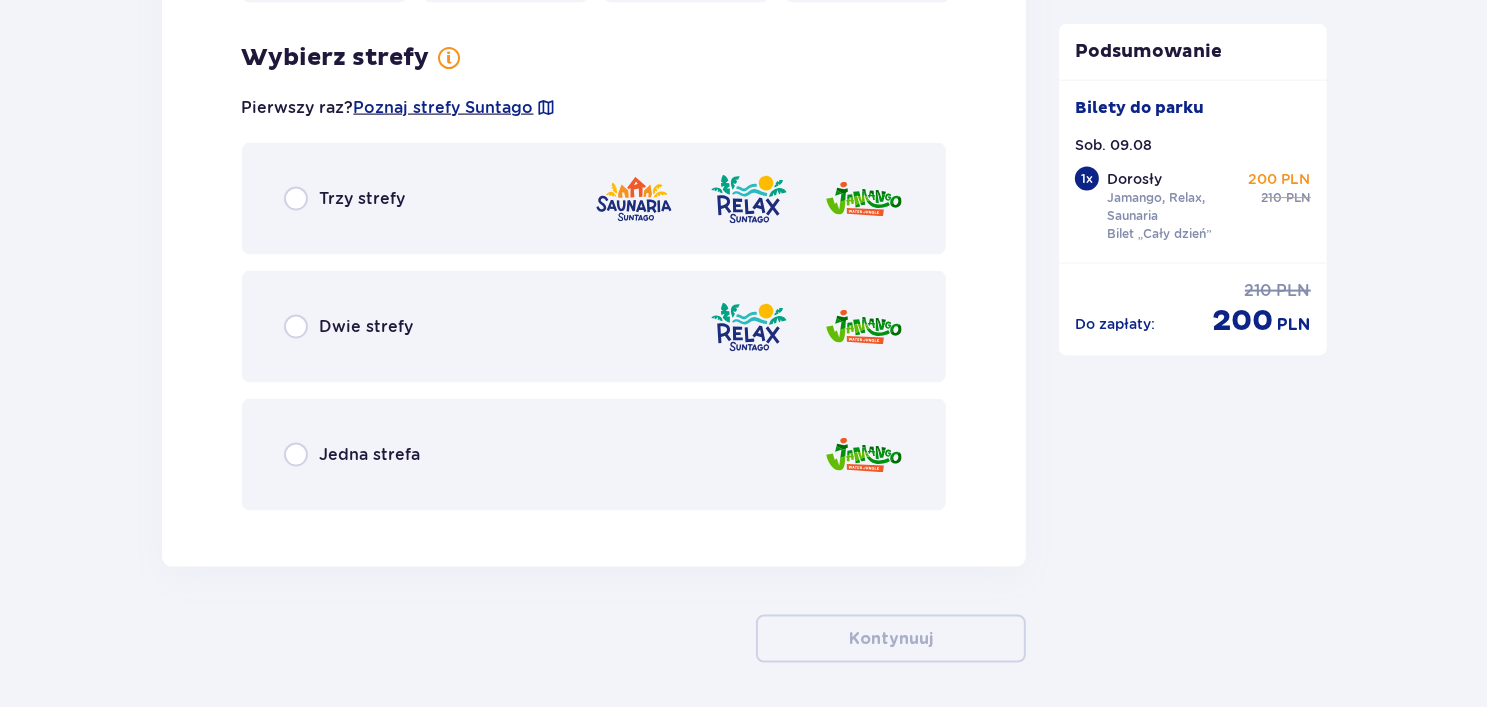 scroll, scrollTop: 2765, scrollLeft: 0, axis: vertical 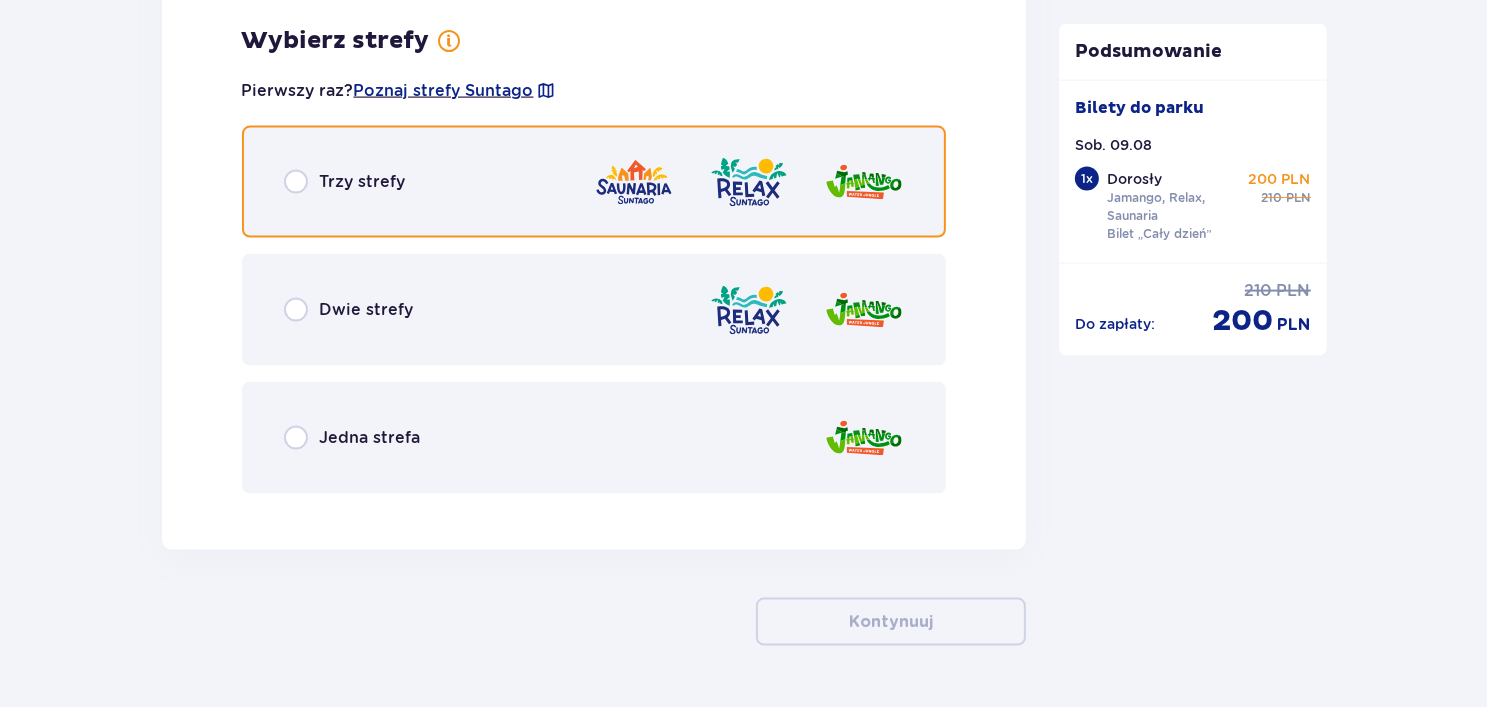 click at bounding box center [296, 182] 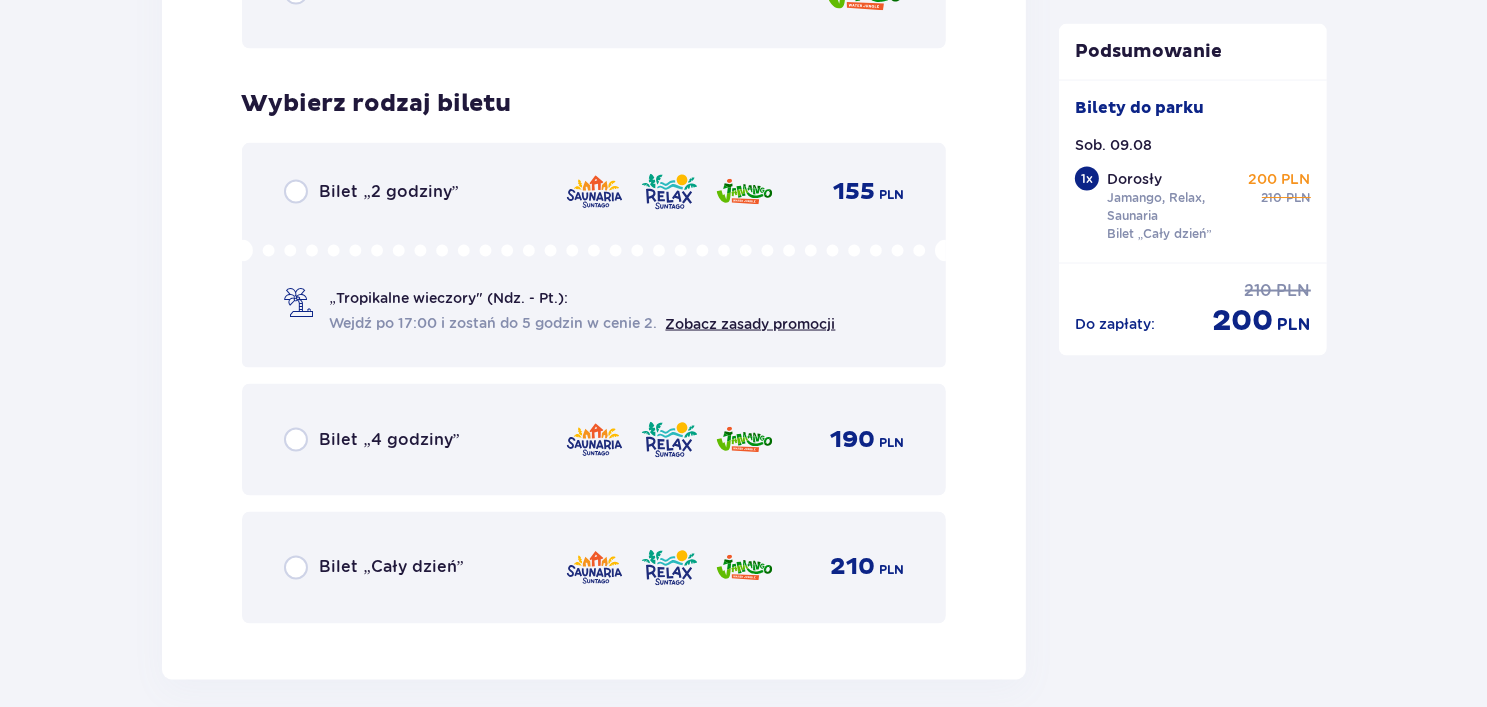 scroll, scrollTop: 3273, scrollLeft: 0, axis: vertical 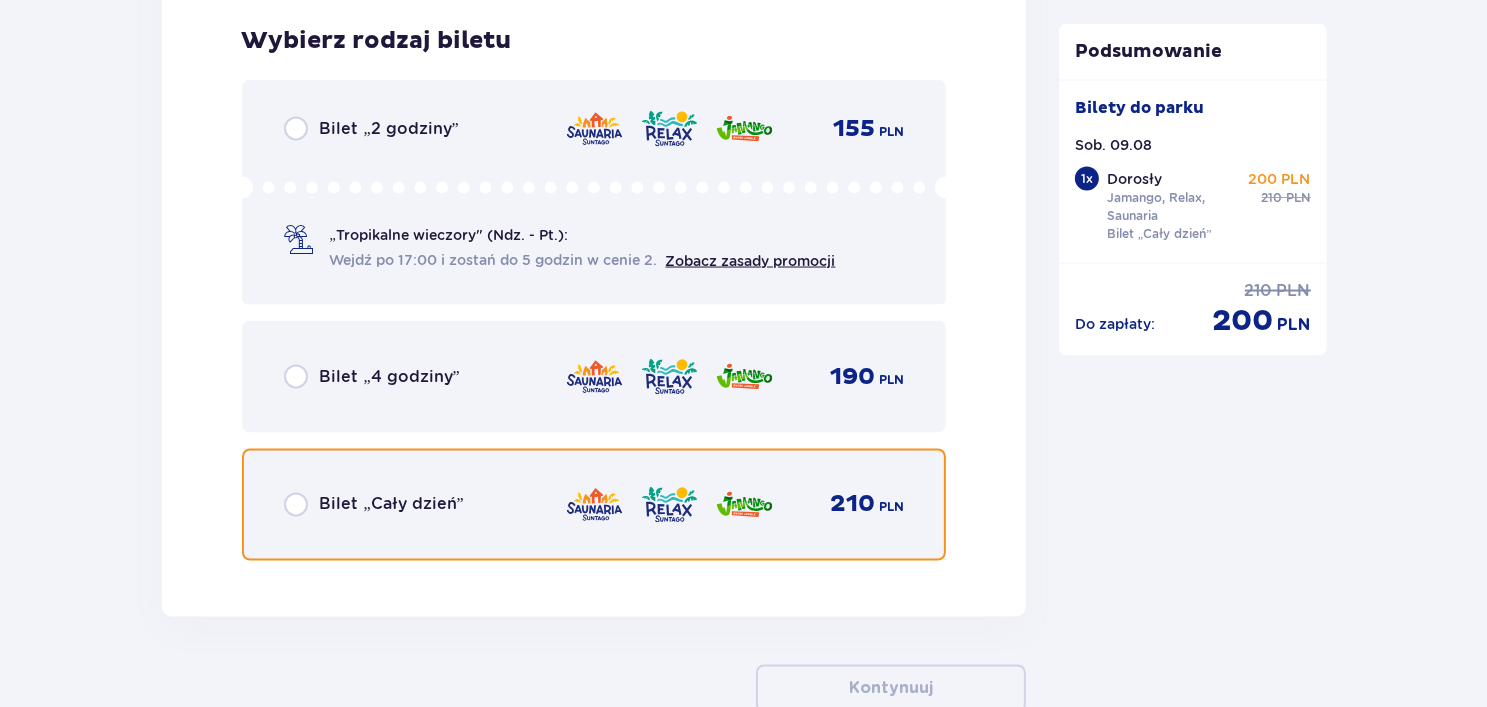 click at bounding box center [296, 505] 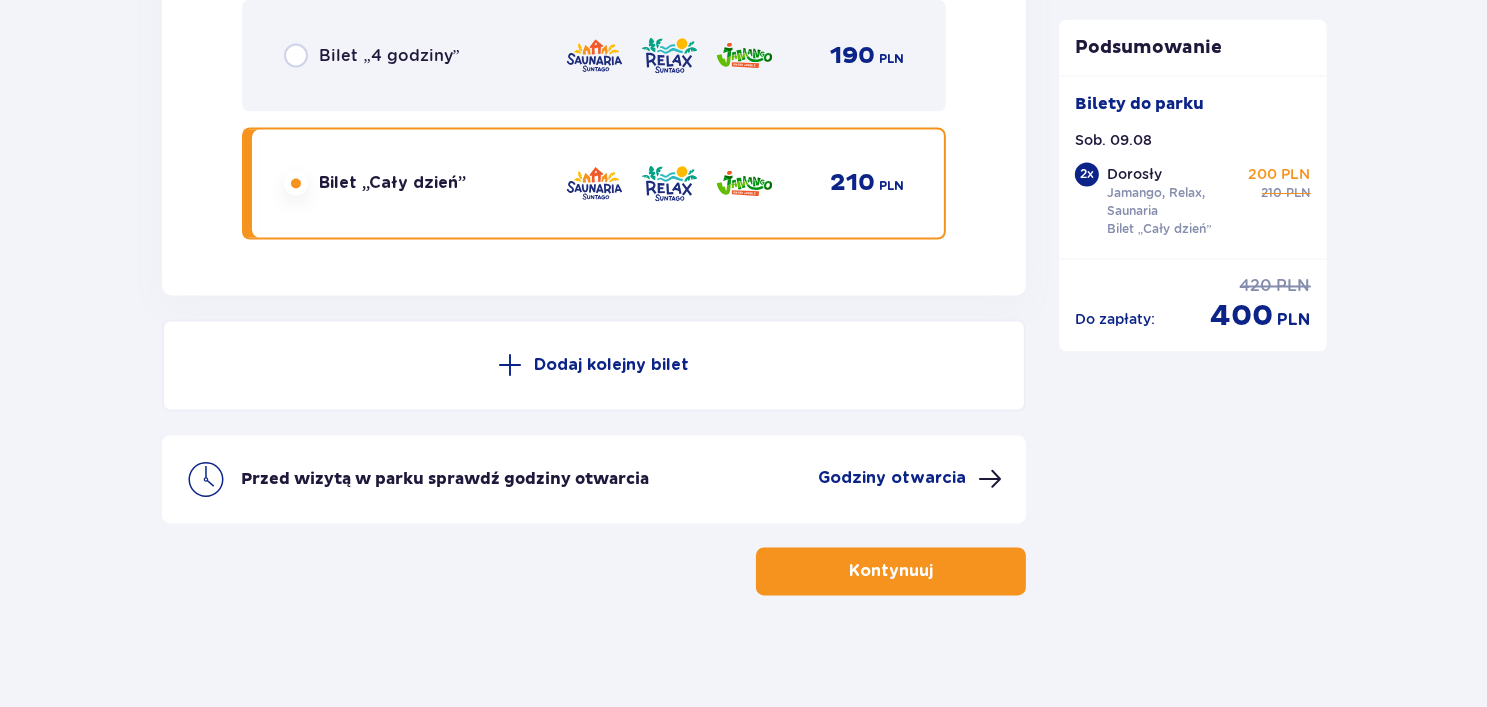 scroll, scrollTop: 3600, scrollLeft: 0, axis: vertical 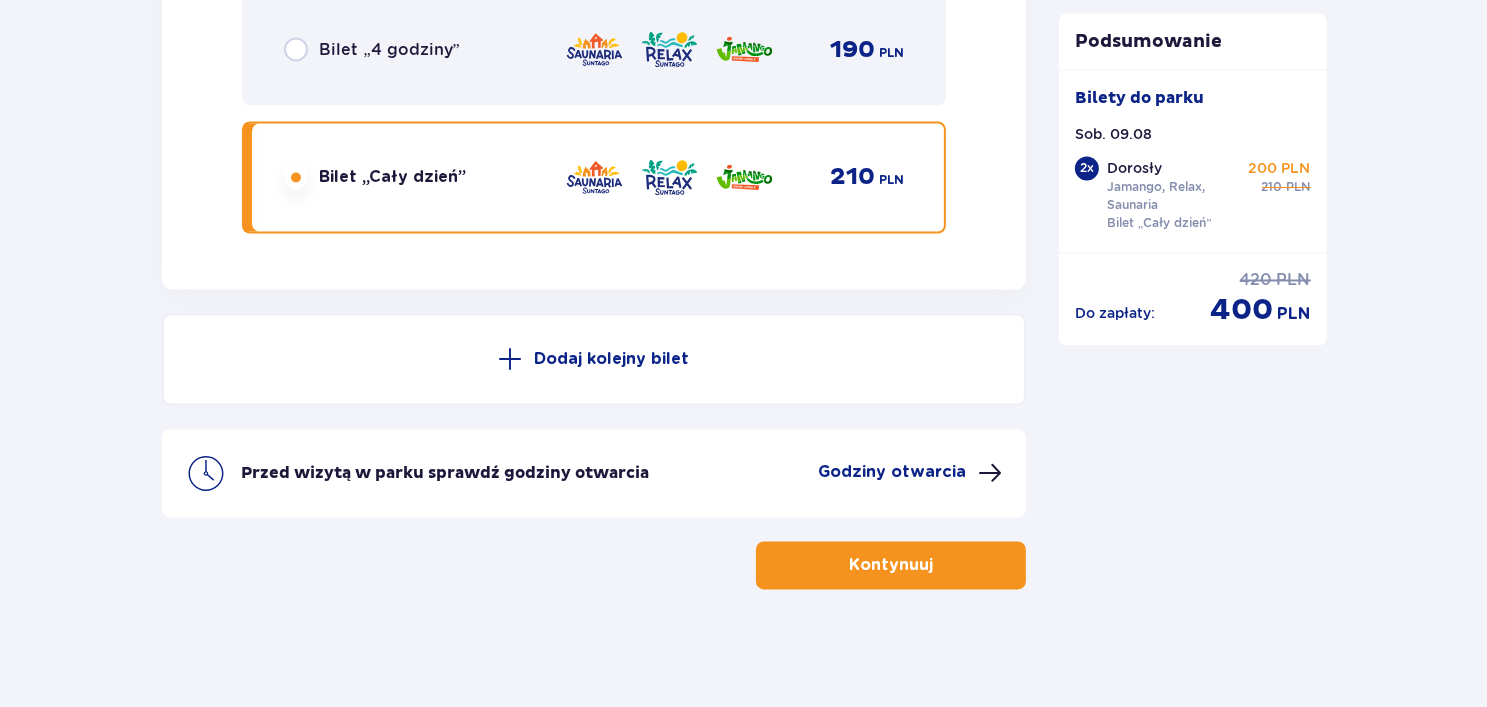 click on "Kontynuuj" at bounding box center (891, 566) 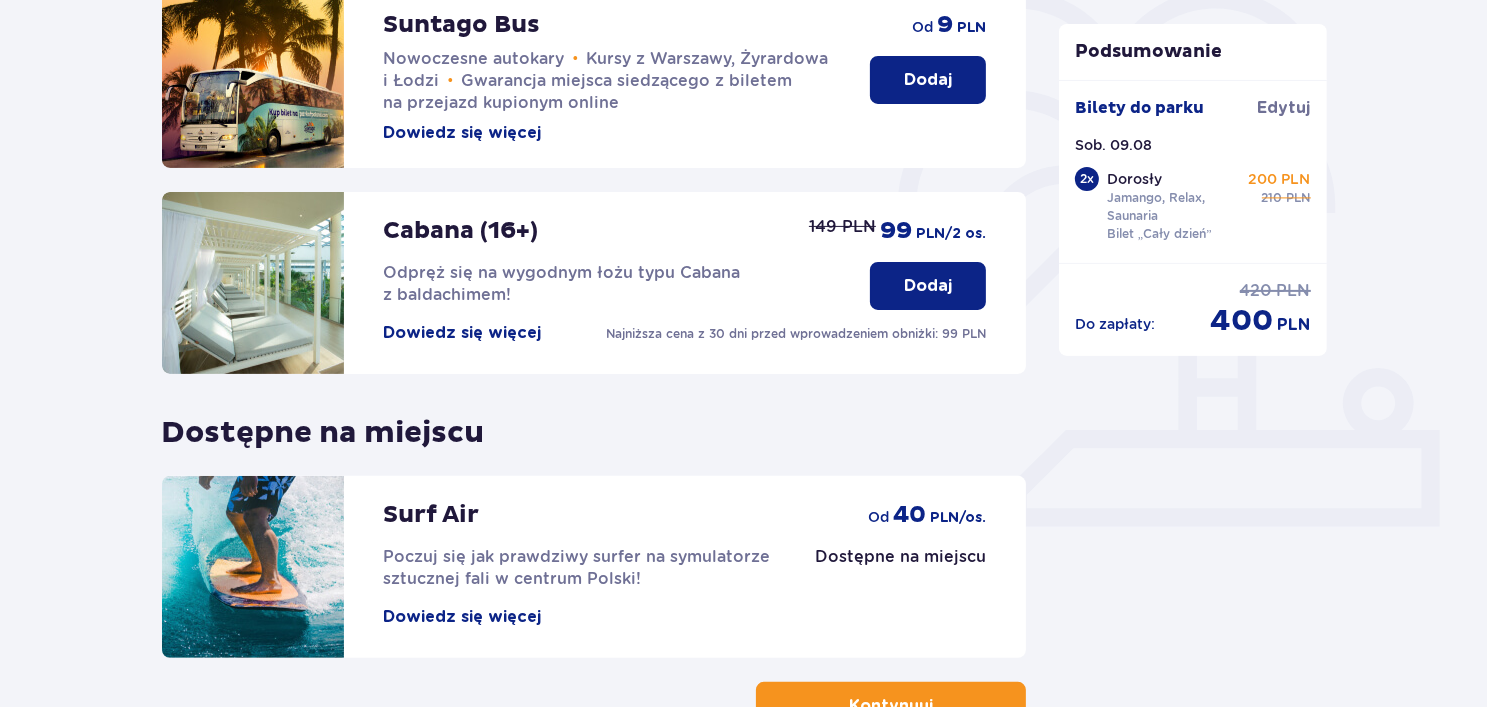 scroll, scrollTop: 648, scrollLeft: 0, axis: vertical 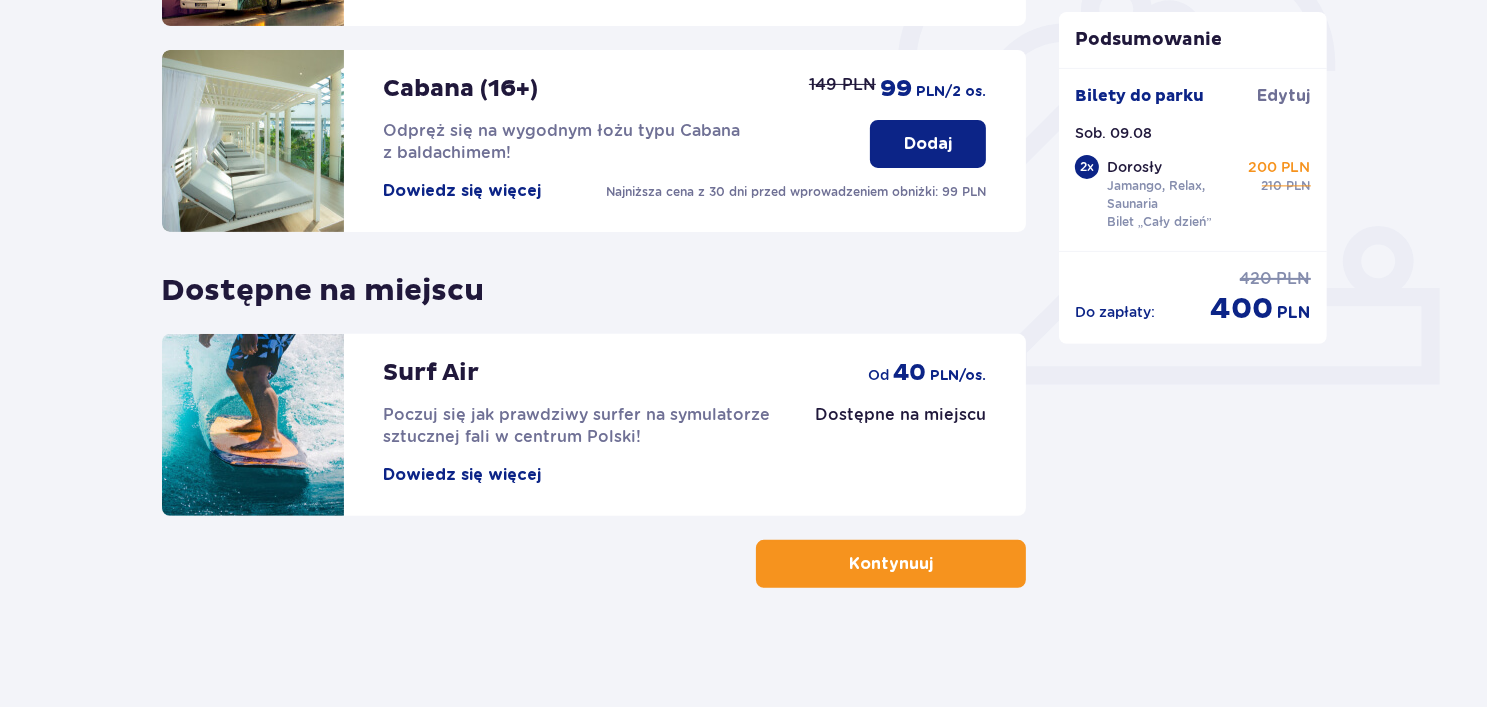 click on "Kontynuuj" at bounding box center (891, 564) 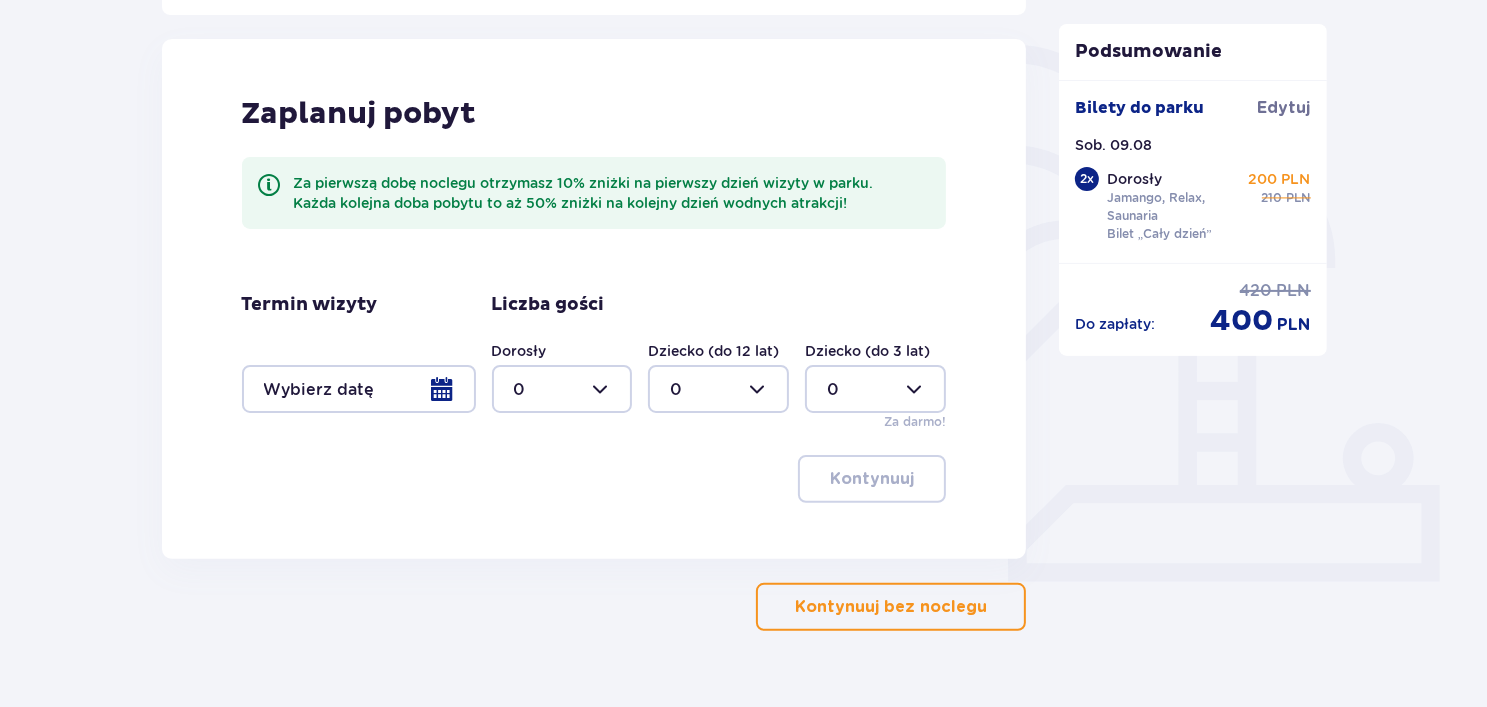 scroll, scrollTop: 495, scrollLeft: 0, axis: vertical 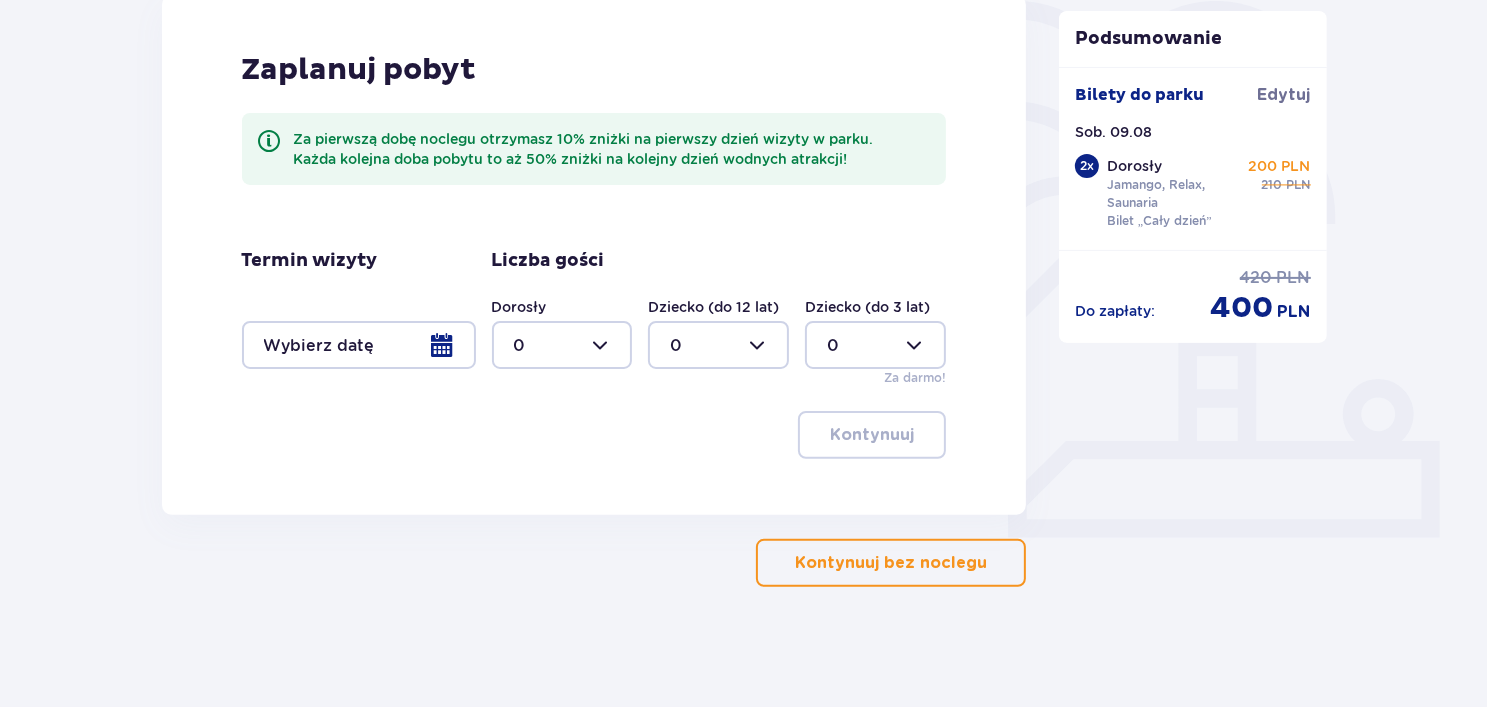 click on "Kontynuuj bez noclegu" at bounding box center [891, 563] 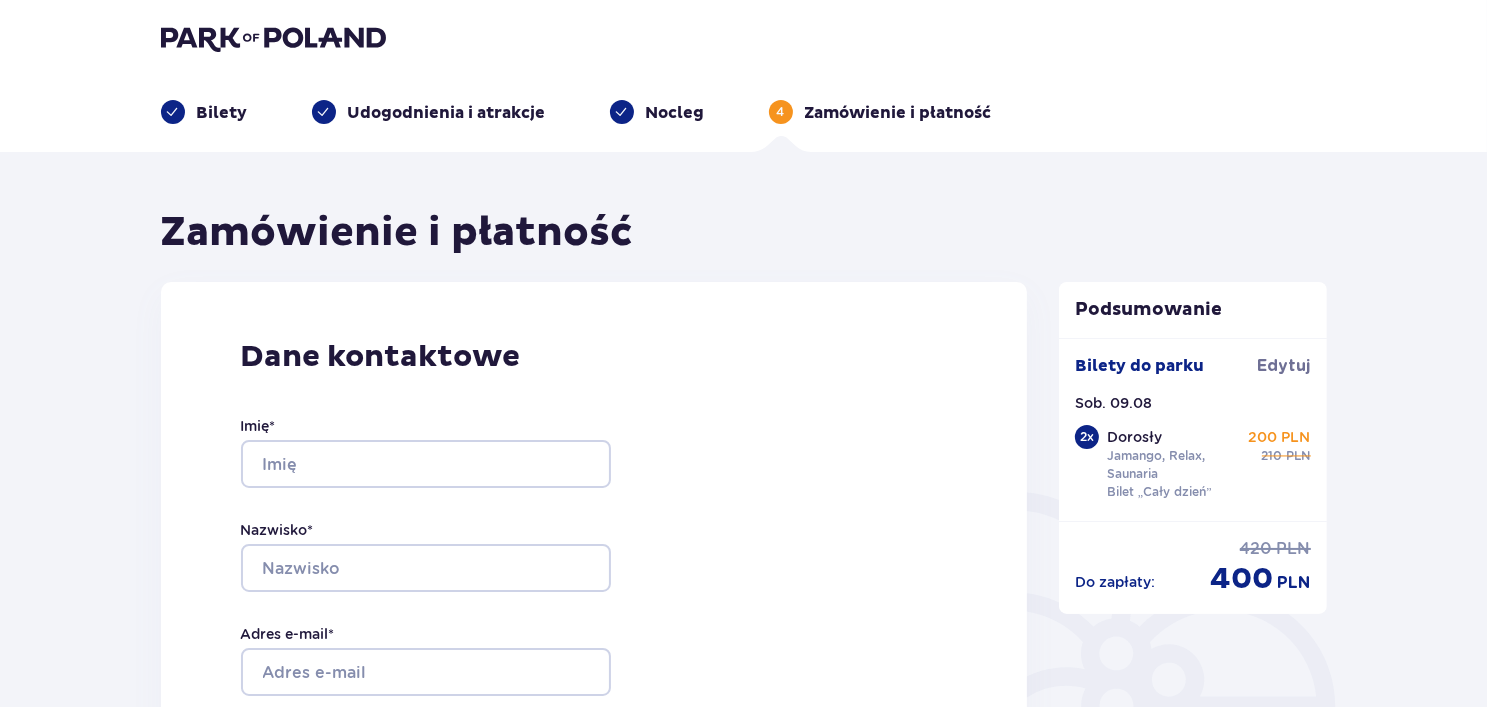 scroll, scrollTop: 0, scrollLeft: 0, axis: both 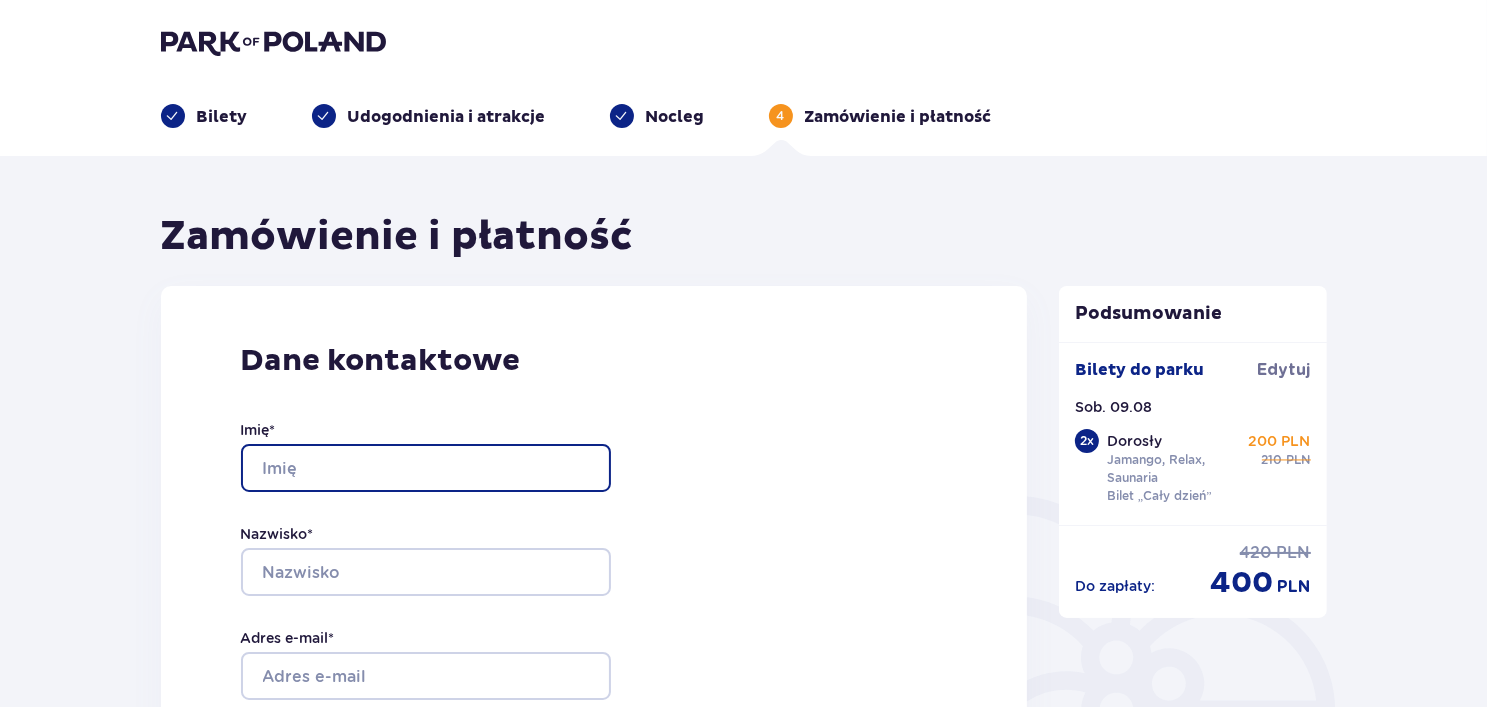 click on "Imię *" at bounding box center [426, 468] 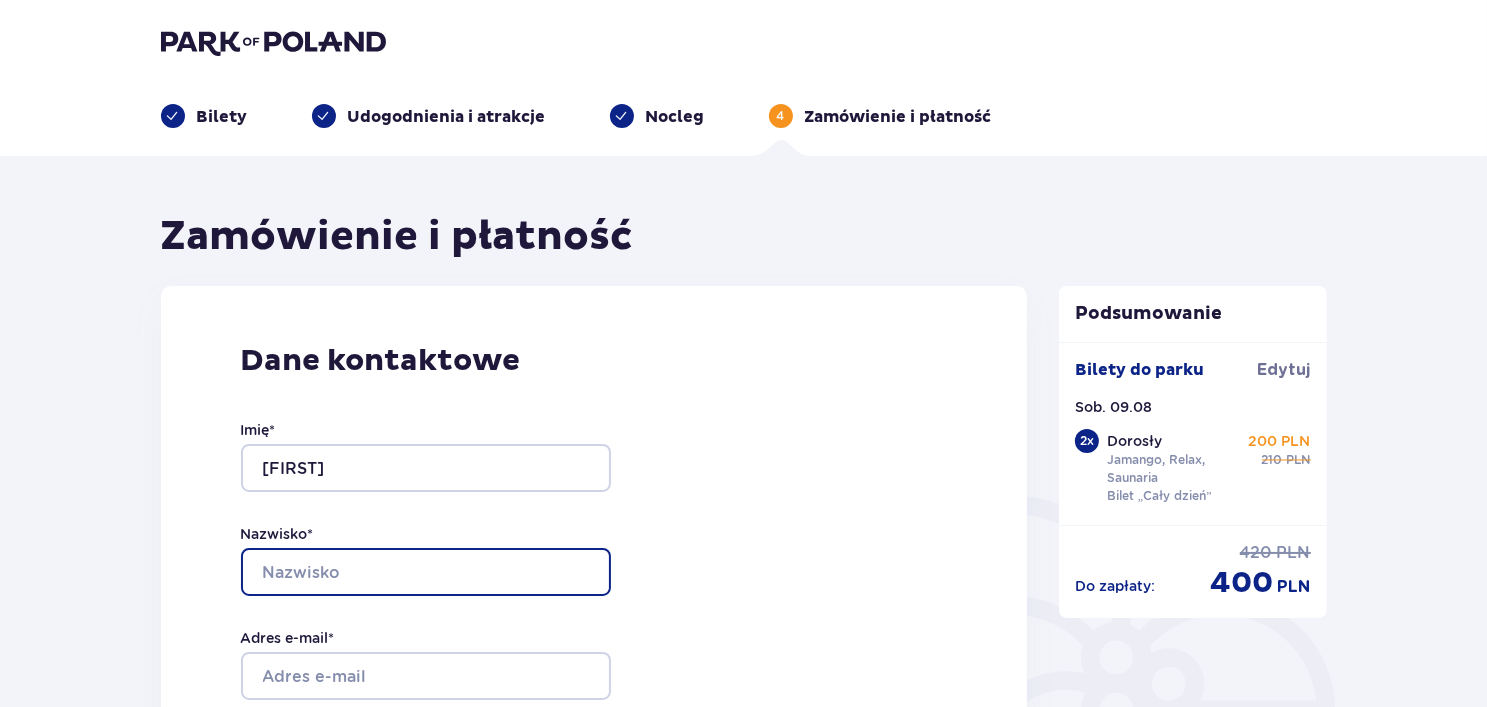 click on "Nazwisko *" at bounding box center (426, 572) 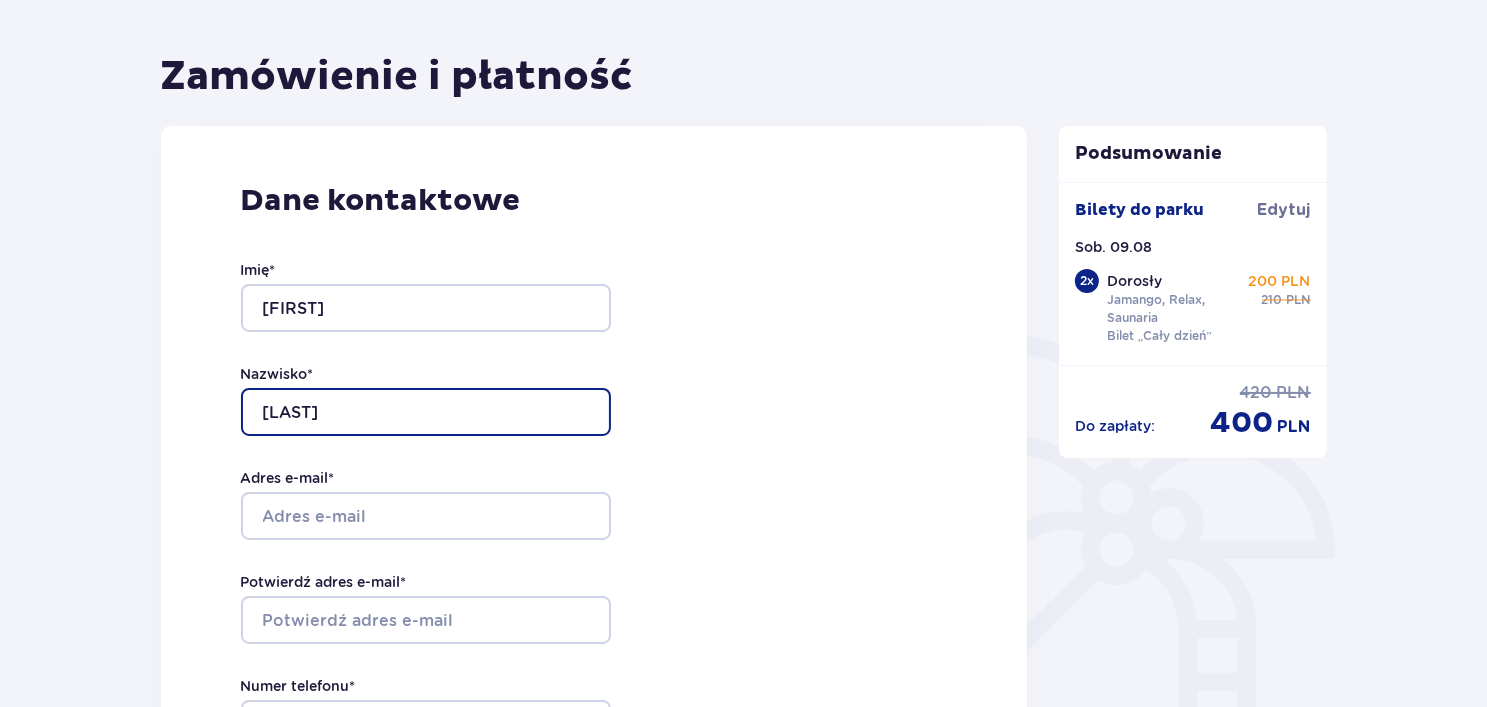 scroll, scrollTop: 300, scrollLeft: 0, axis: vertical 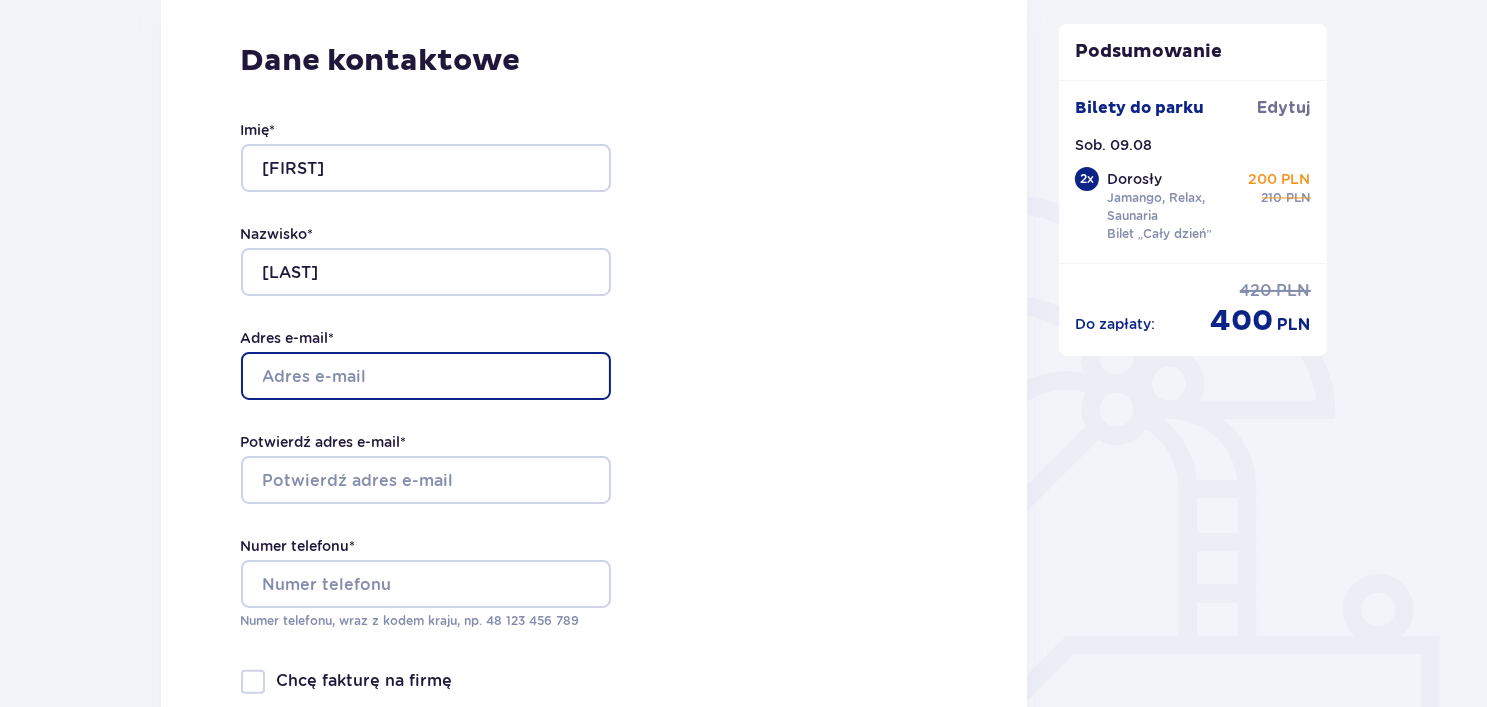 click on "Adres e-mail *" at bounding box center (426, 376) 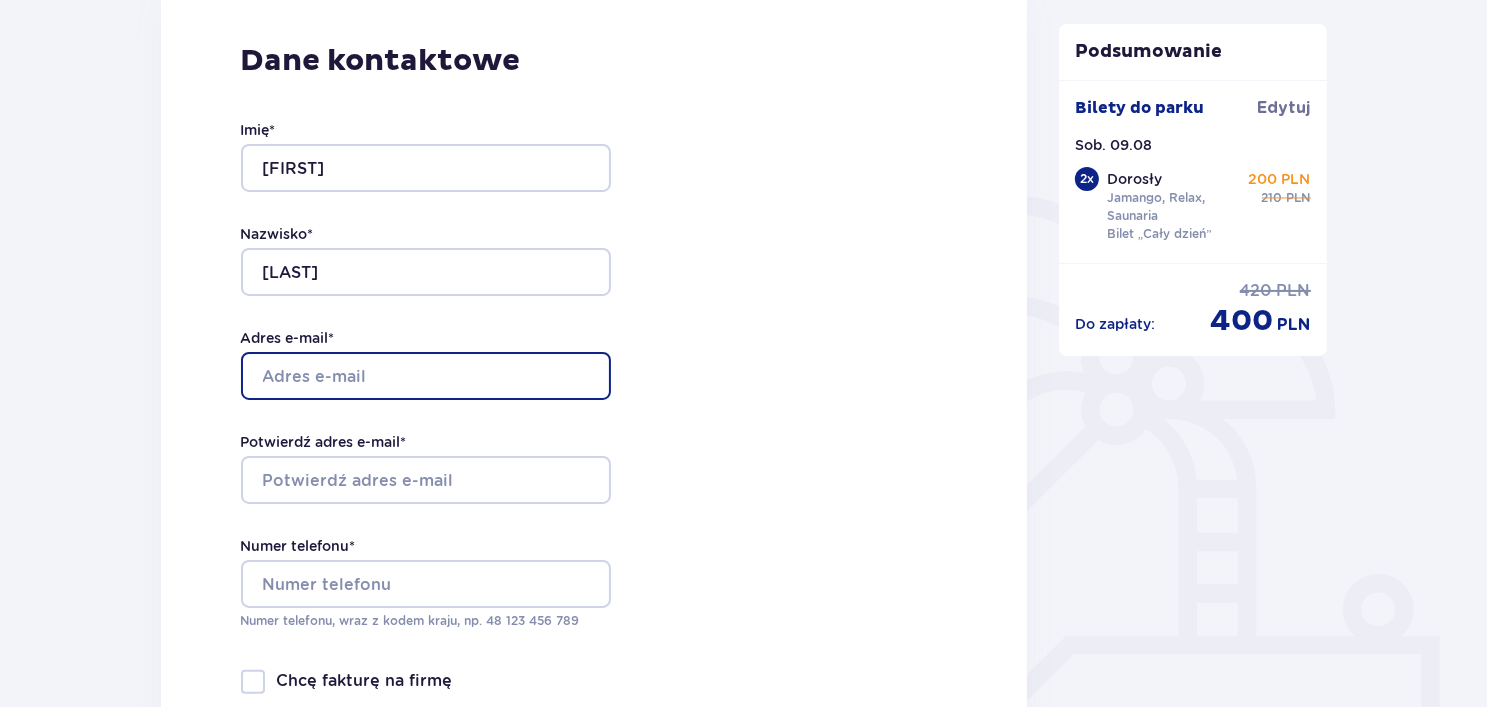 type on "[EMAIL]" 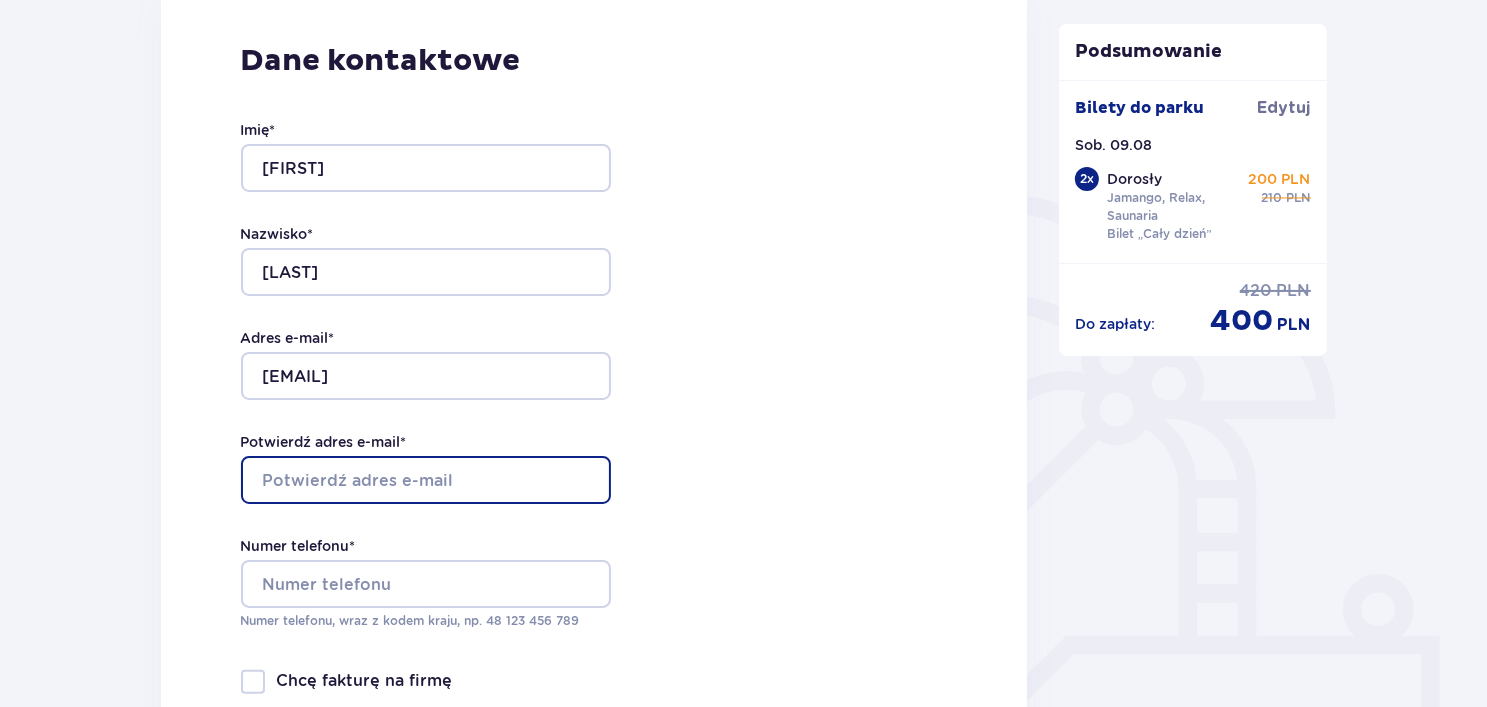 click on "Potwierdź adres e-mail *" at bounding box center (426, 480) 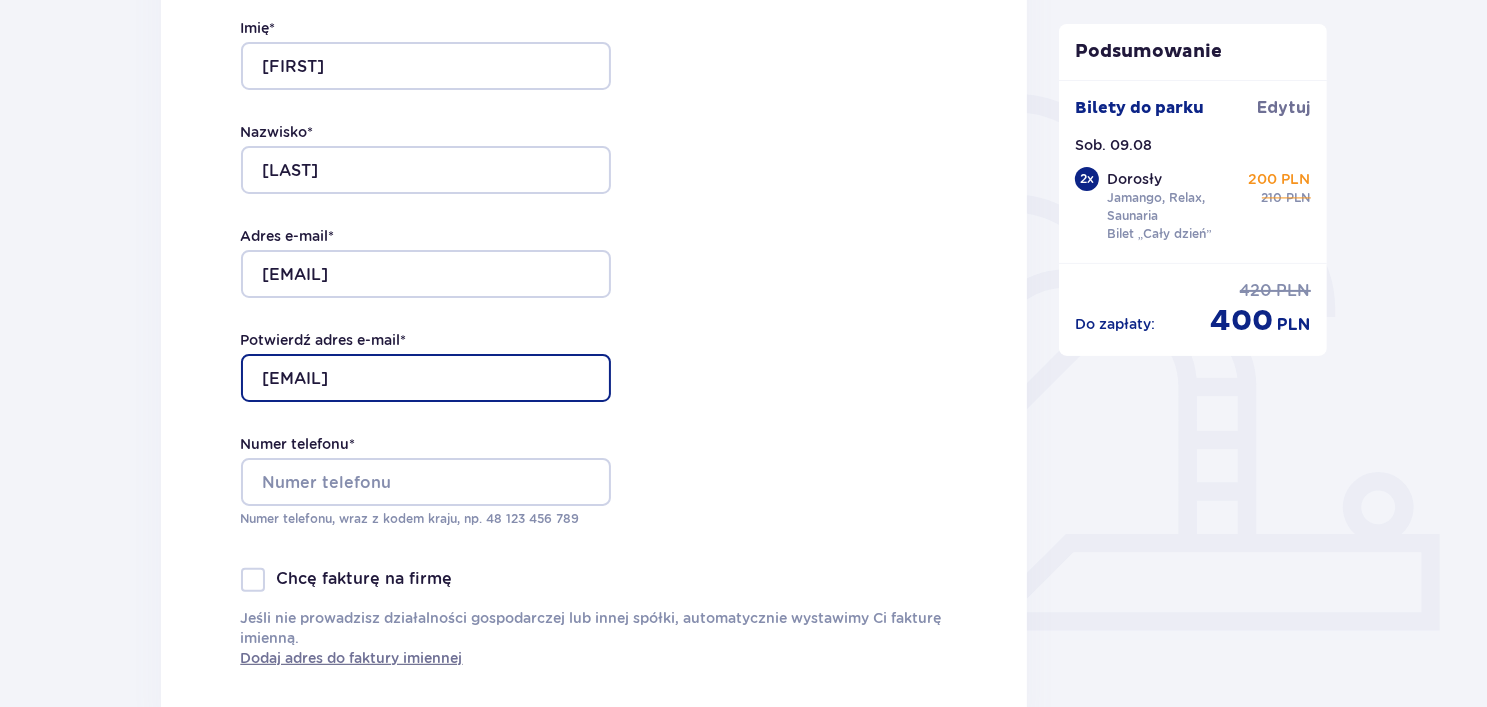 scroll, scrollTop: 500, scrollLeft: 0, axis: vertical 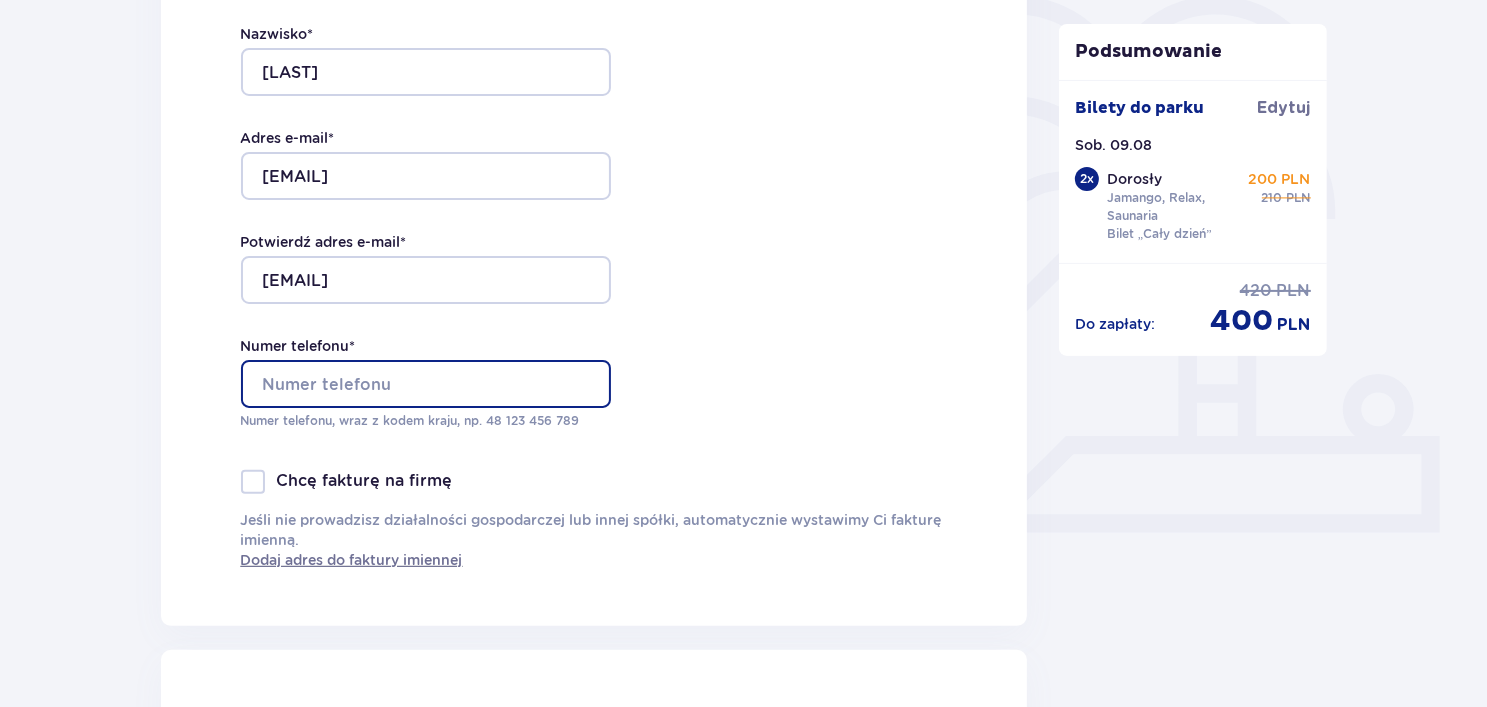 click on "Numer telefonu *" at bounding box center [426, 384] 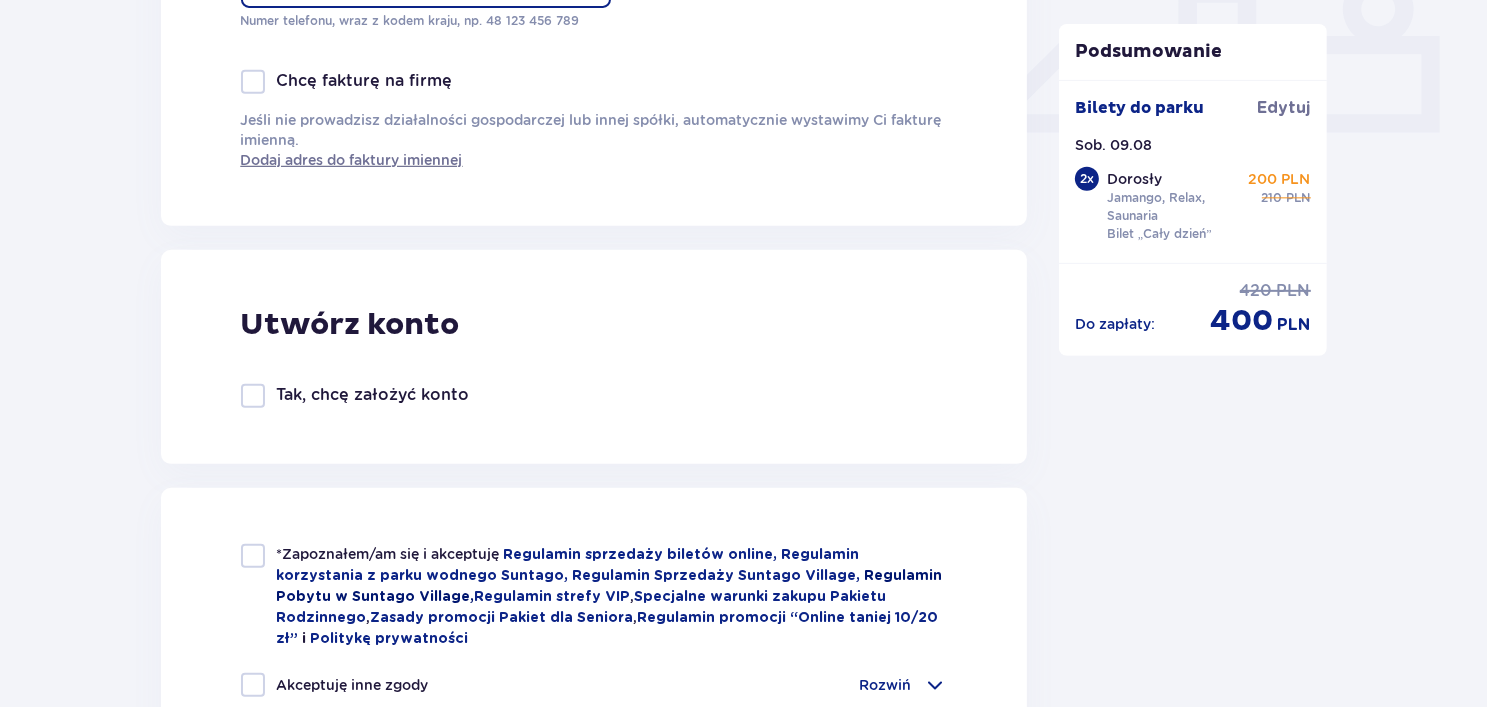scroll, scrollTop: 1100, scrollLeft: 0, axis: vertical 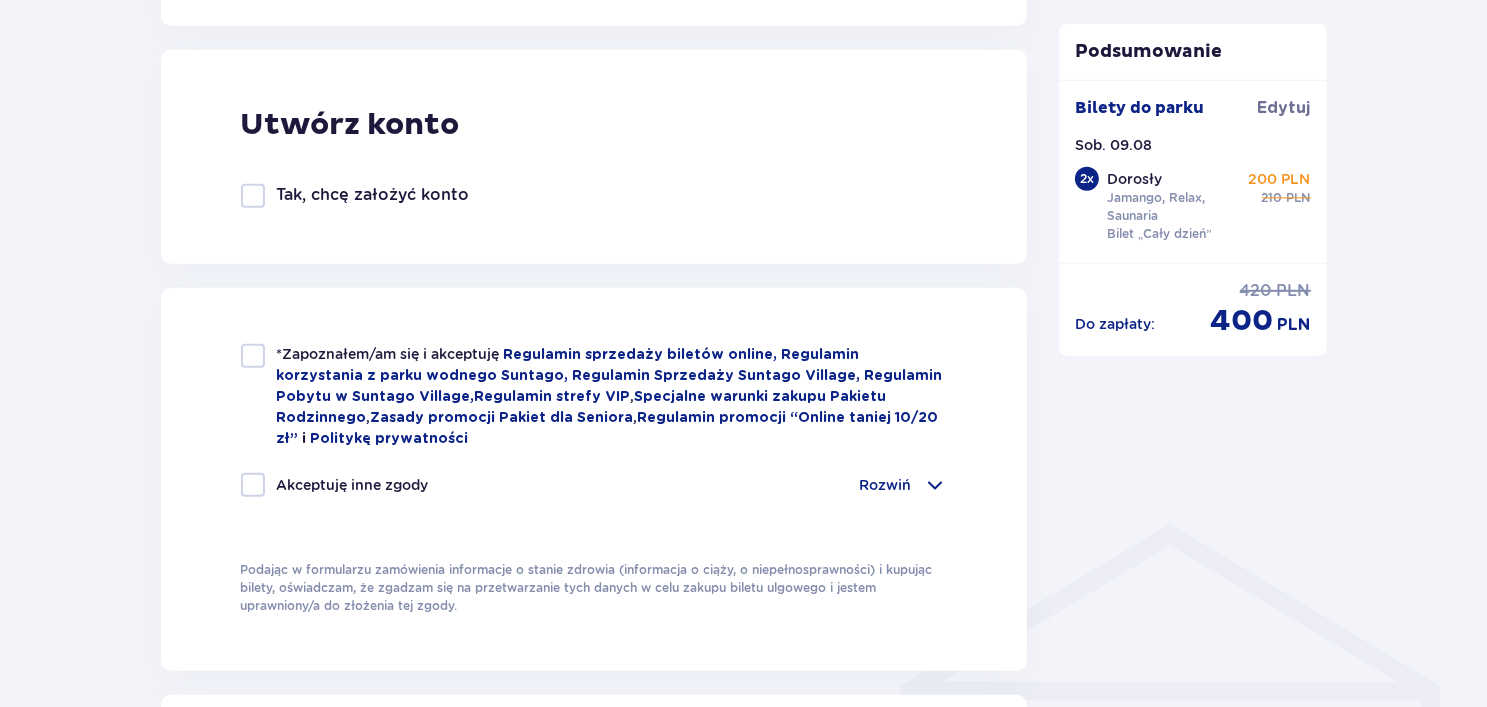 type on "[NUMBER]" 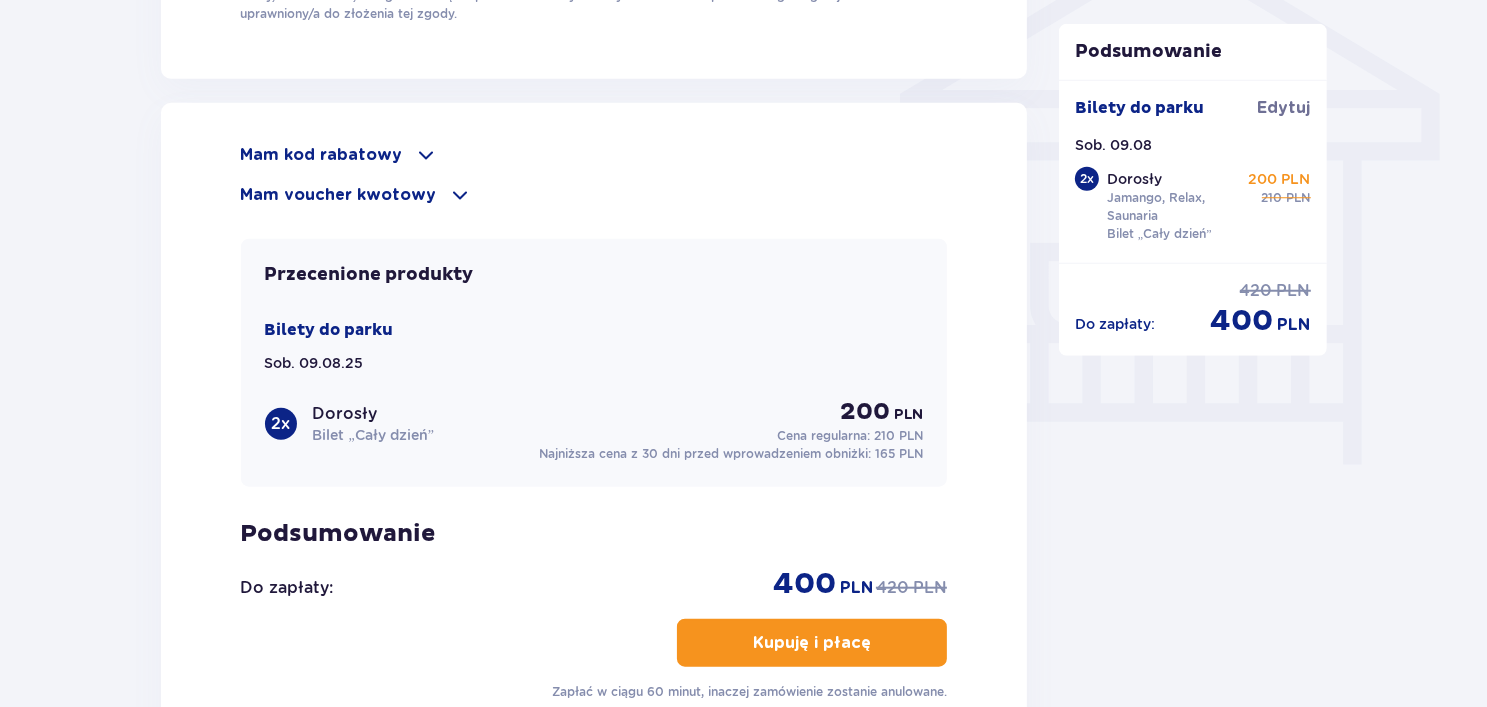 scroll, scrollTop: 1800, scrollLeft: 0, axis: vertical 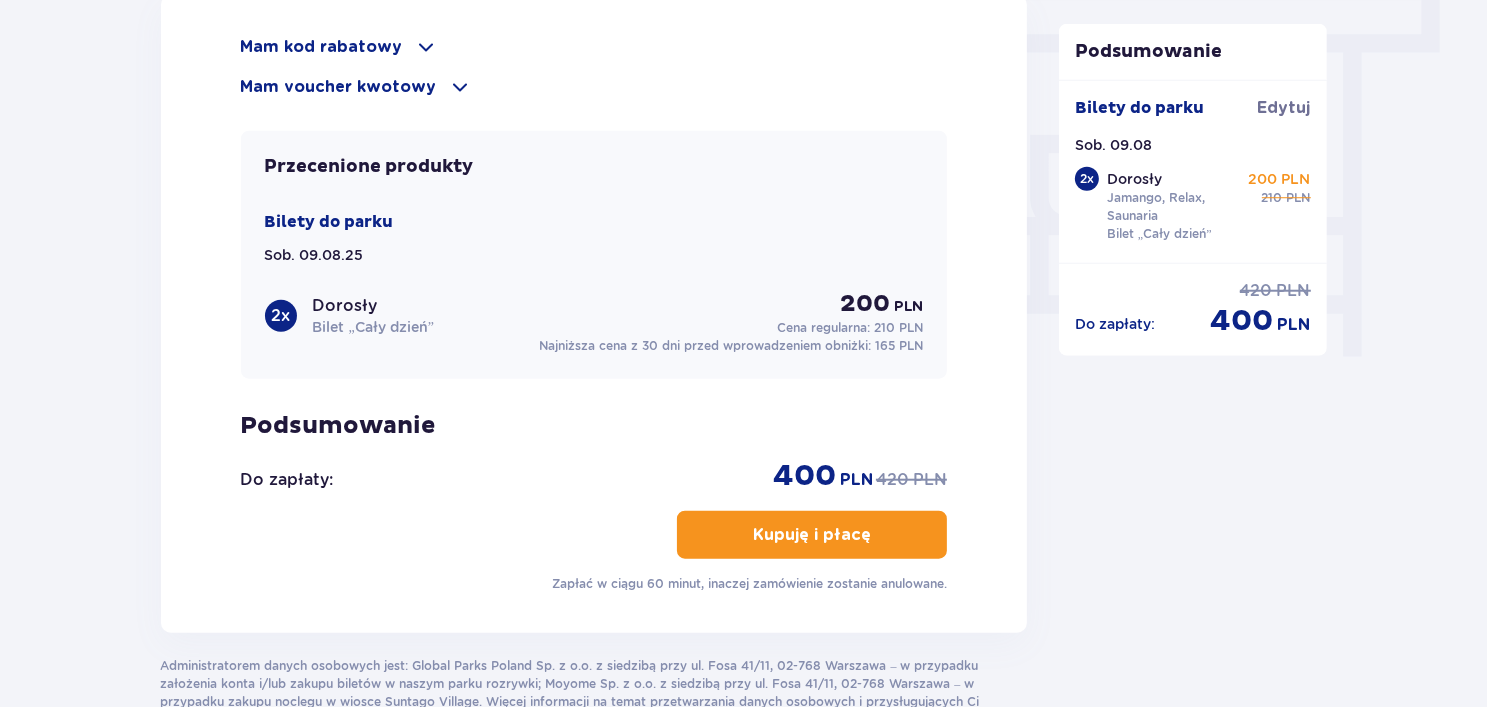 click on "Kupuję i płacę" at bounding box center (812, 535) 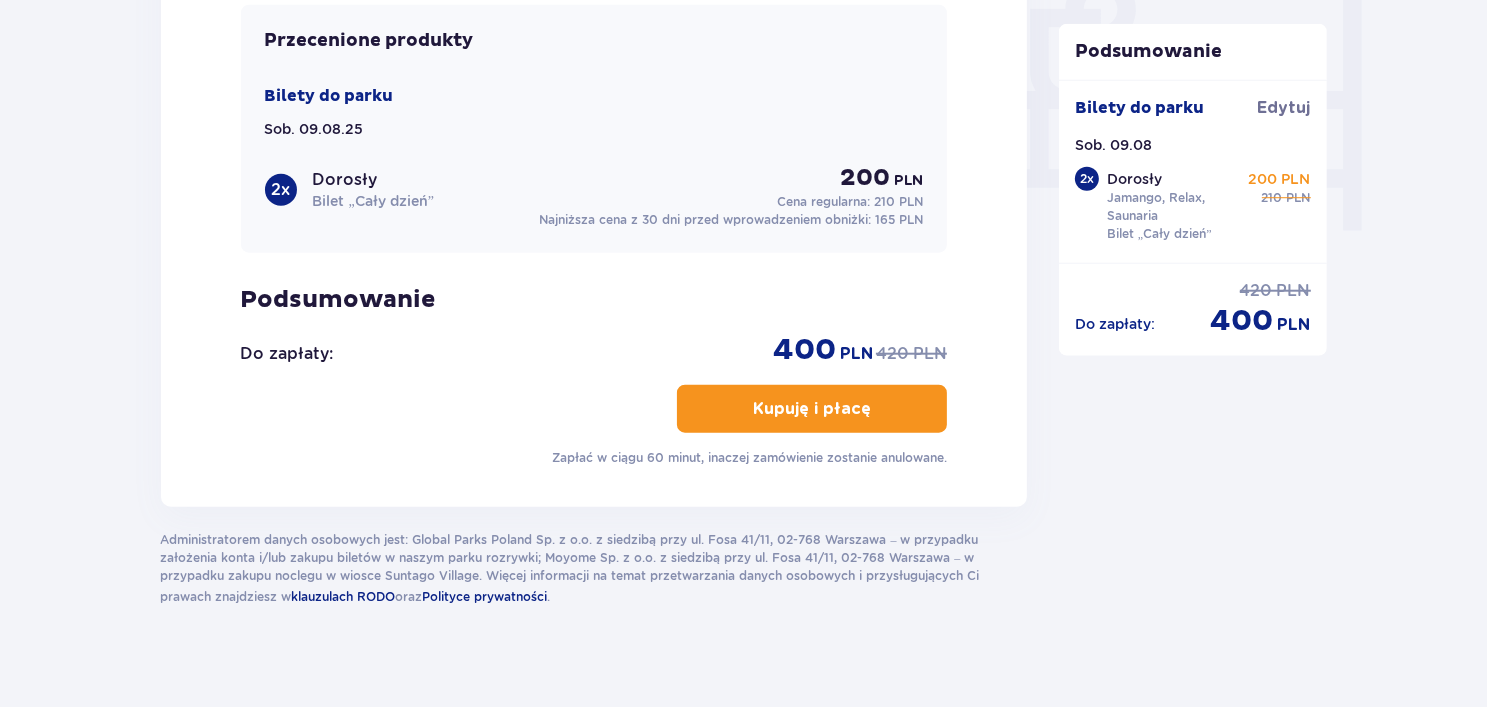 scroll, scrollTop: 1940, scrollLeft: 0, axis: vertical 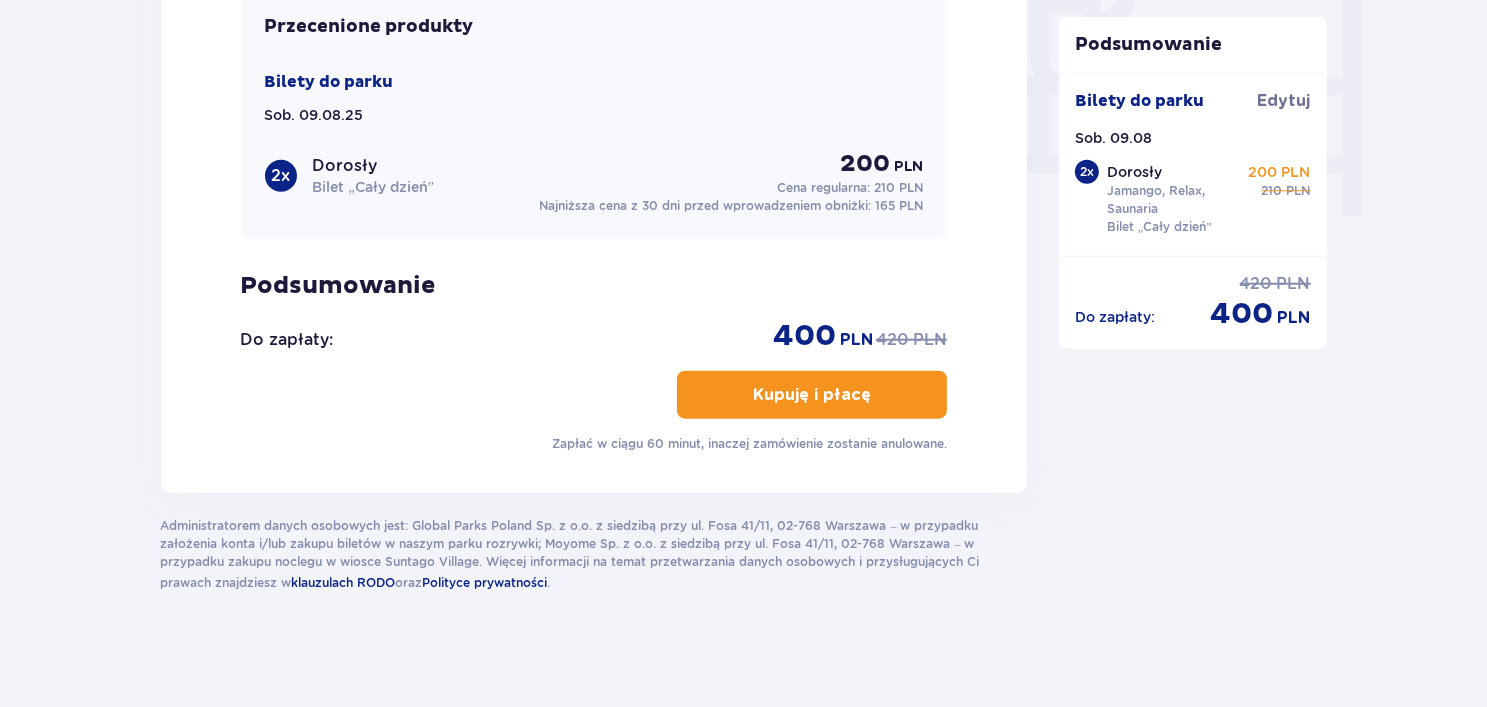click on "Kupuję i płacę" at bounding box center (812, 395) 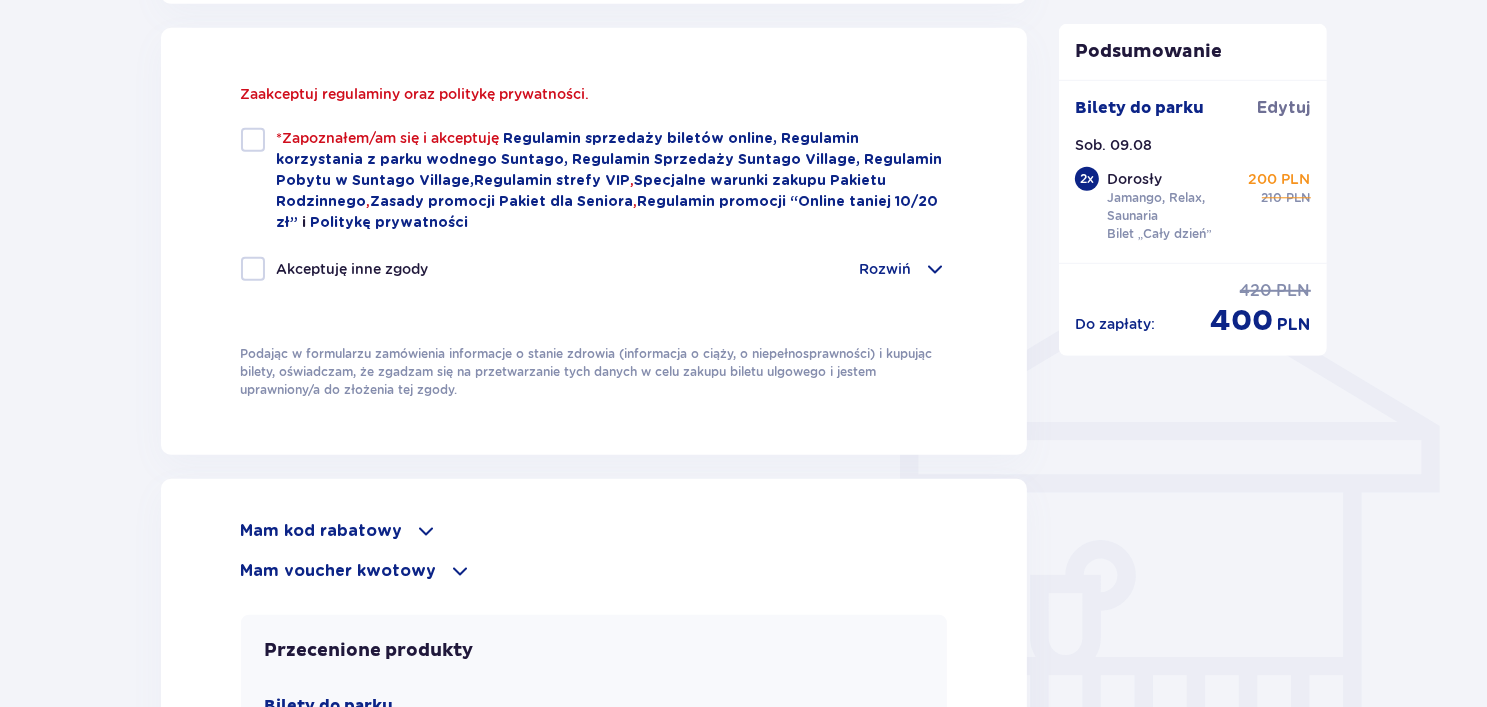 scroll, scrollTop: 1344, scrollLeft: 0, axis: vertical 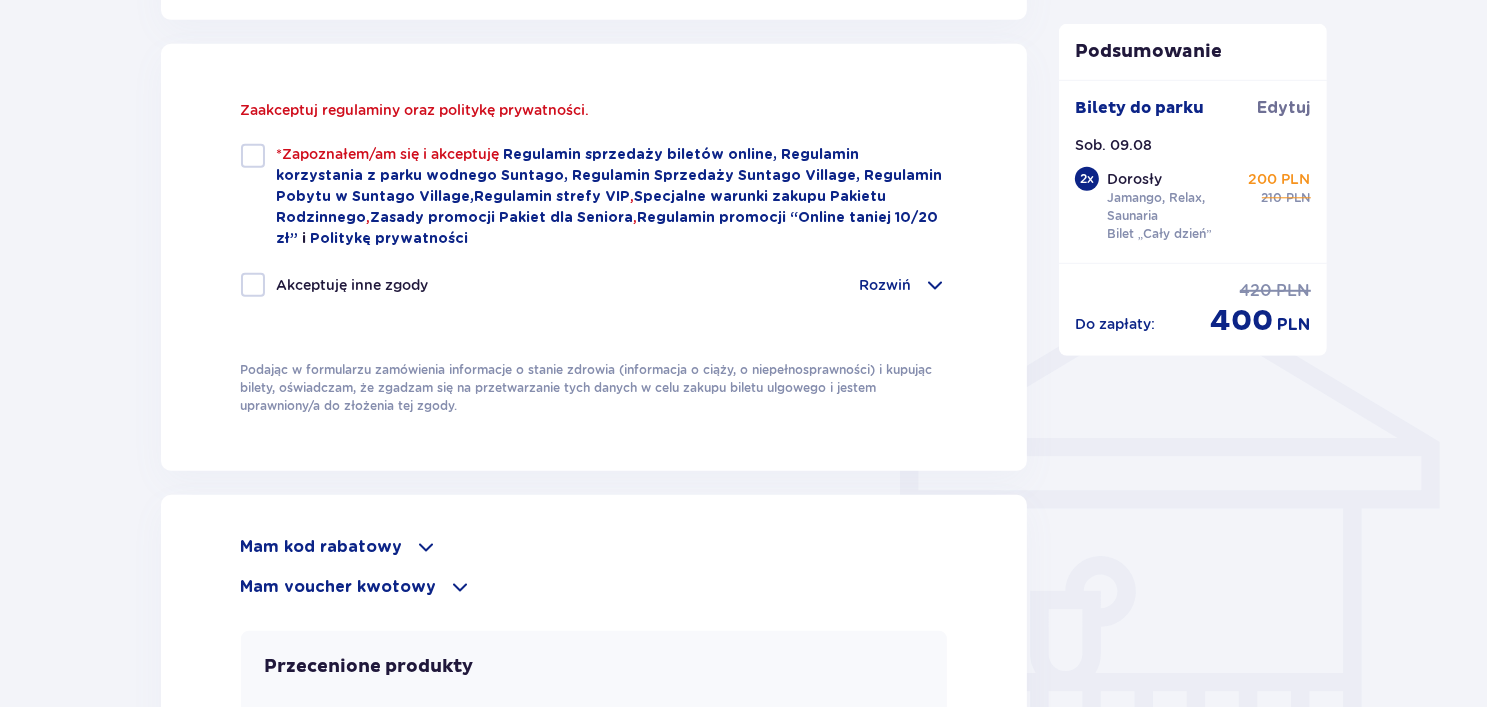 click at bounding box center [253, 156] 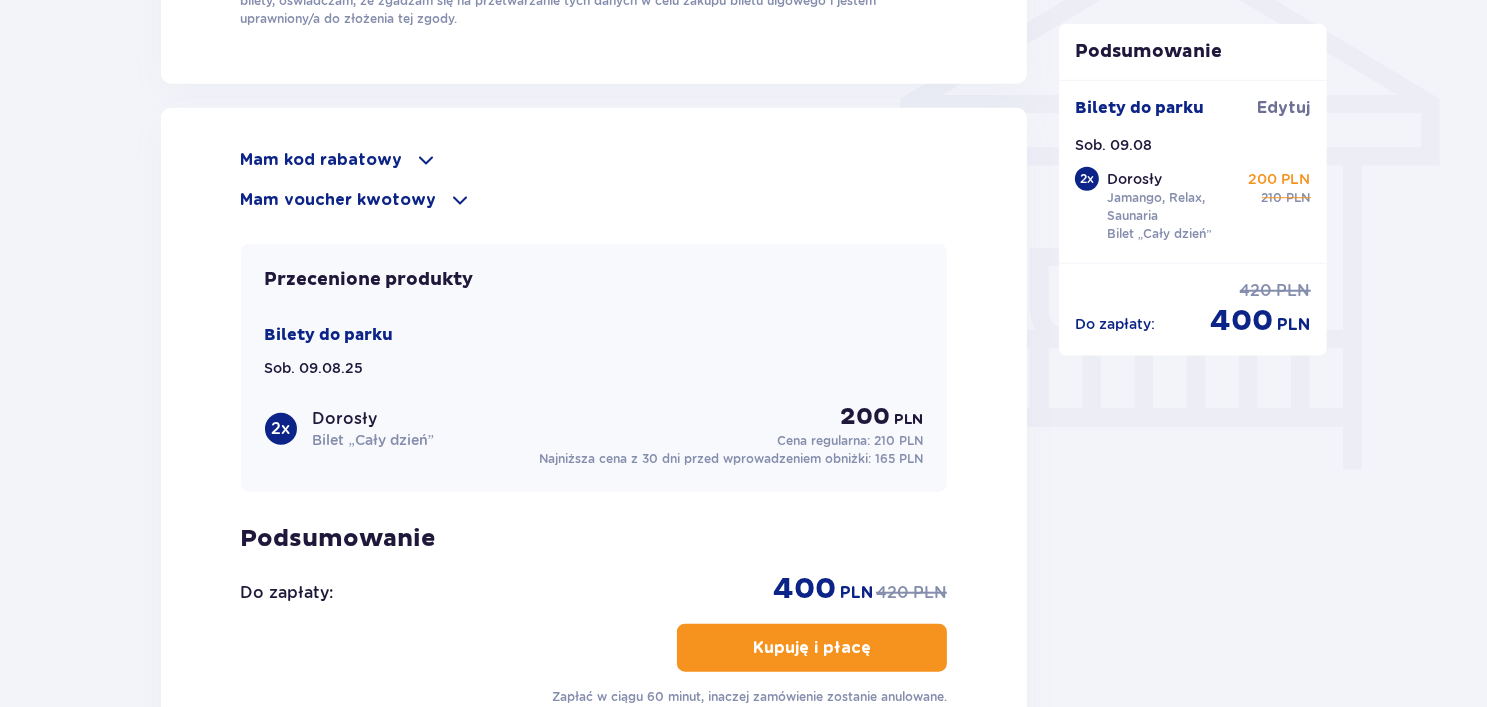 scroll, scrollTop: 1744, scrollLeft: 0, axis: vertical 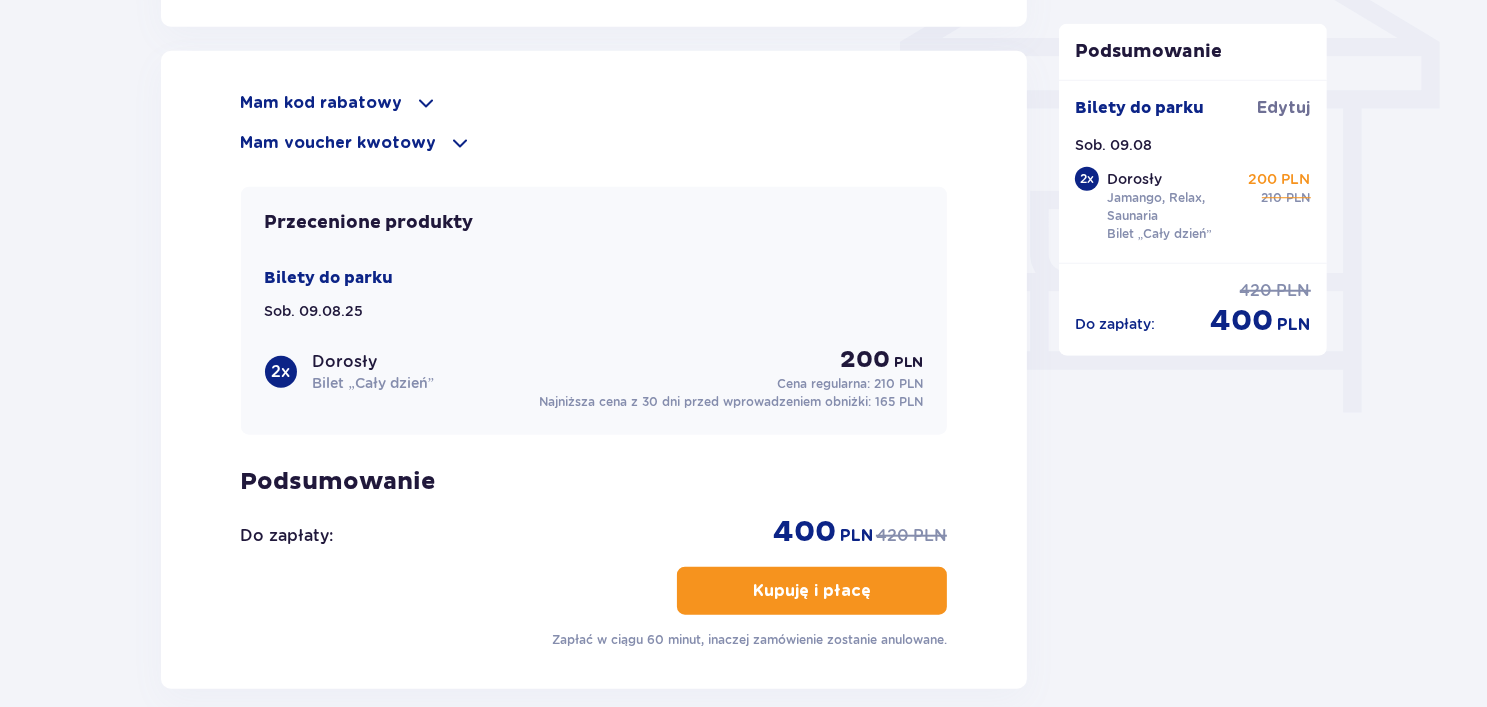 click on "Kupuję i płacę" at bounding box center (812, 591) 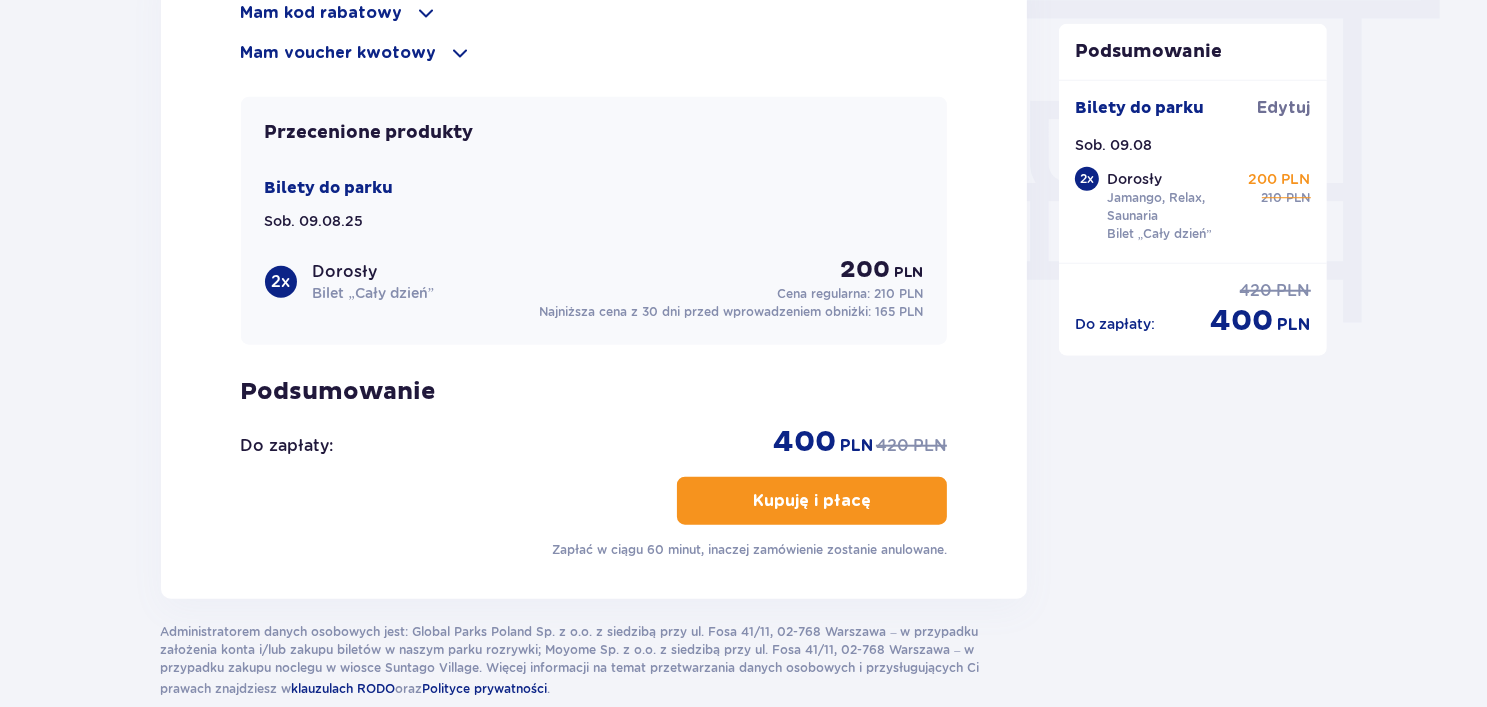 scroll, scrollTop: 1940, scrollLeft: 0, axis: vertical 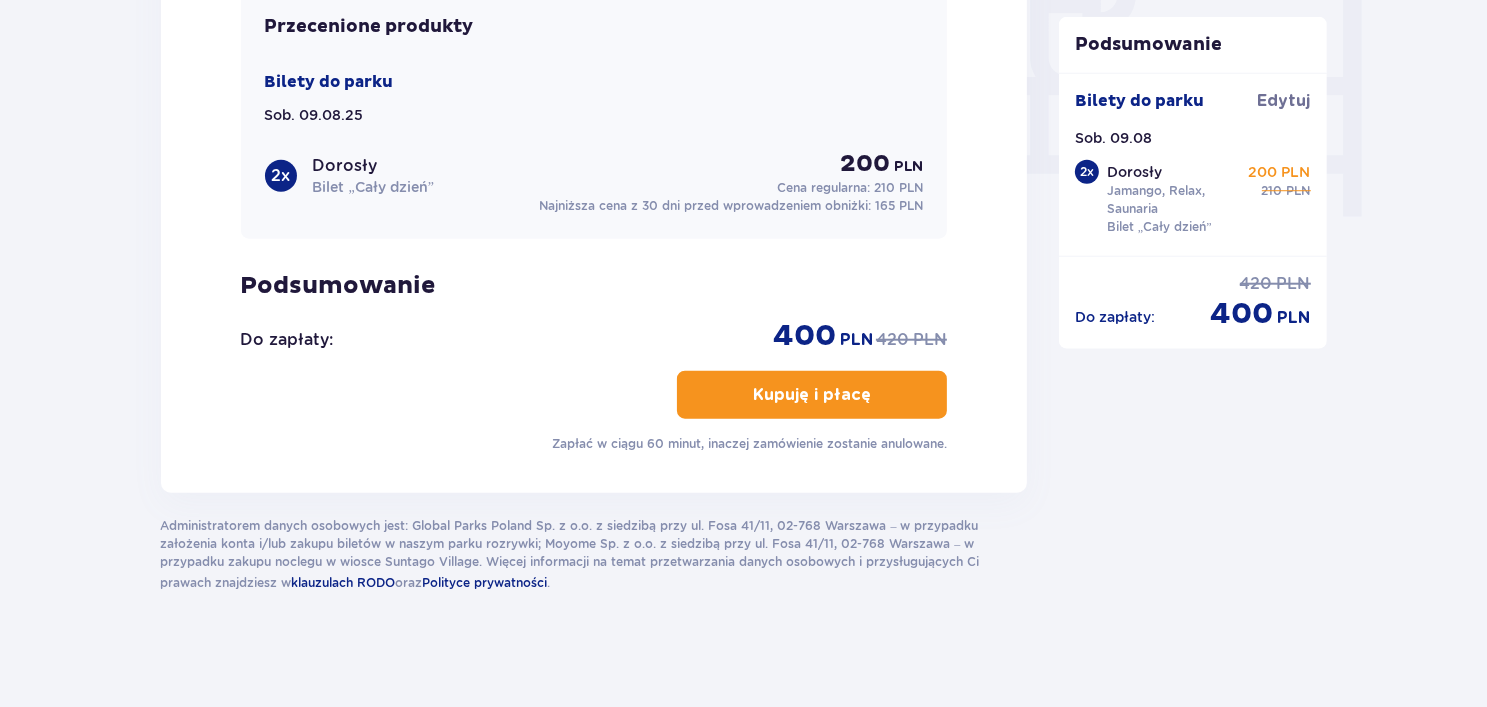 click on "Kupuję i płacę" at bounding box center [812, 395] 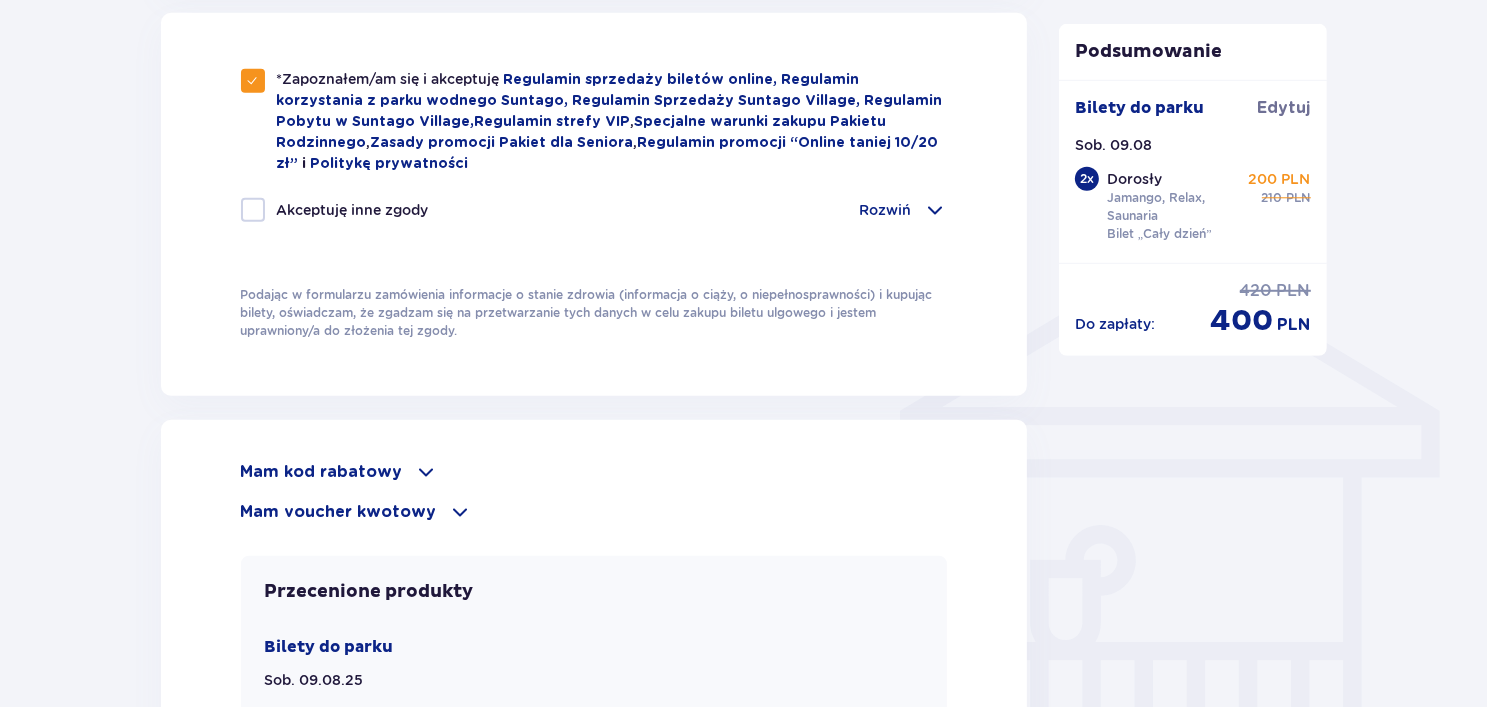 scroll, scrollTop: 1340, scrollLeft: 0, axis: vertical 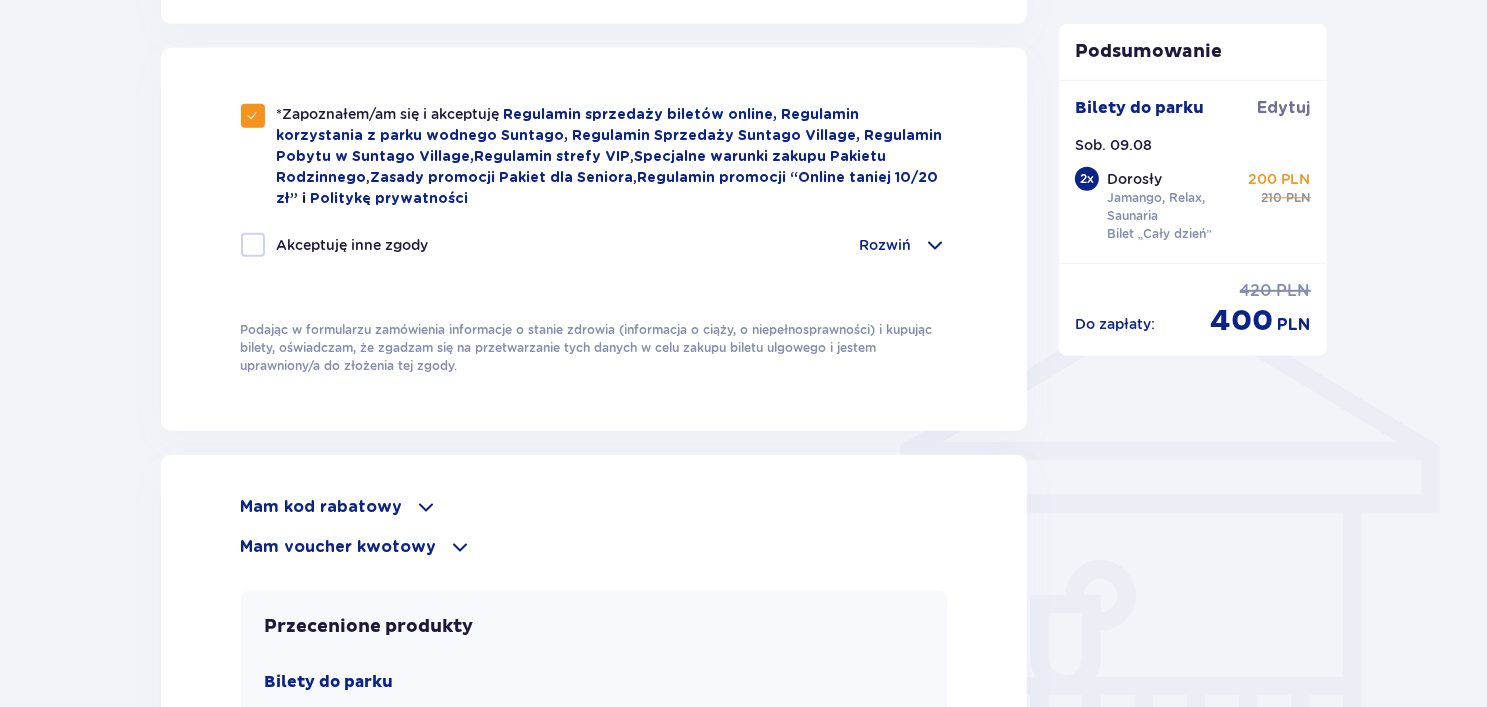 click at bounding box center [253, 116] 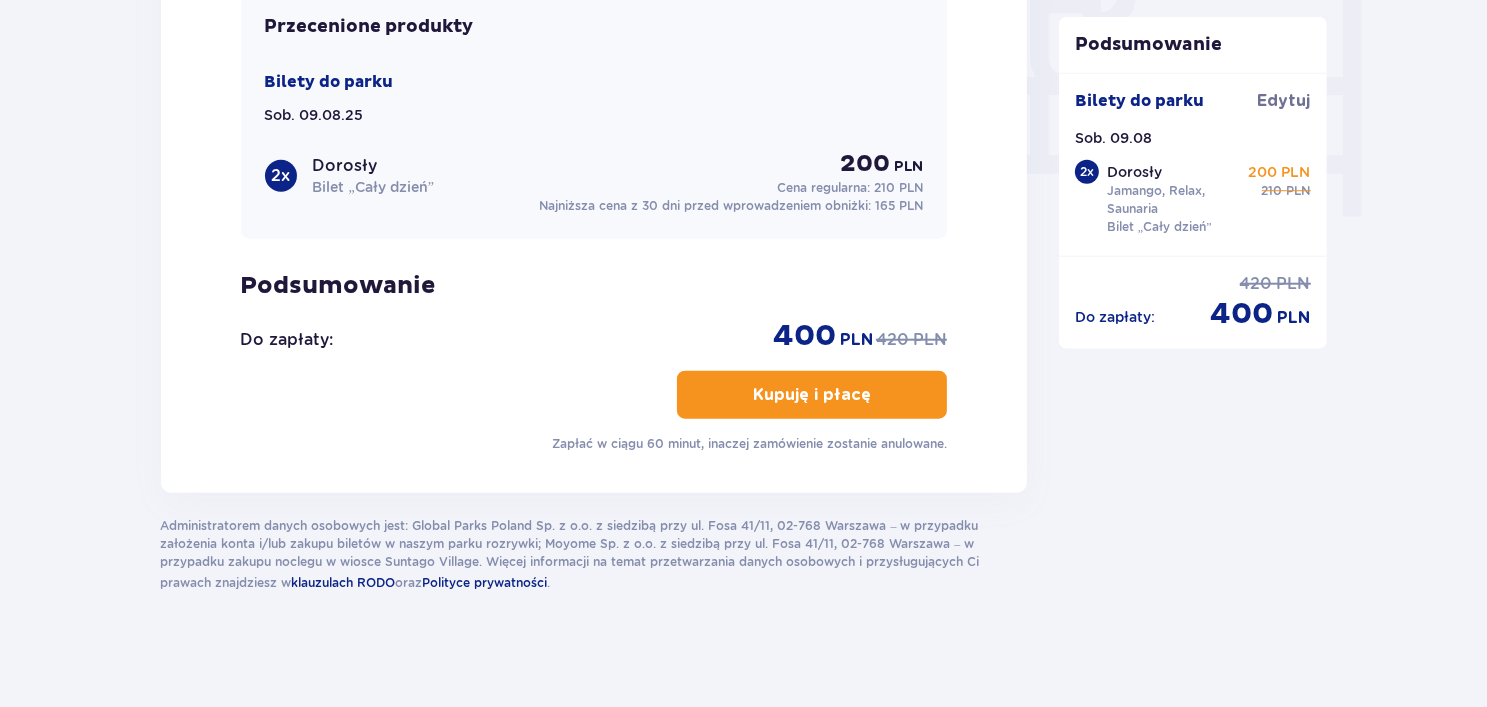 click on "Kupuję i płacę" at bounding box center [812, 395] 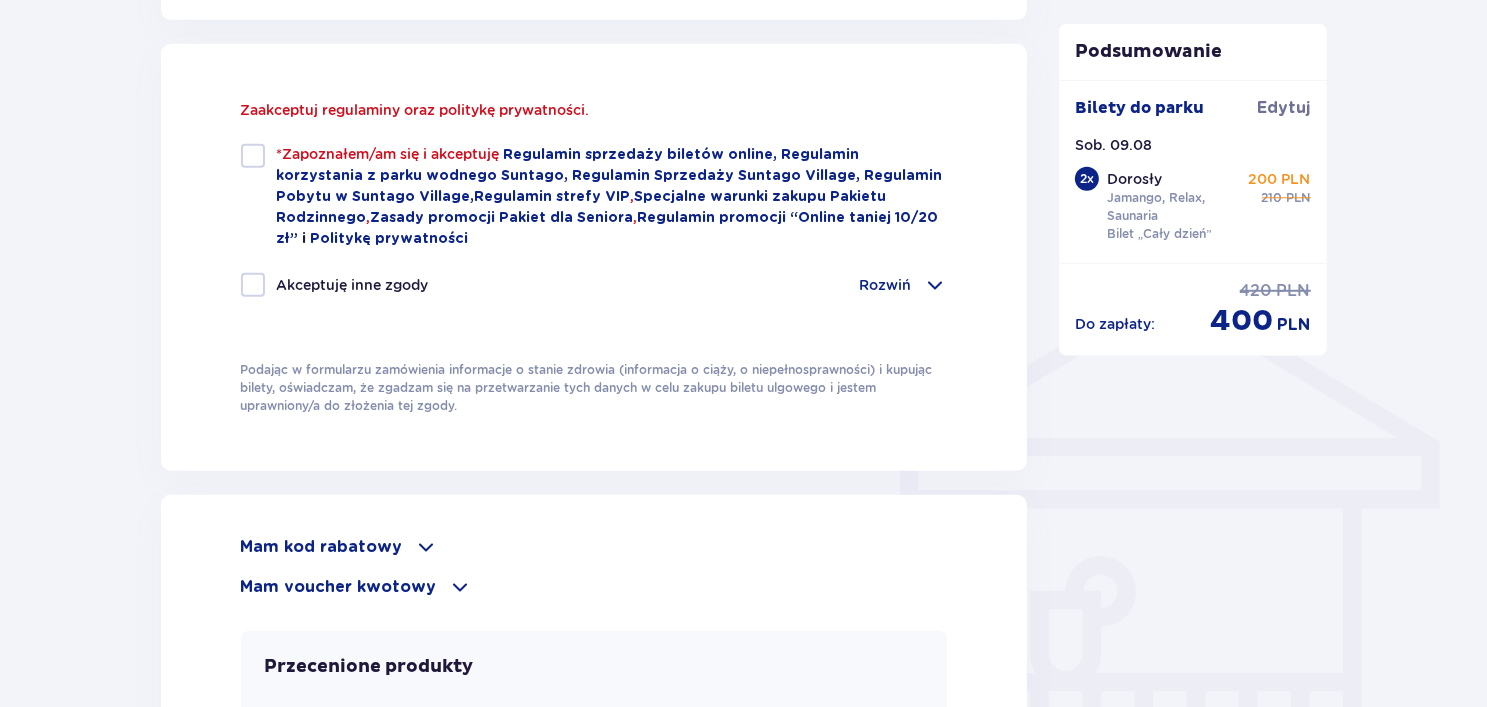 click at bounding box center [253, 156] 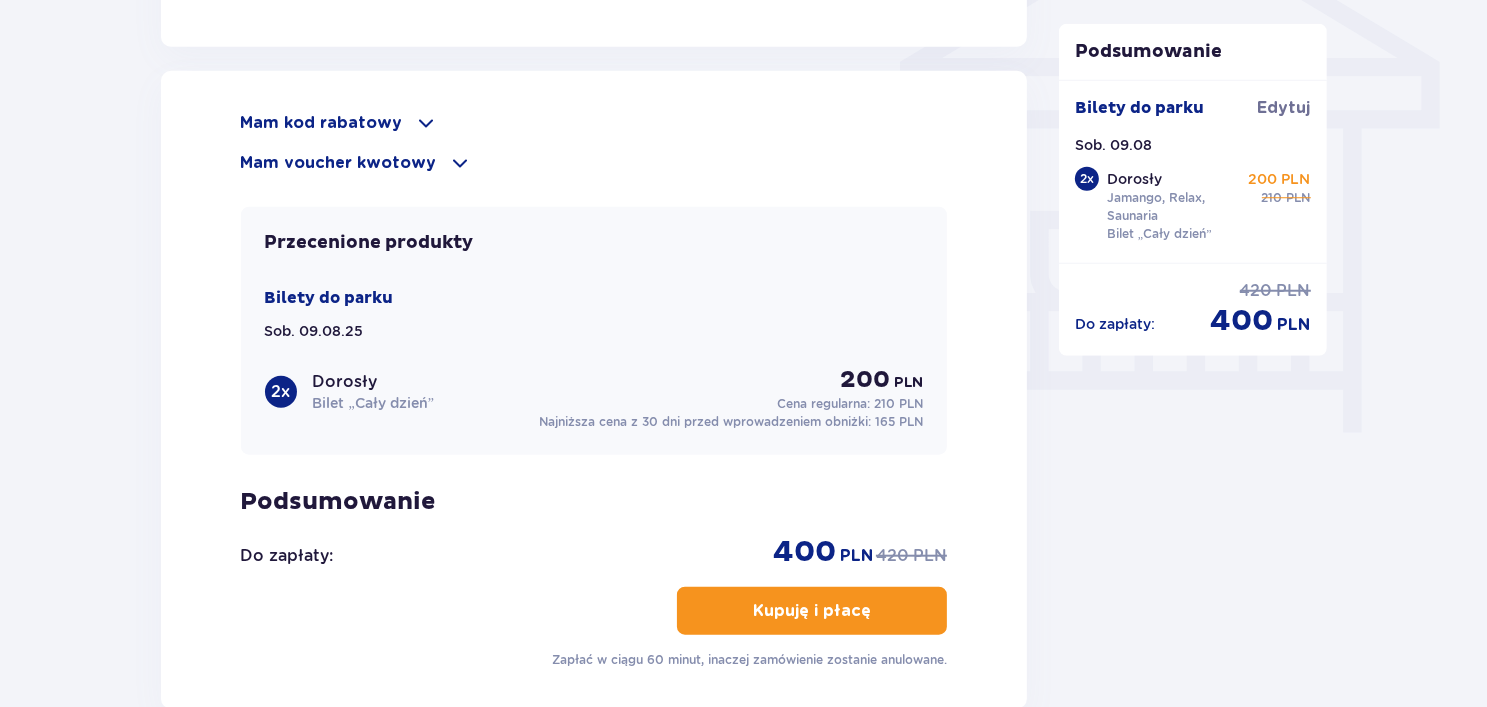 scroll, scrollTop: 1940, scrollLeft: 0, axis: vertical 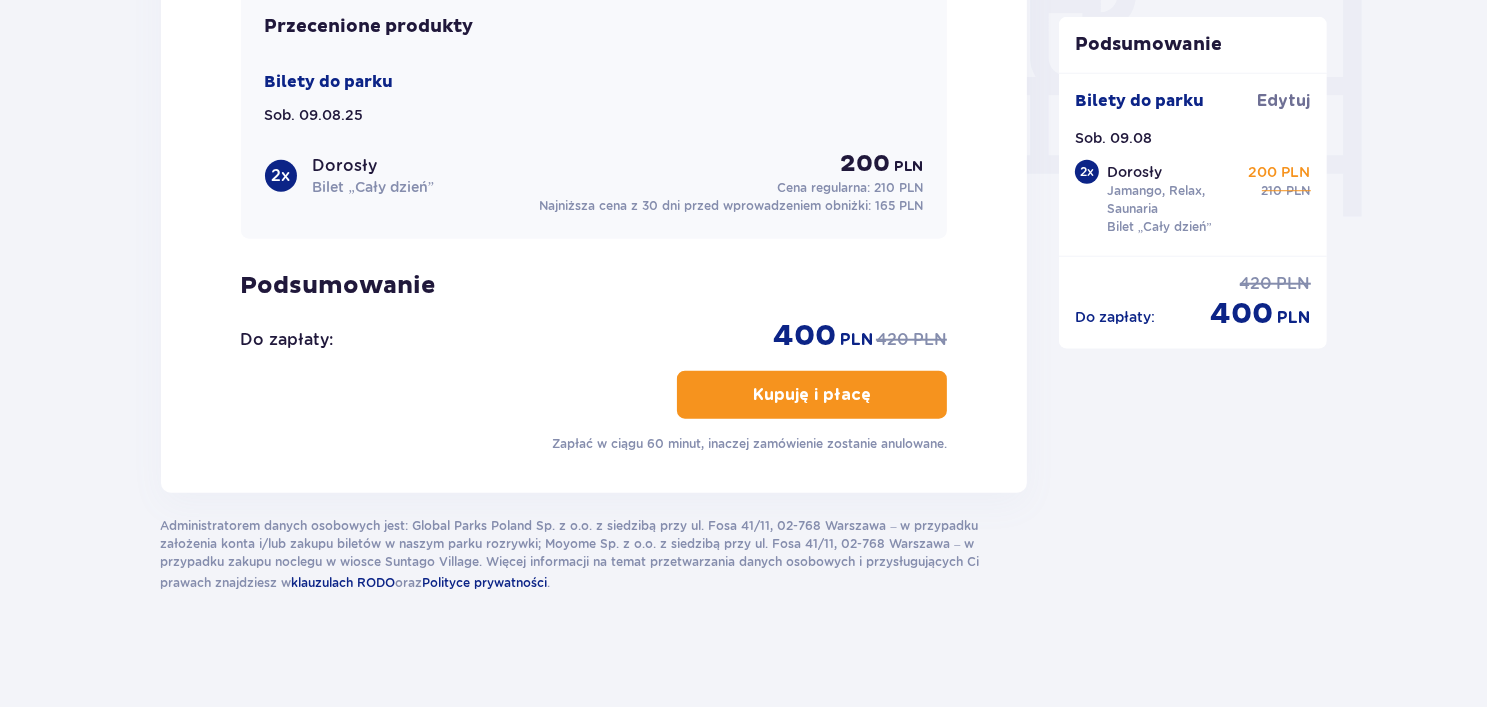 click on "Kupuję i płacę" at bounding box center (812, 395) 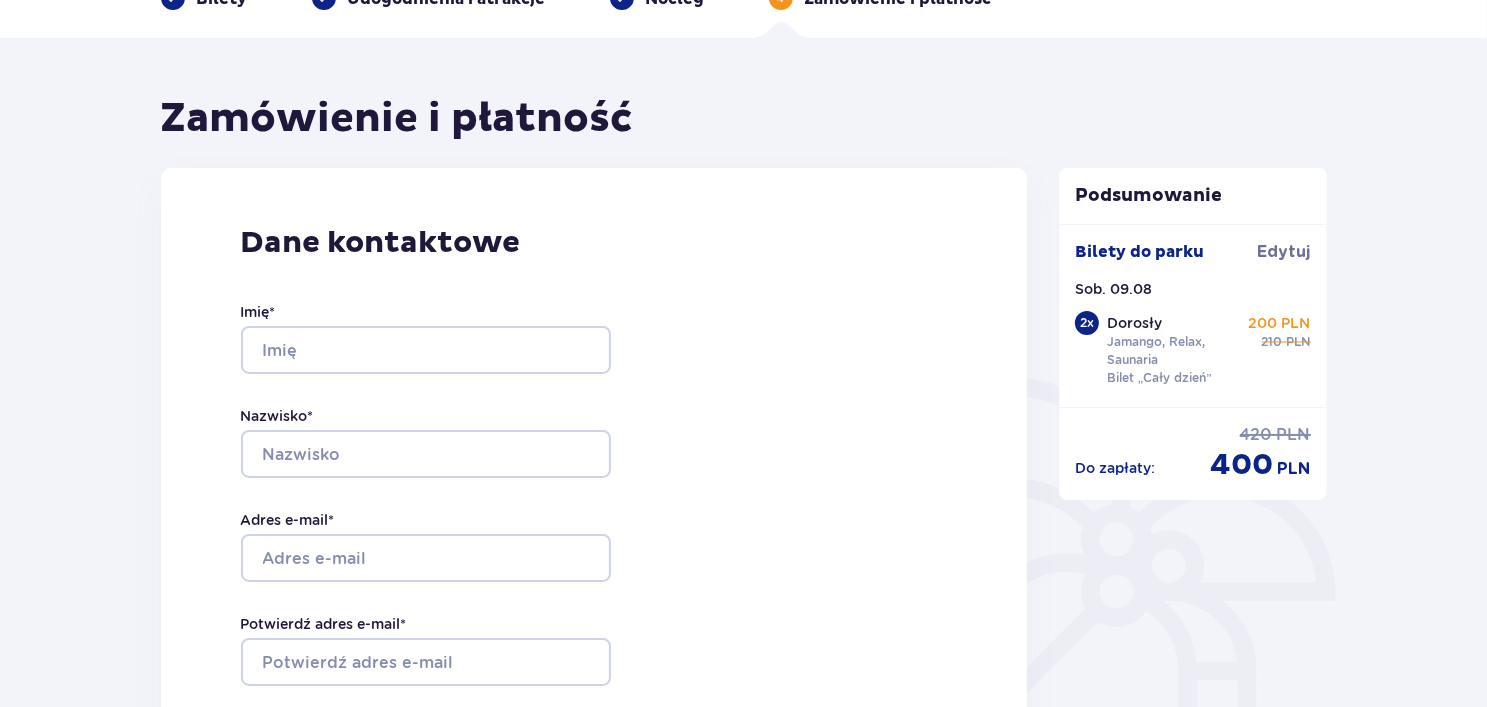 scroll, scrollTop: 140, scrollLeft: 0, axis: vertical 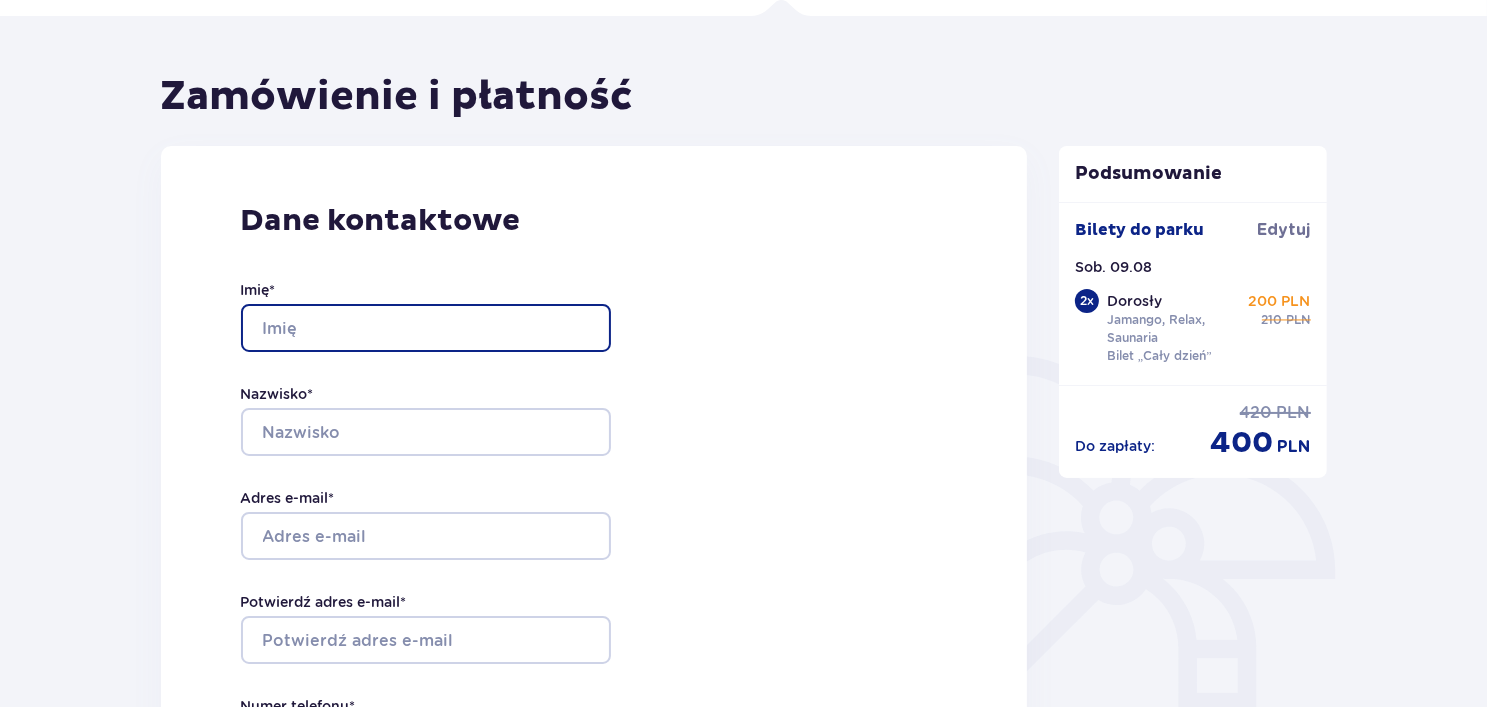 click on "Imię *" at bounding box center (426, 328) 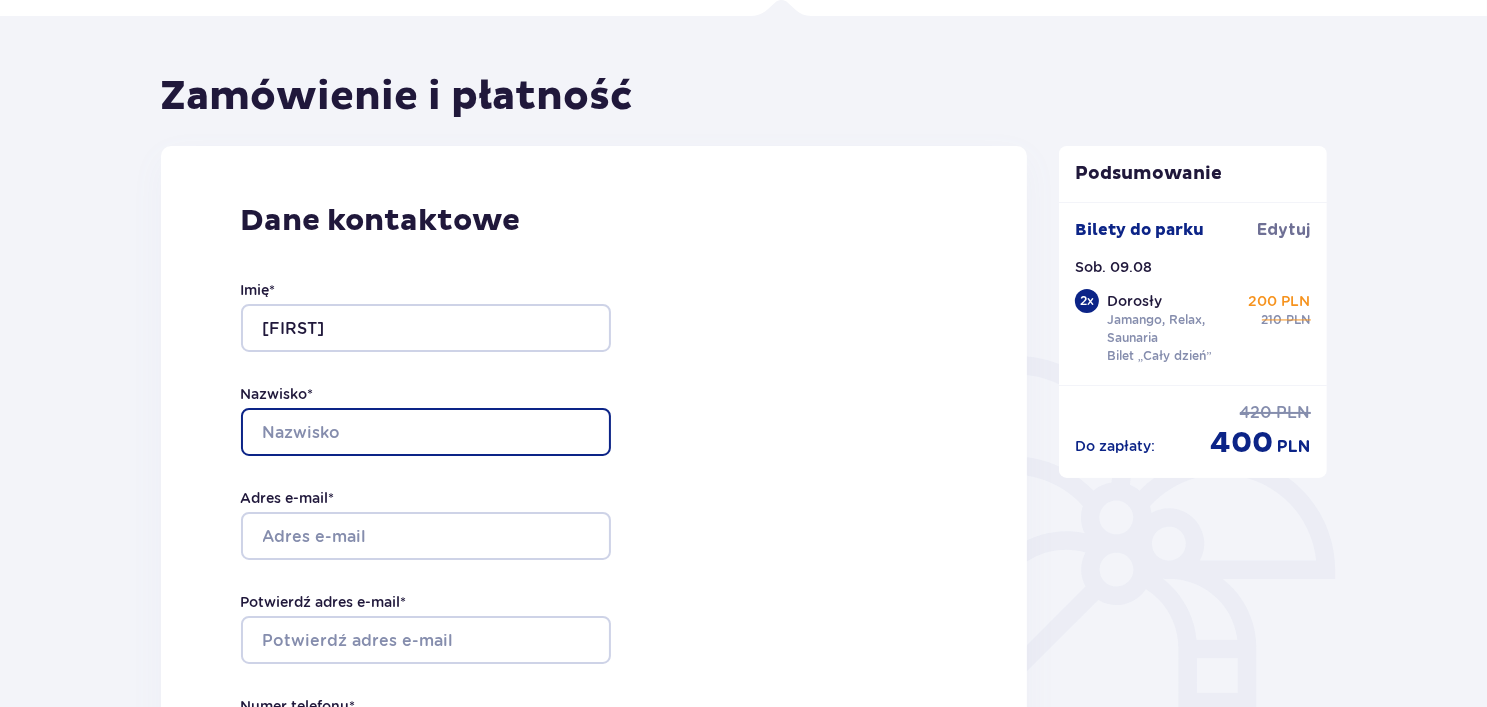 click on "Nazwisko *" at bounding box center [426, 432] 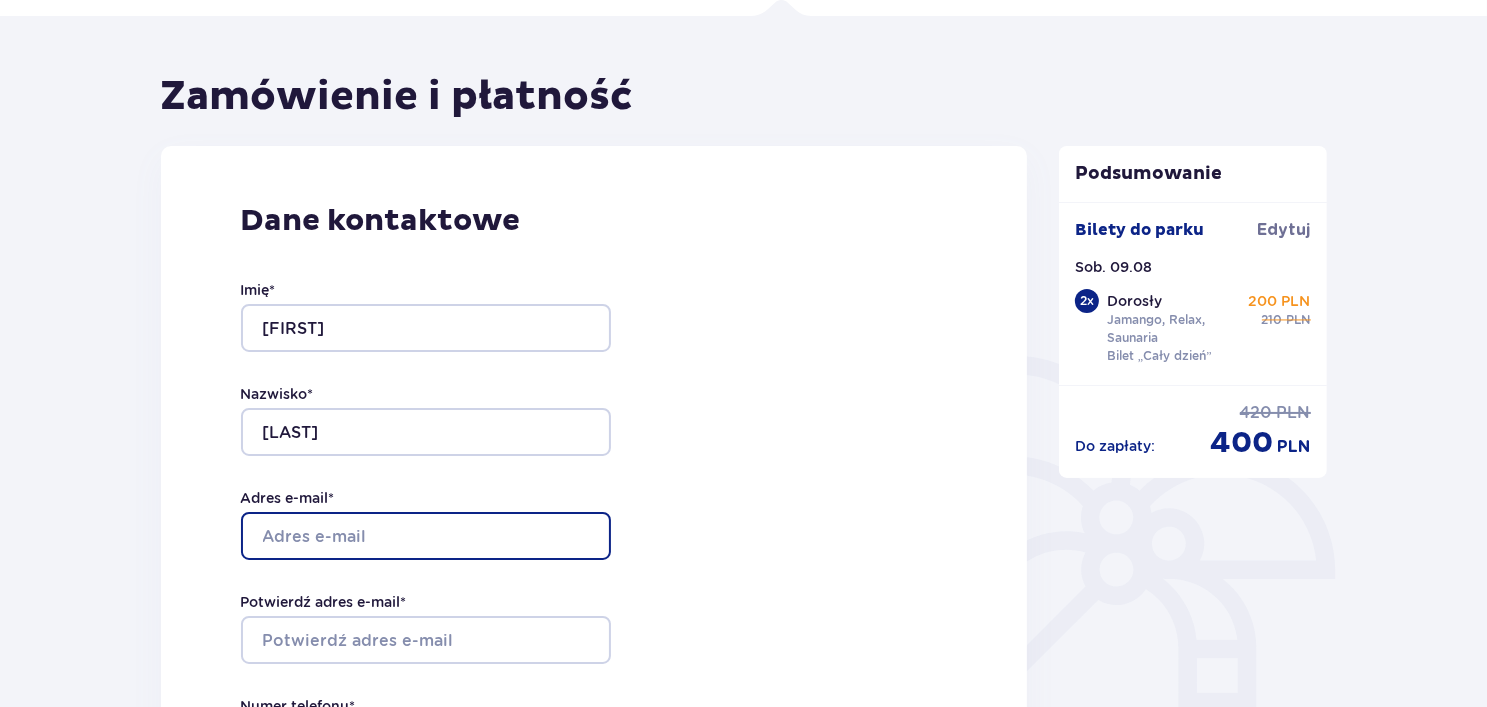 click on "Adres e-mail *" at bounding box center (426, 536) 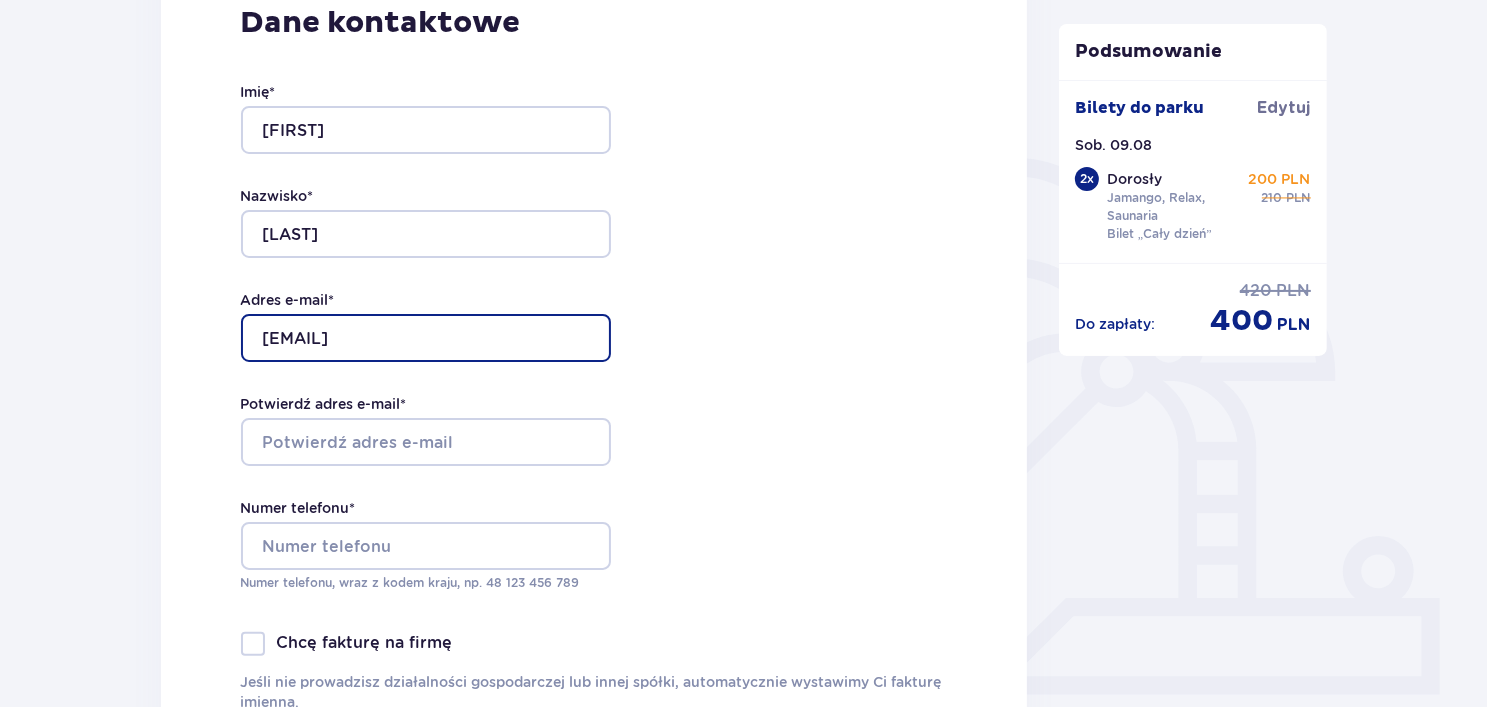 scroll, scrollTop: 340, scrollLeft: 0, axis: vertical 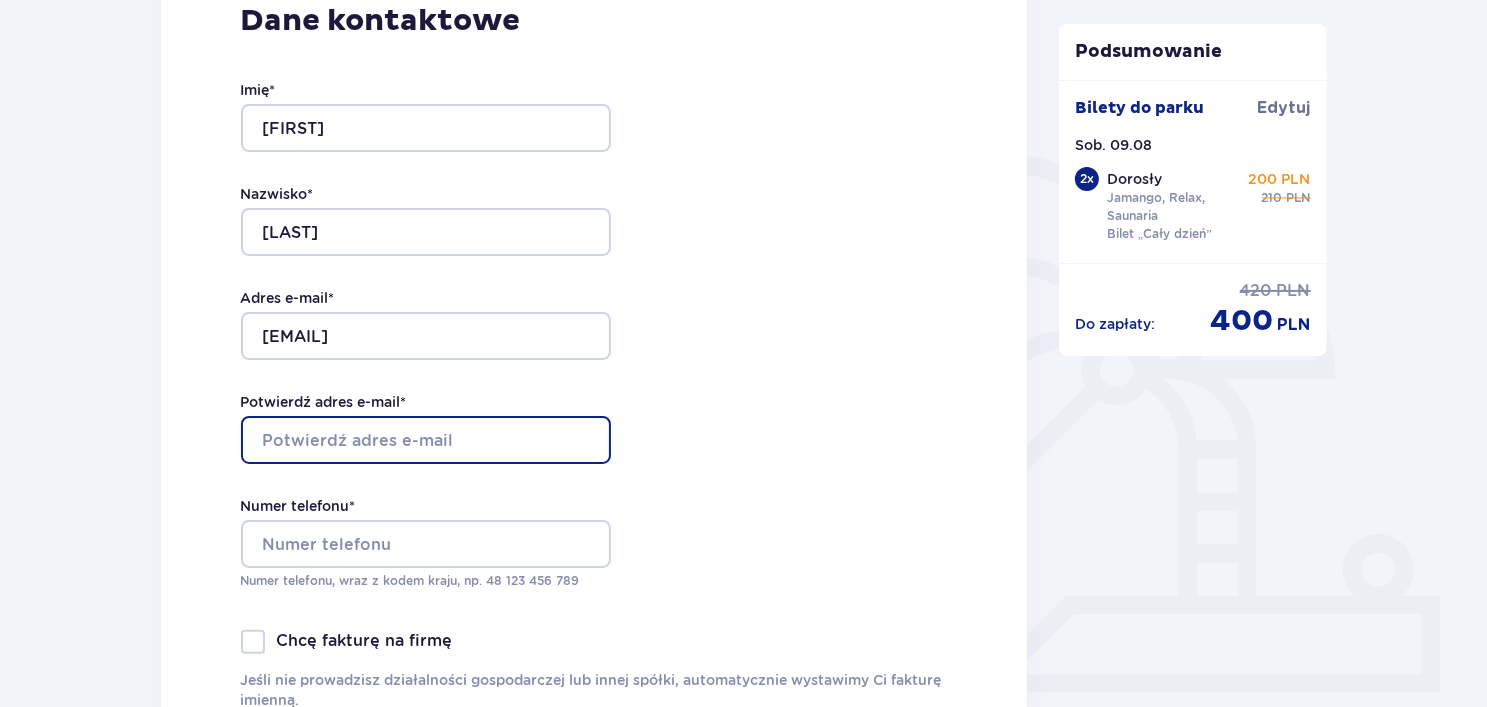 click on "Potwierdź adres e-mail *" at bounding box center [426, 440] 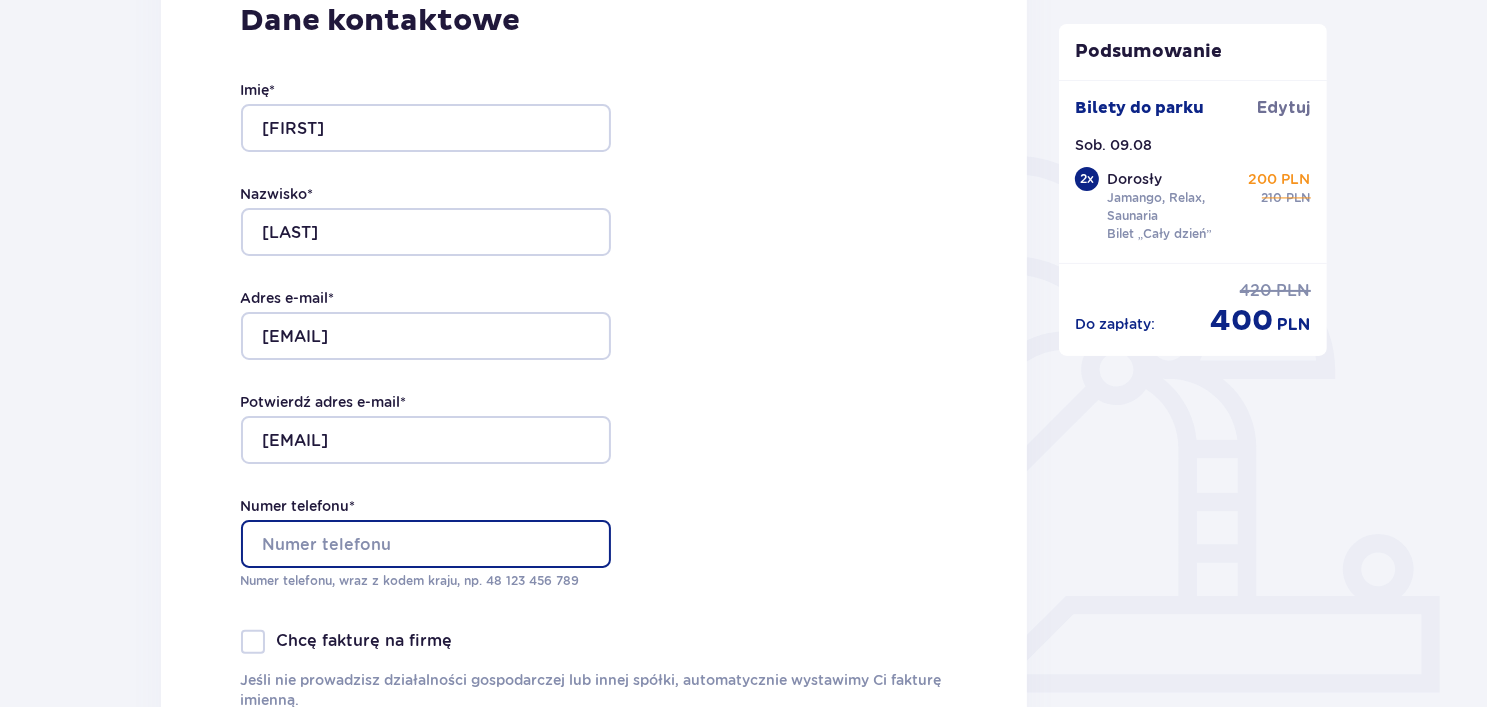 click on "Numer telefonu *" at bounding box center [426, 544] 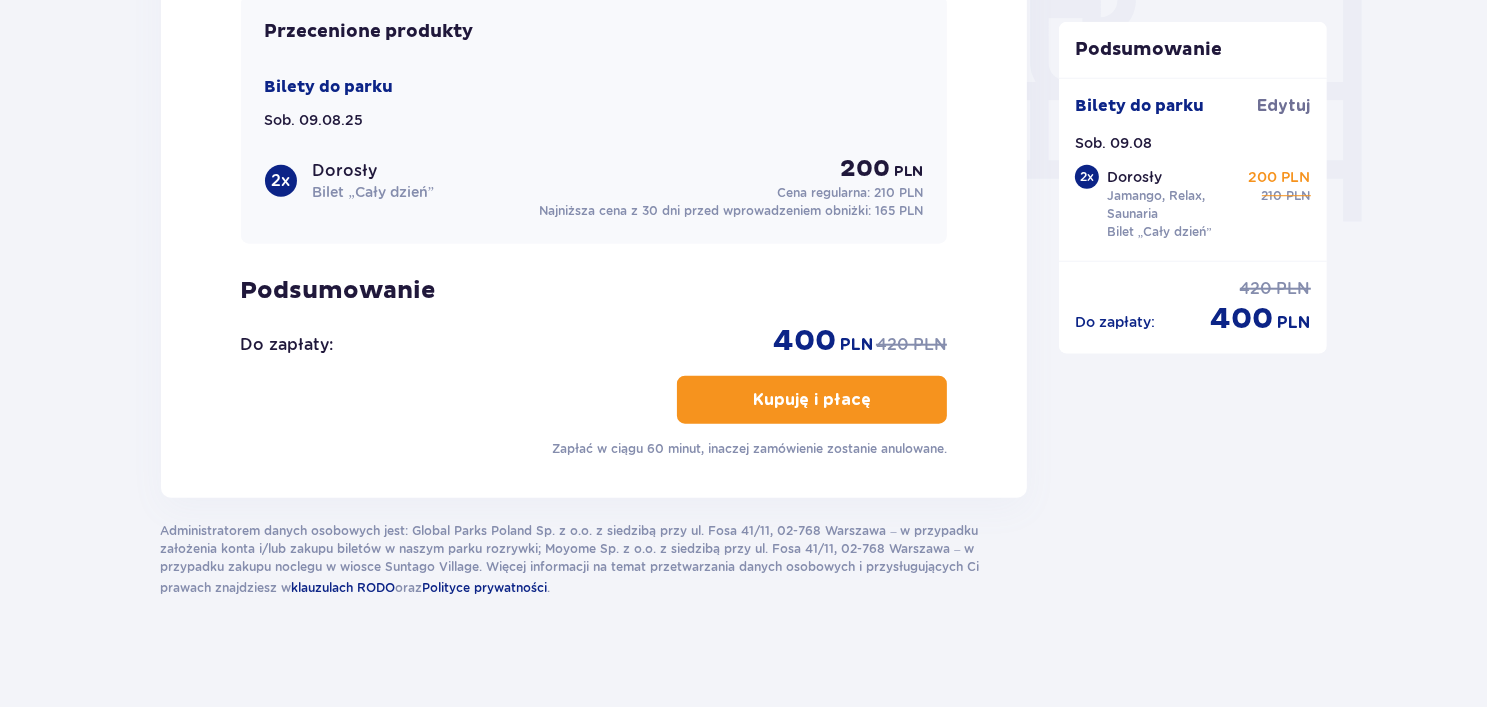 scroll, scrollTop: 1940, scrollLeft: 0, axis: vertical 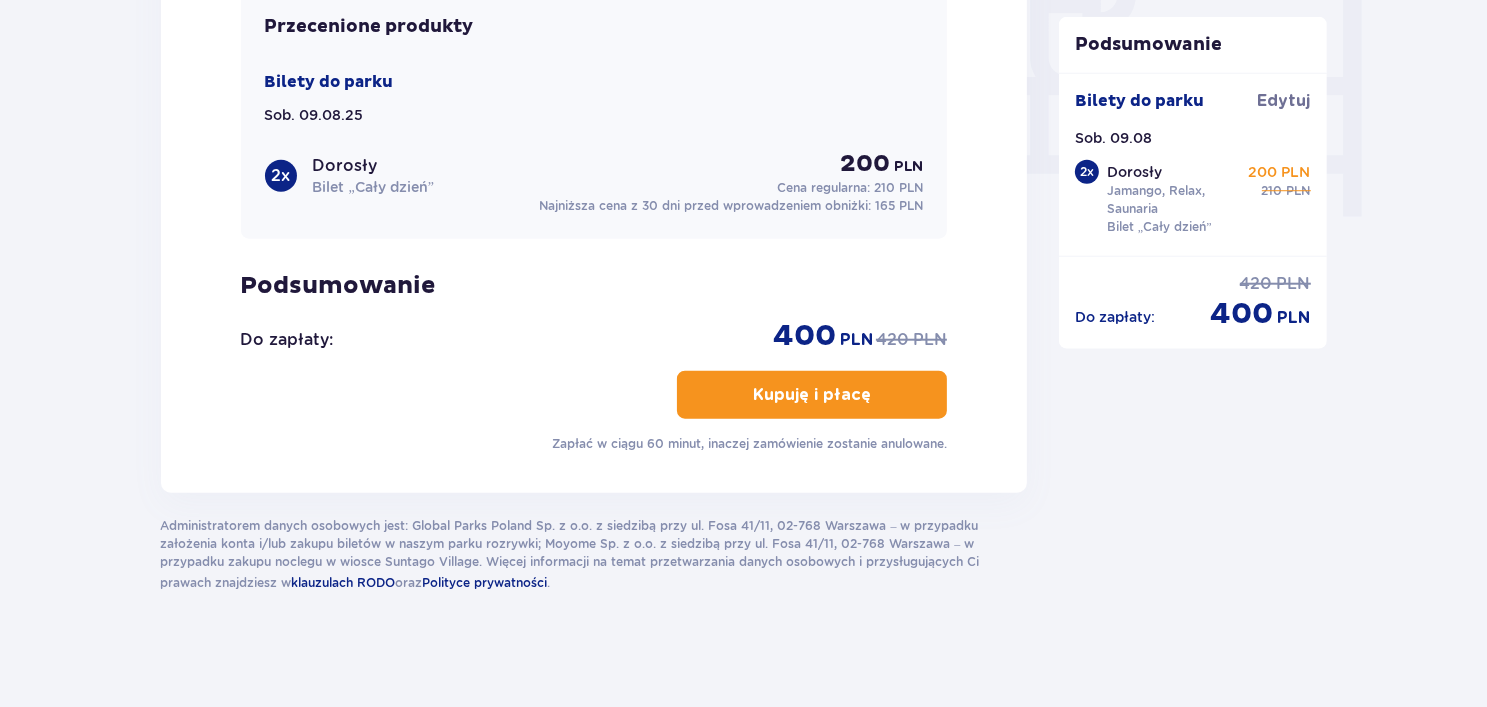type on "[NUMBER]" 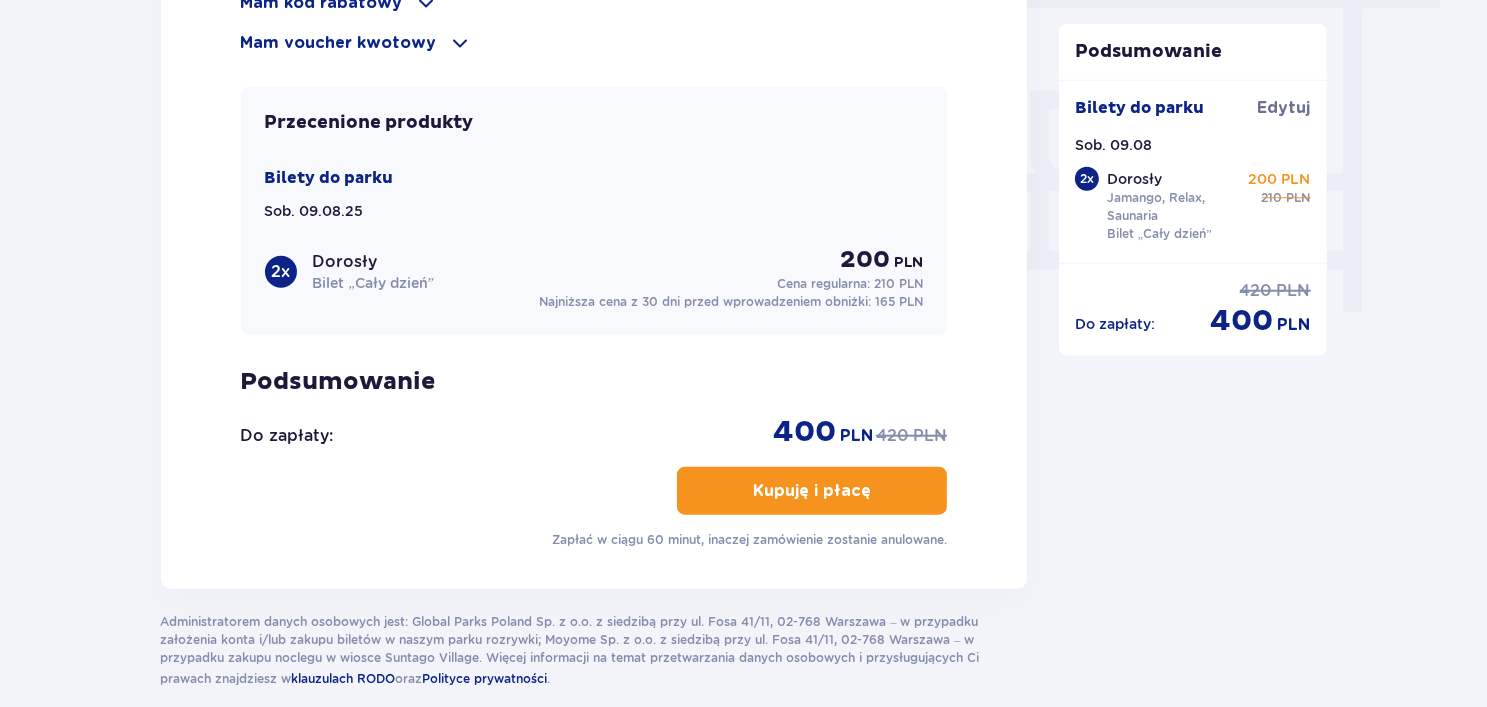 scroll, scrollTop: 1940, scrollLeft: 0, axis: vertical 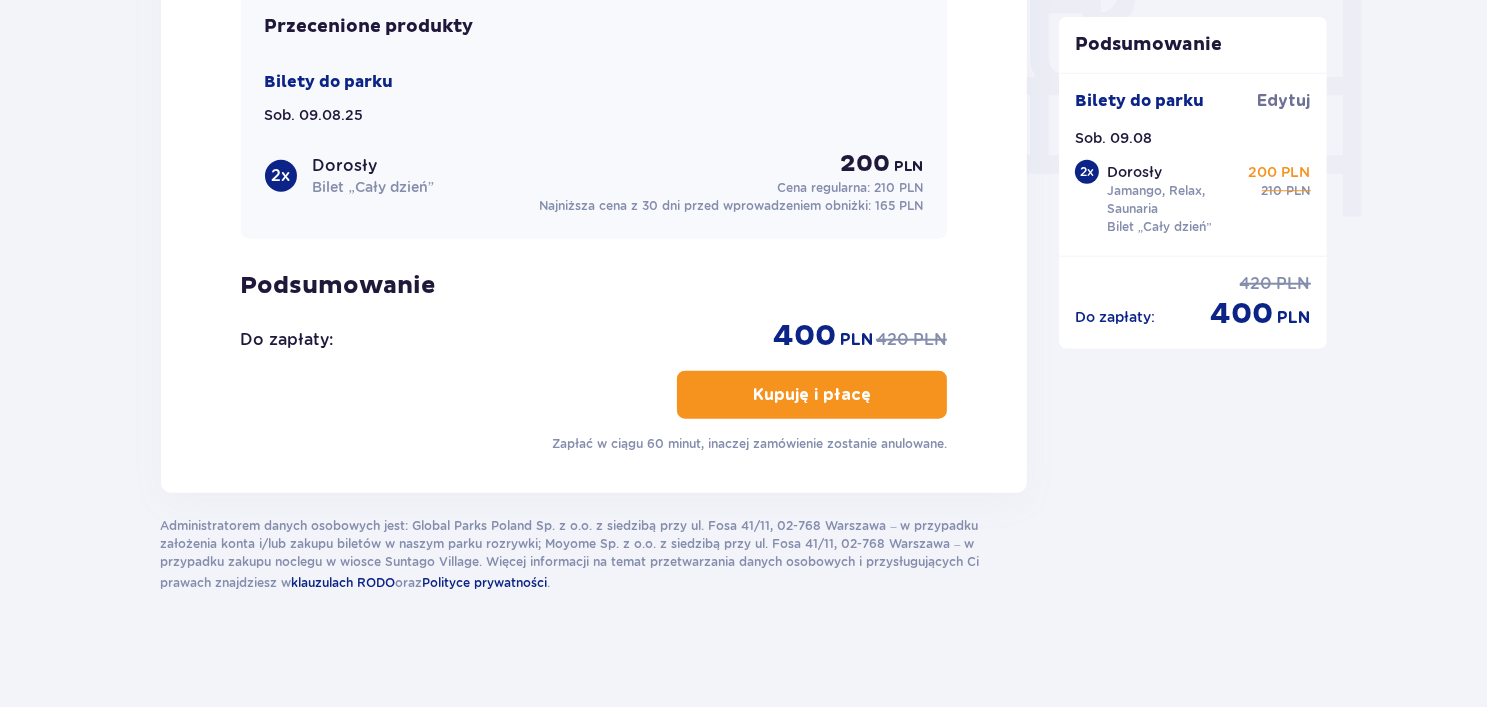 click on "Kupuję i płacę" at bounding box center (812, 395) 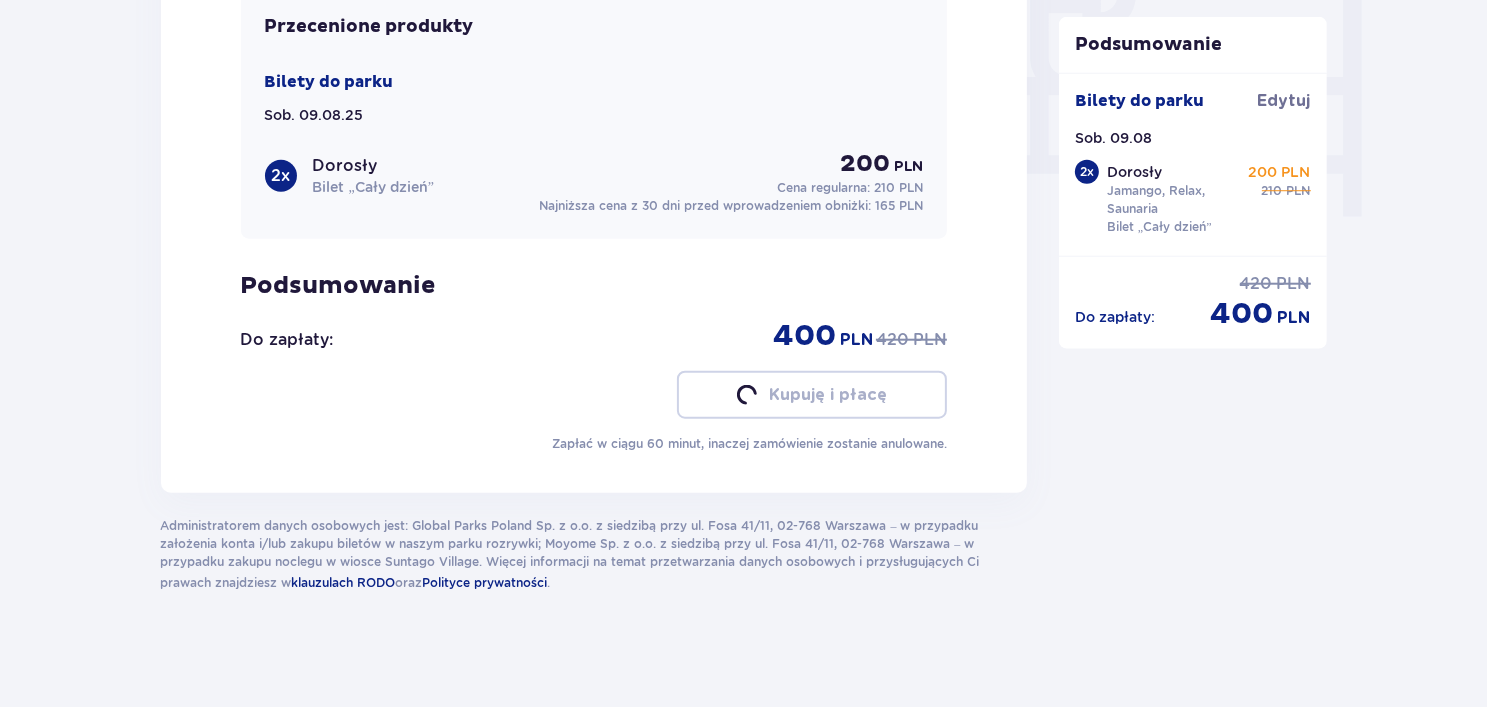 click on "Kupuję i płacę" at bounding box center (828, 395) 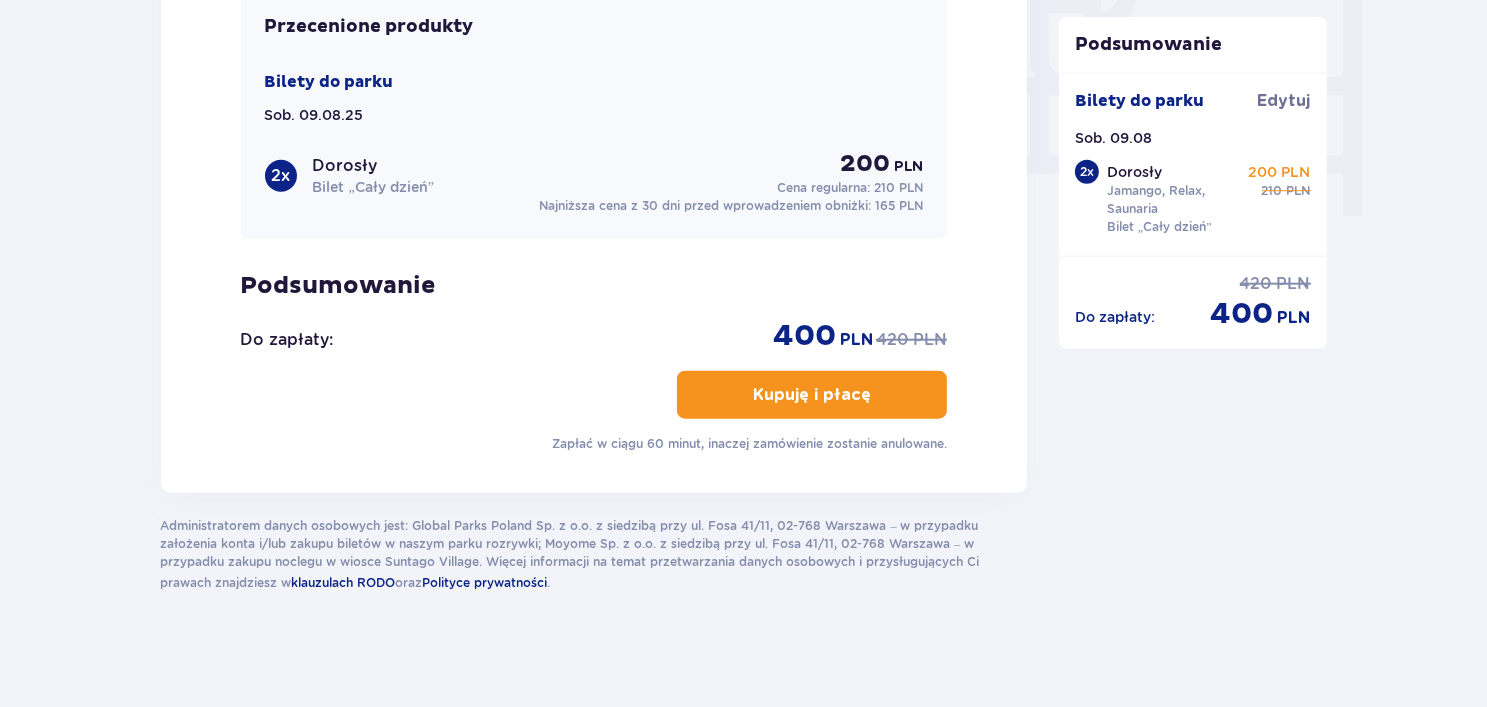 click on "Kupuję i płacę" at bounding box center (812, 395) 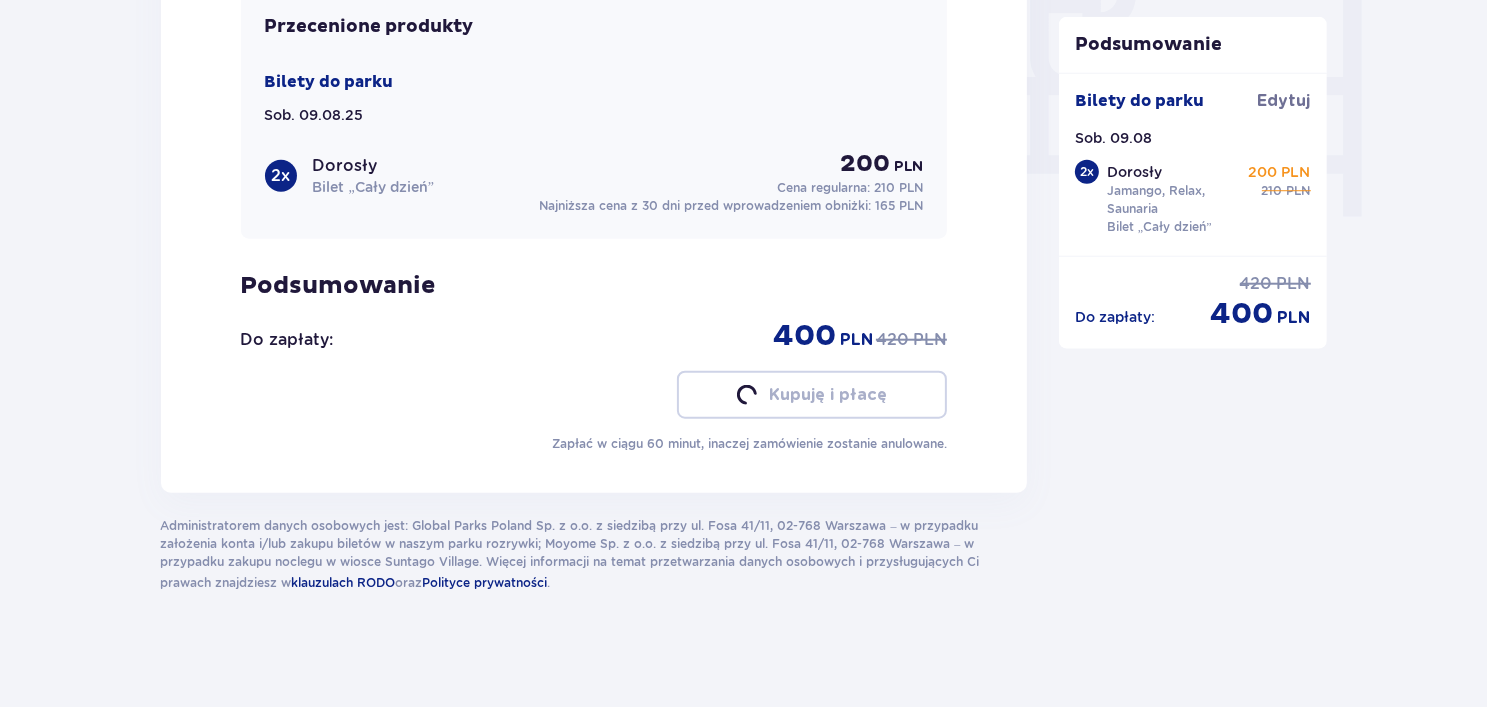 click on "Kupuję i płacę" at bounding box center [828, 395] 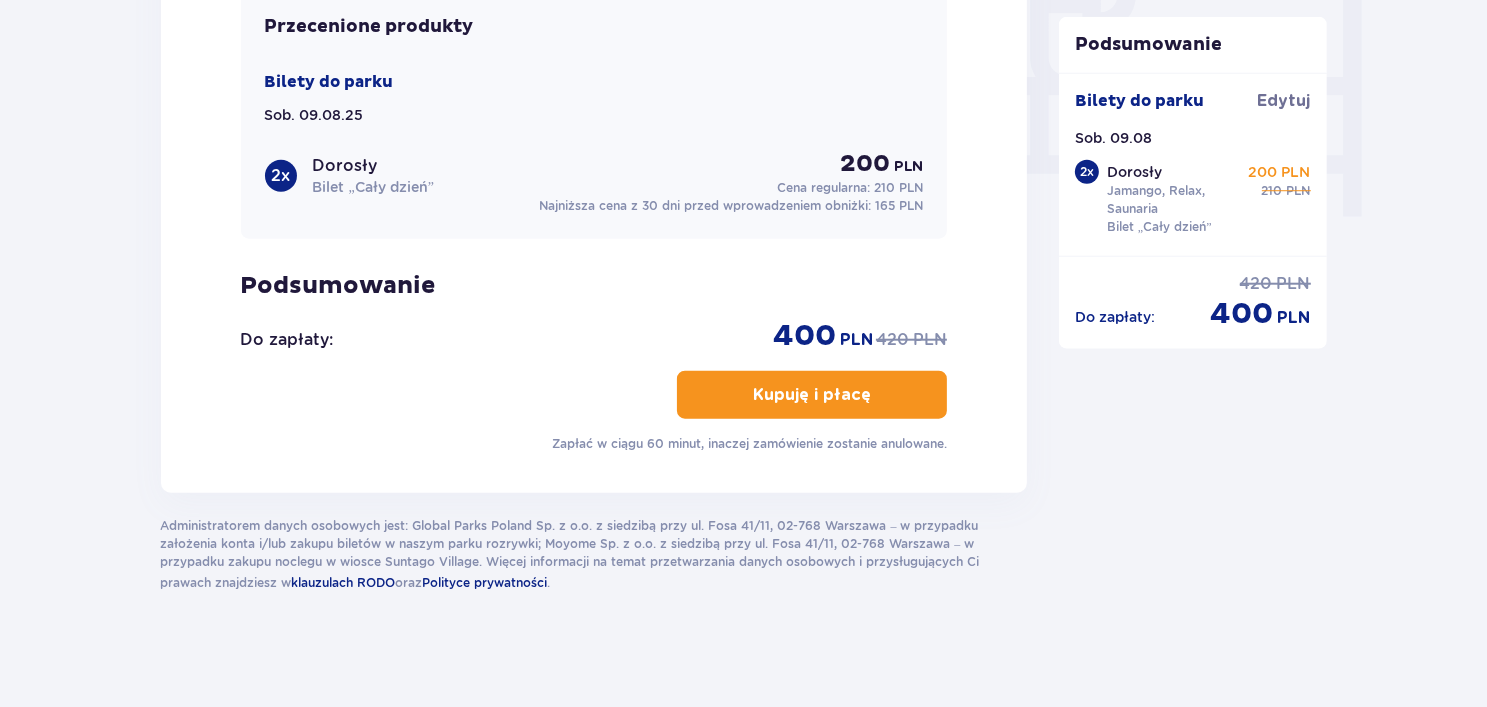 click on "Kupuję i płacę" at bounding box center [812, 395] 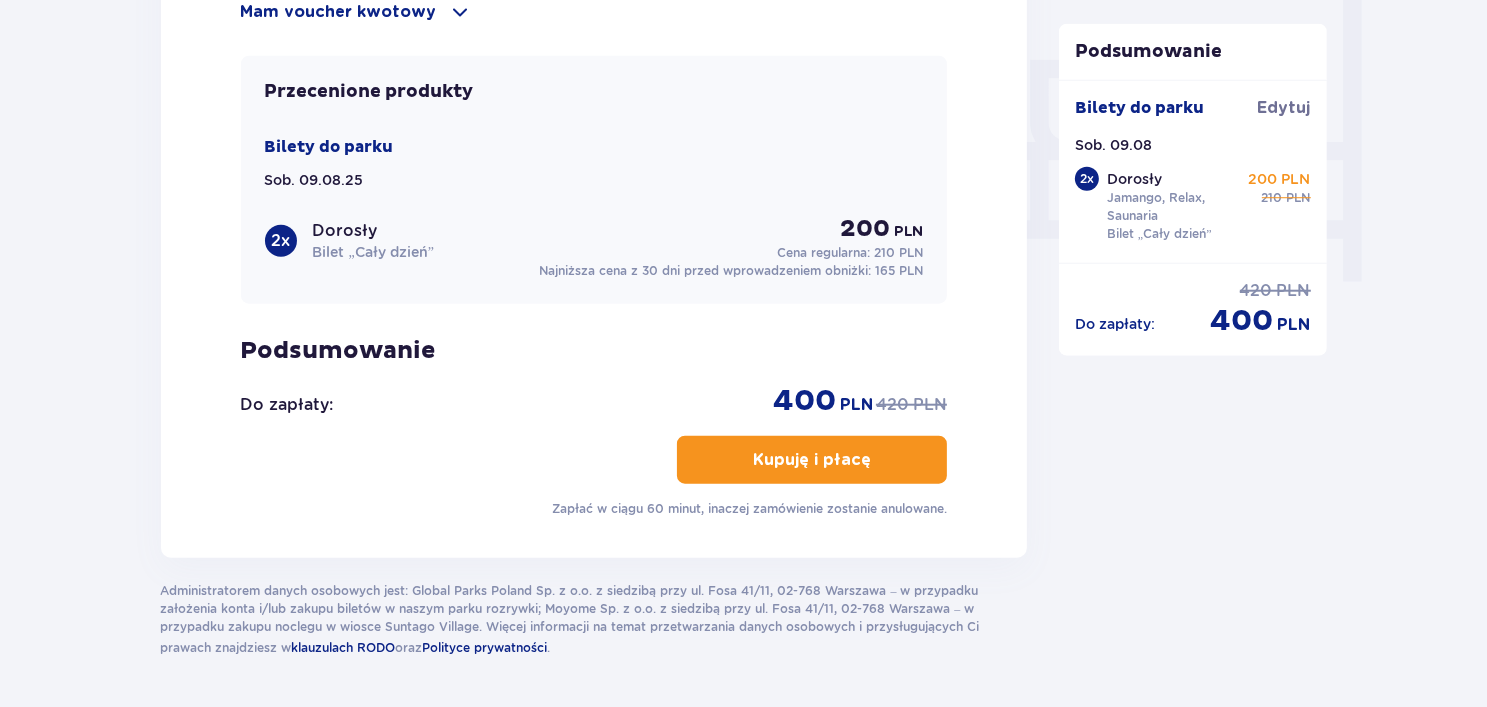 scroll, scrollTop: 1840, scrollLeft: 0, axis: vertical 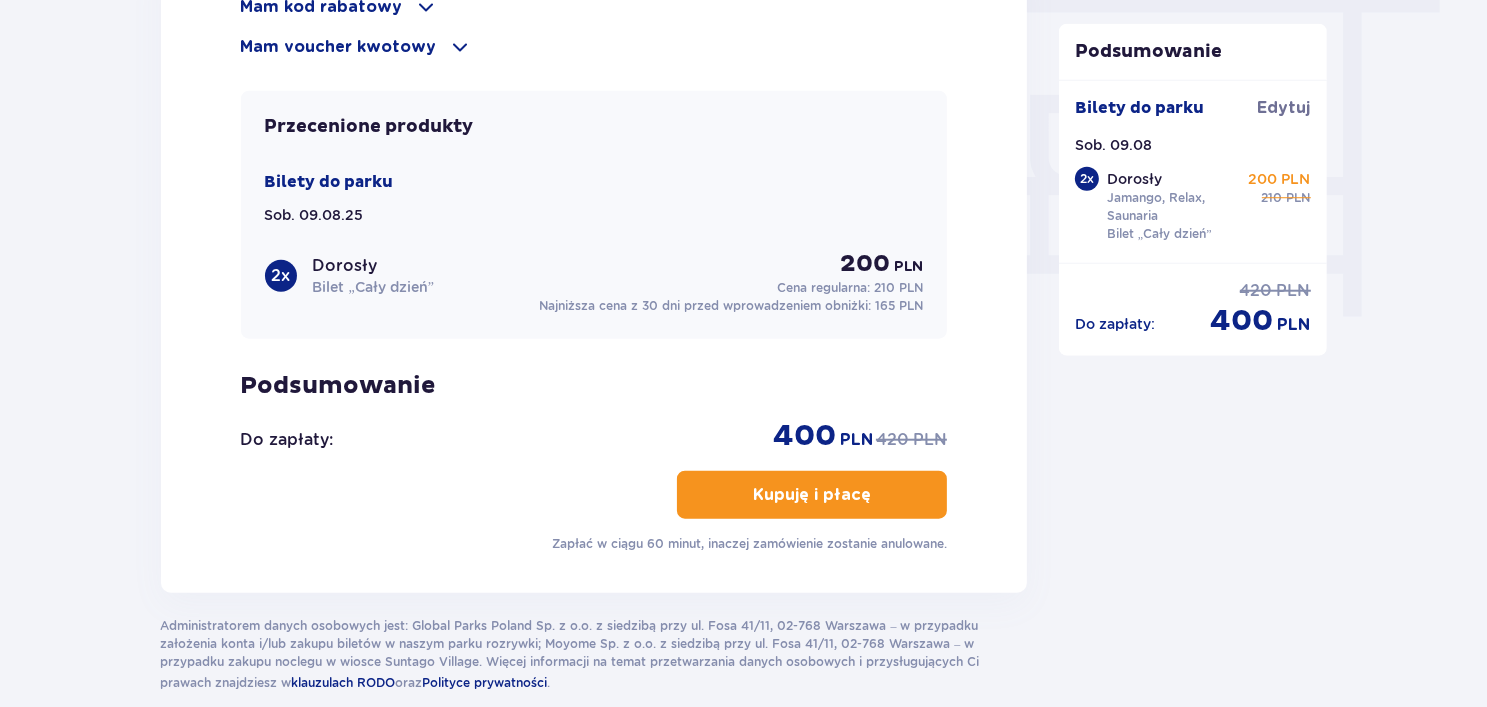 click on "Podsumowanie" at bounding box center [594, 386] 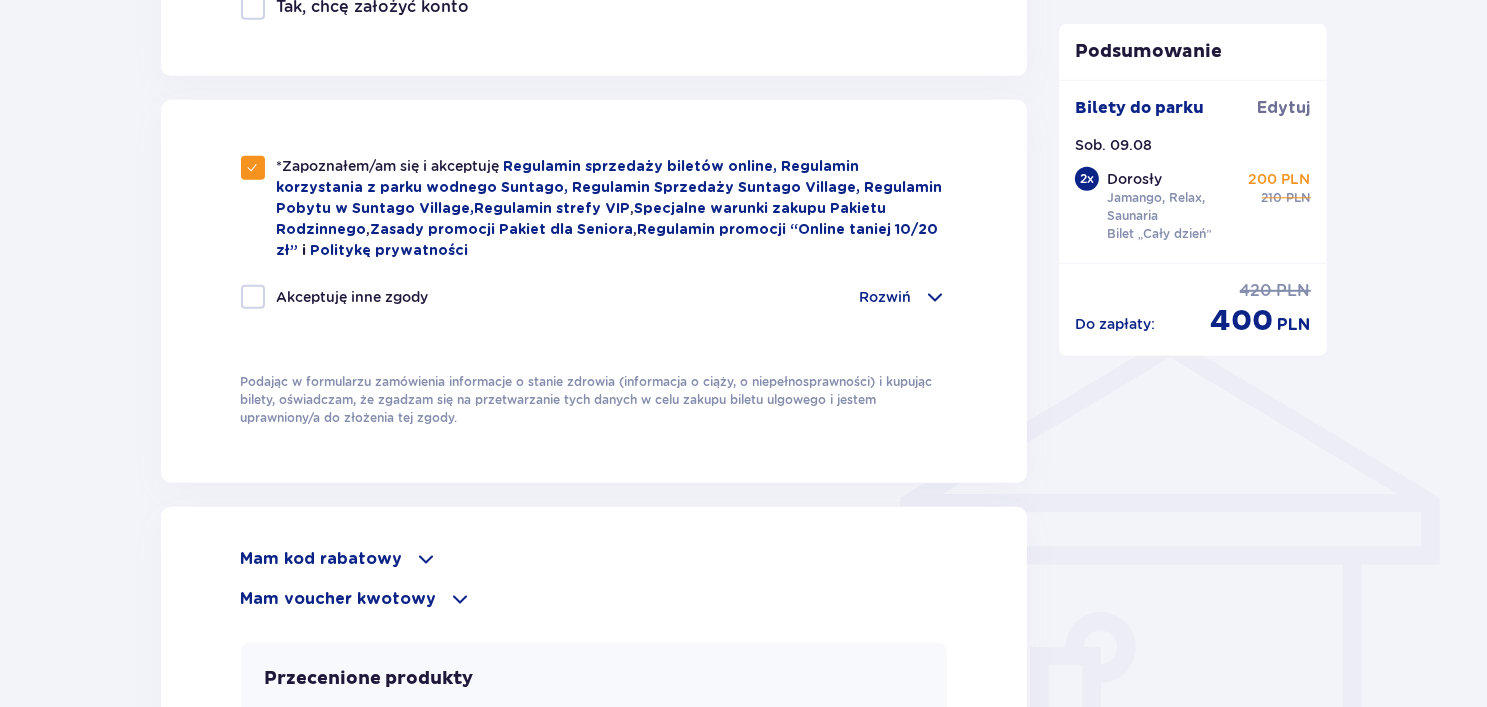 scroll, scrollTop: 1300, scrollLeft: 0, axis: vertical 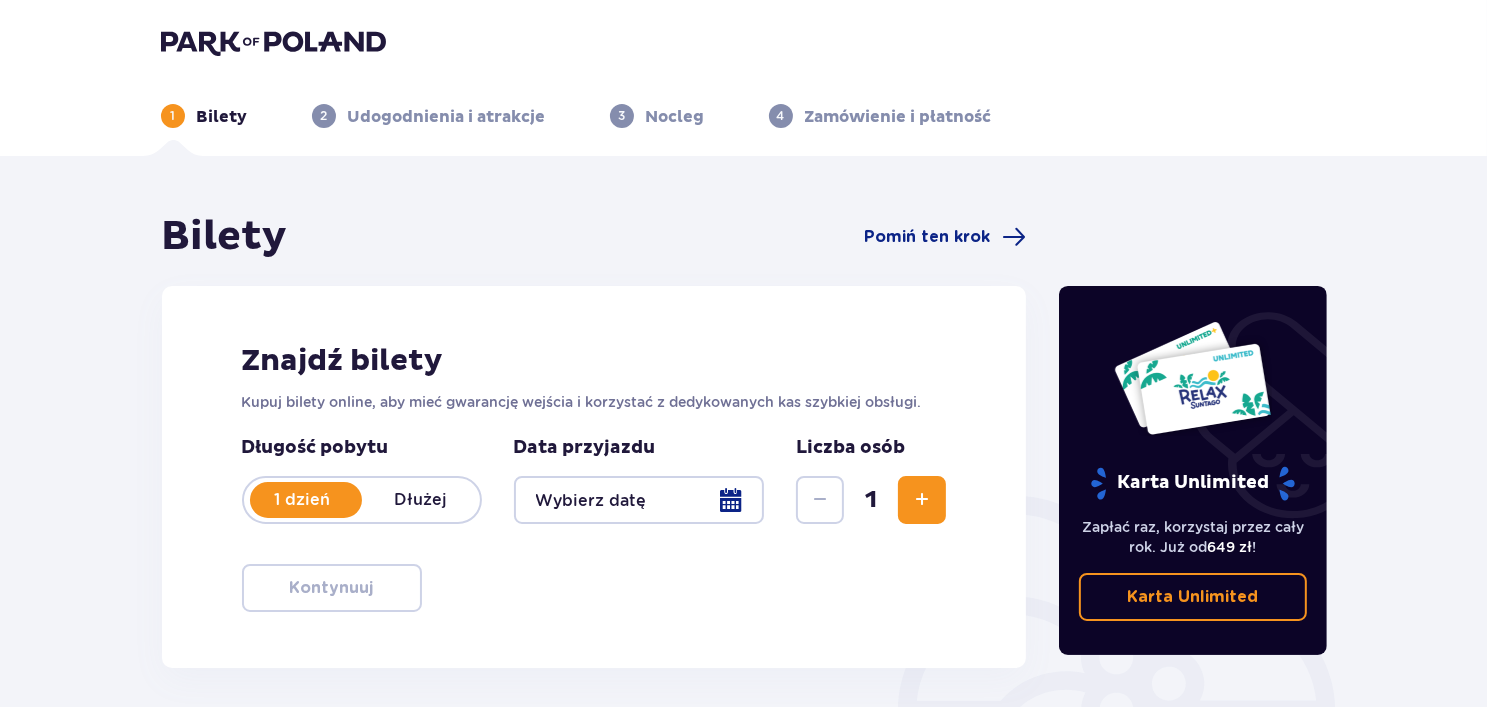 click at bounding box center [922, 500] 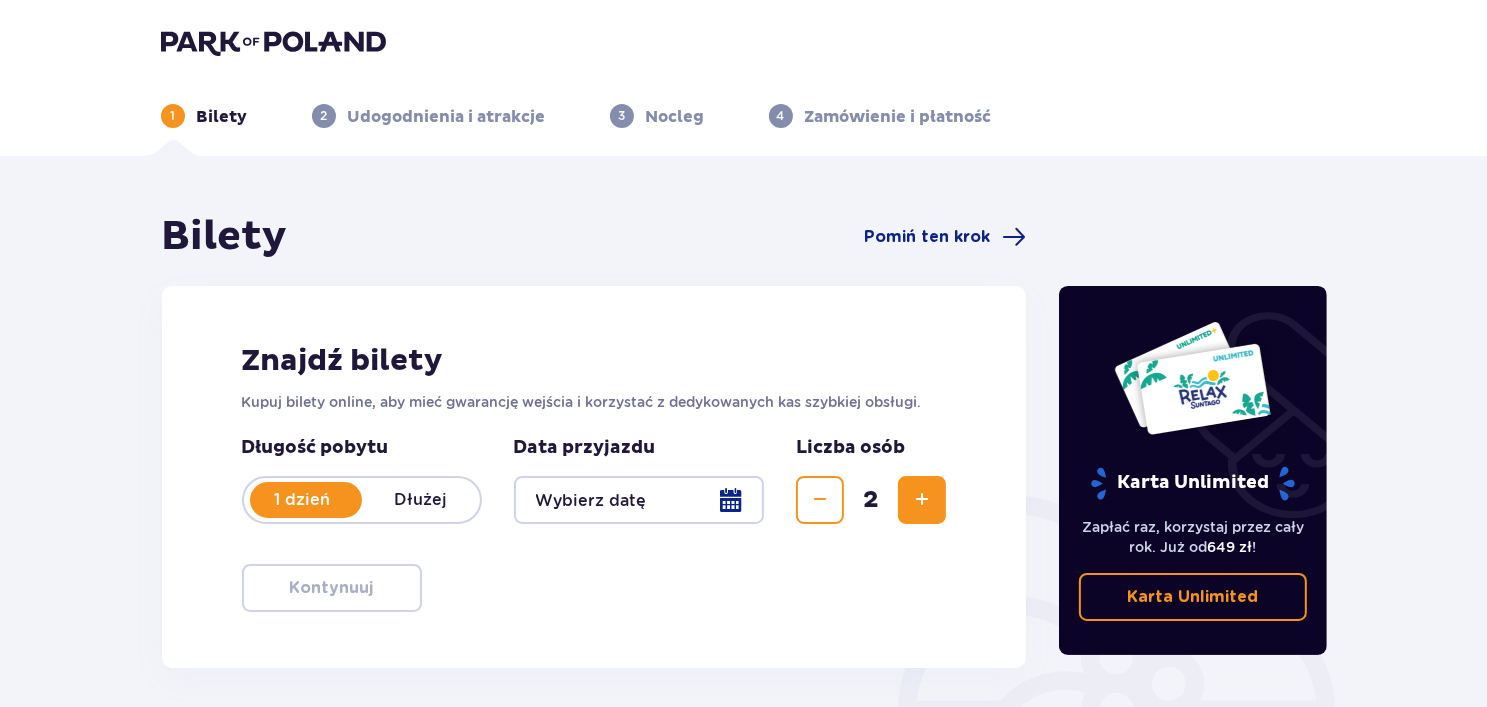click at bounding box center [639, 500] 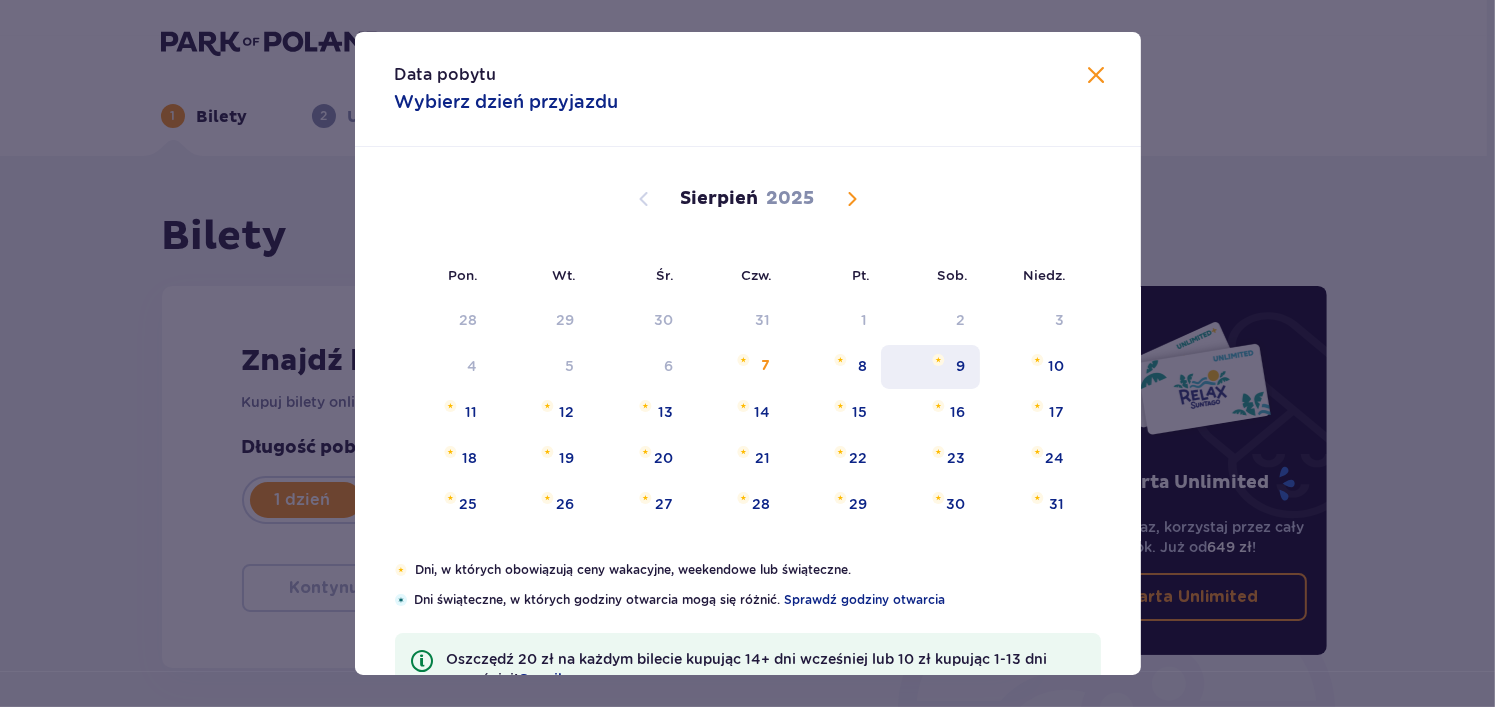 click on "9" at bounding box center [930, 367] 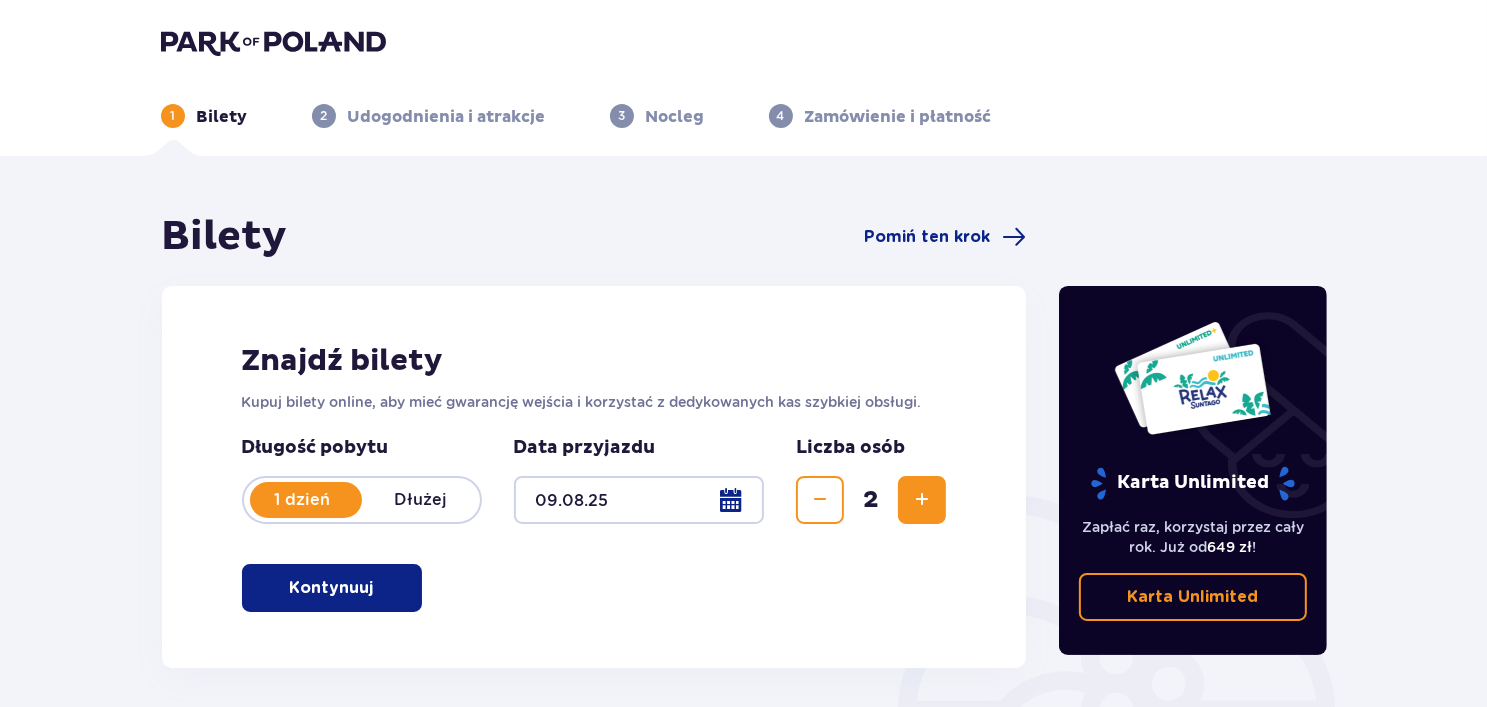 click on "Kontynuuj" at bounding box center (332, 588) 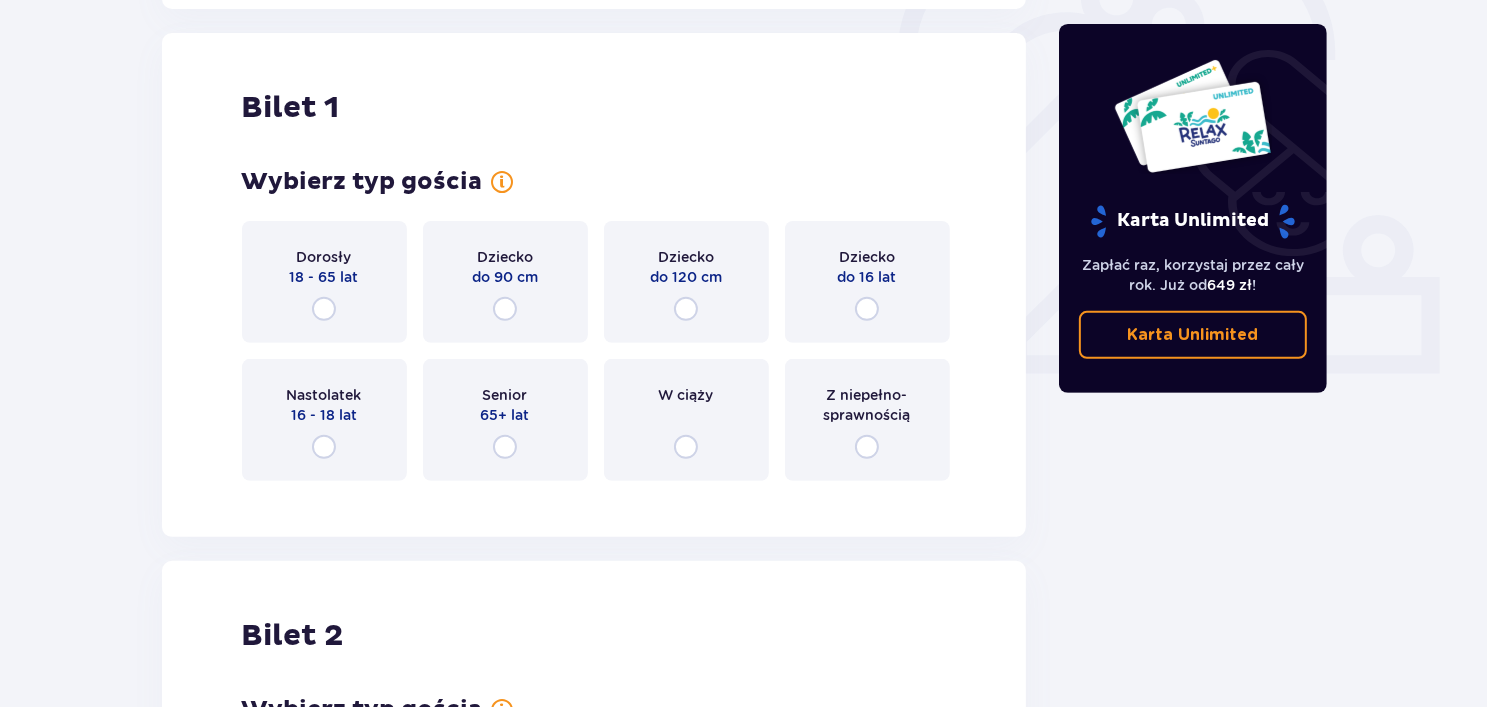 scroll, scrollTop: 668, scrollLeft: 0, axis: vertical 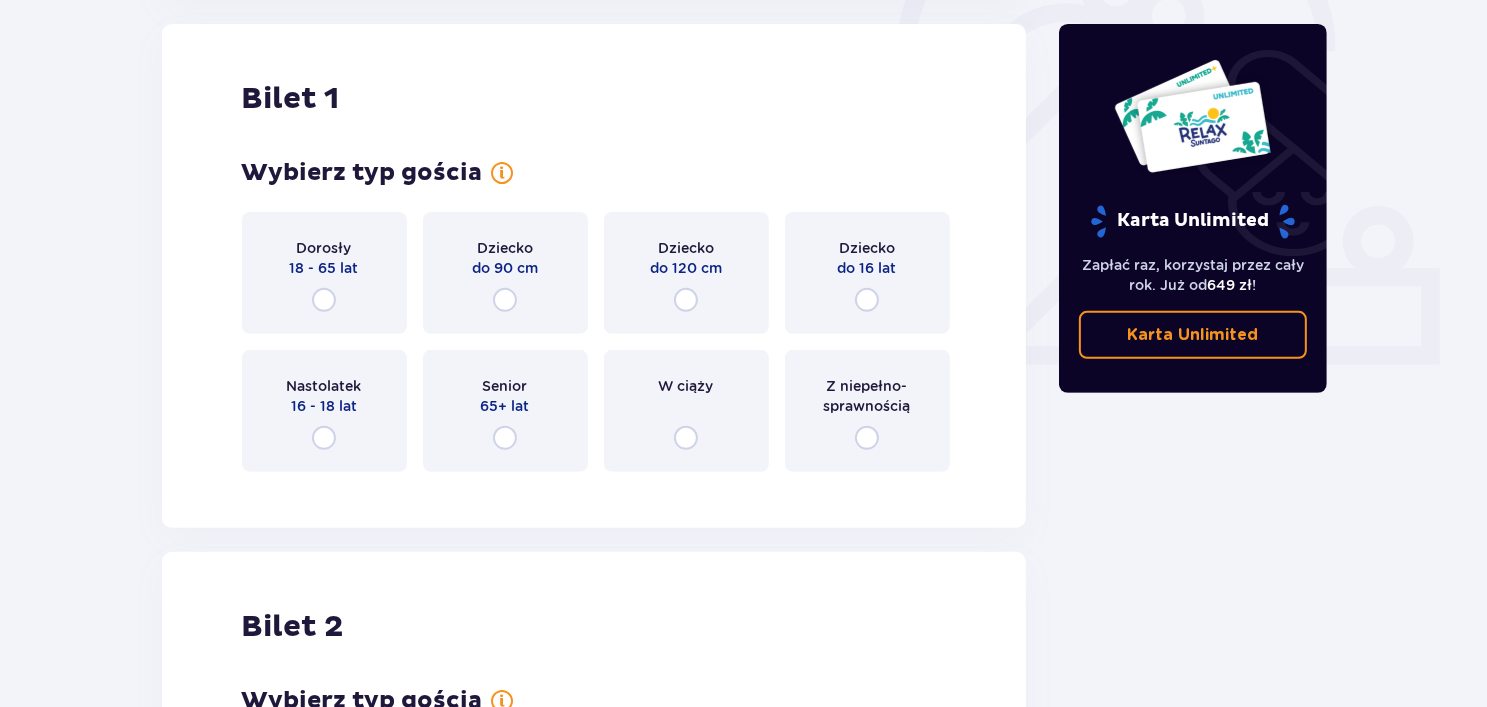 click on "Dorosły 18 - 65 lat" at bounding box center (324, 273) 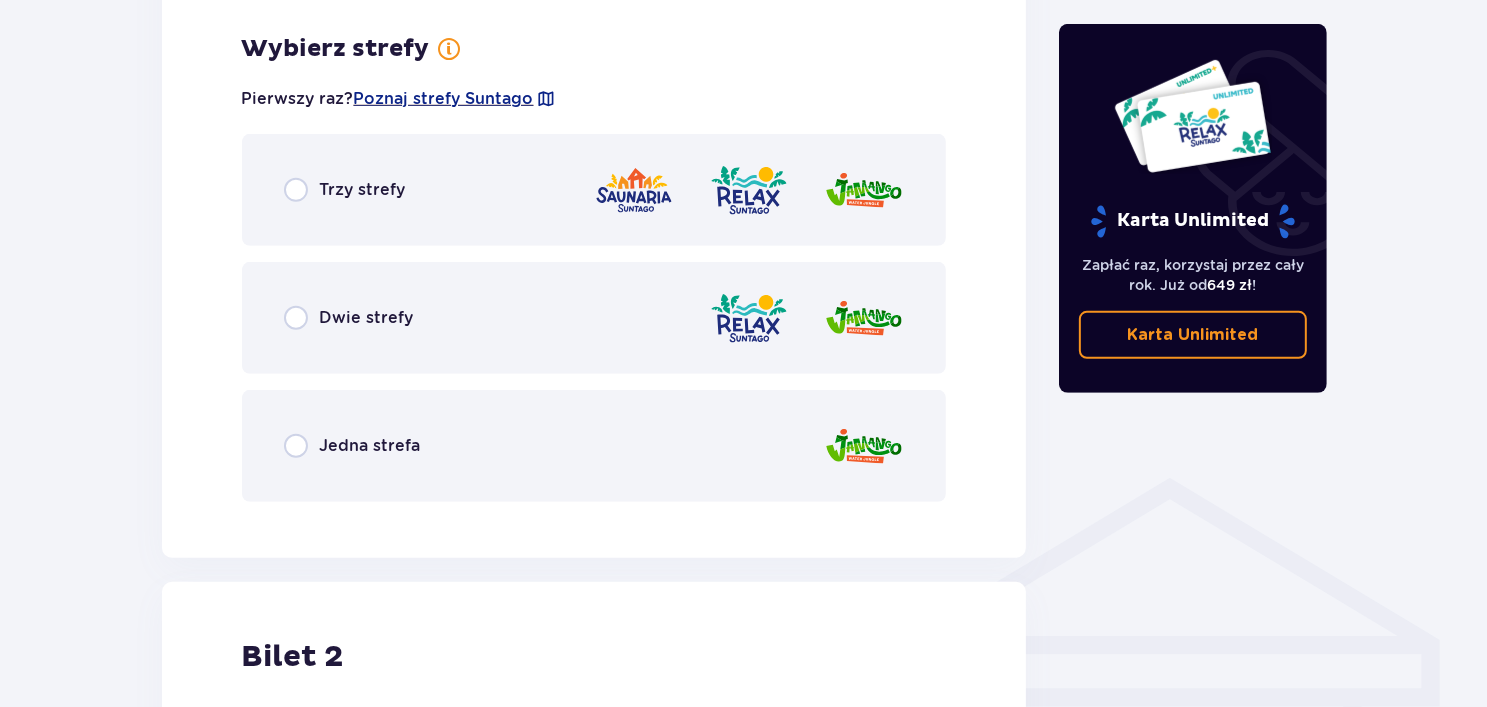 scroll, scrollTop: 1156, scrollLeft: 0, axis: vertical 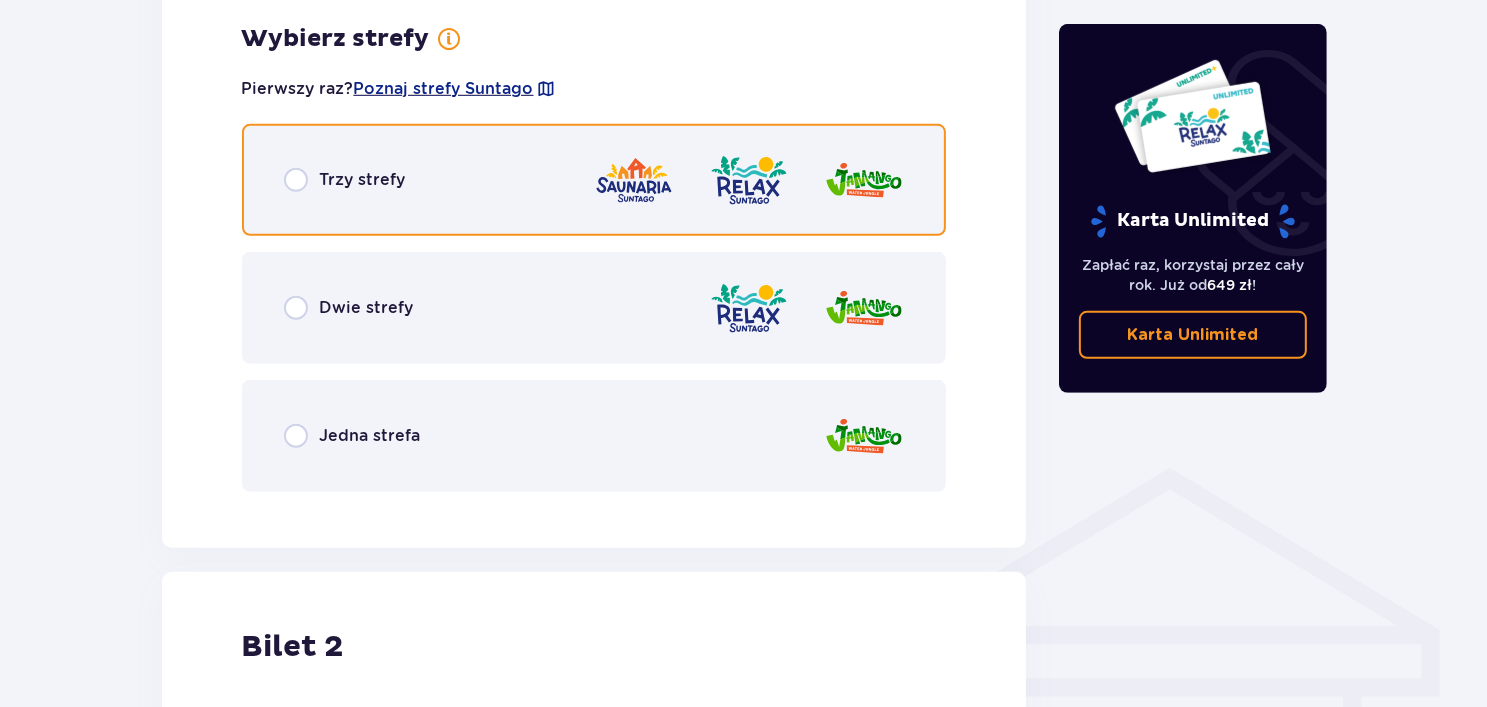 click at bounding box center (296, 180) 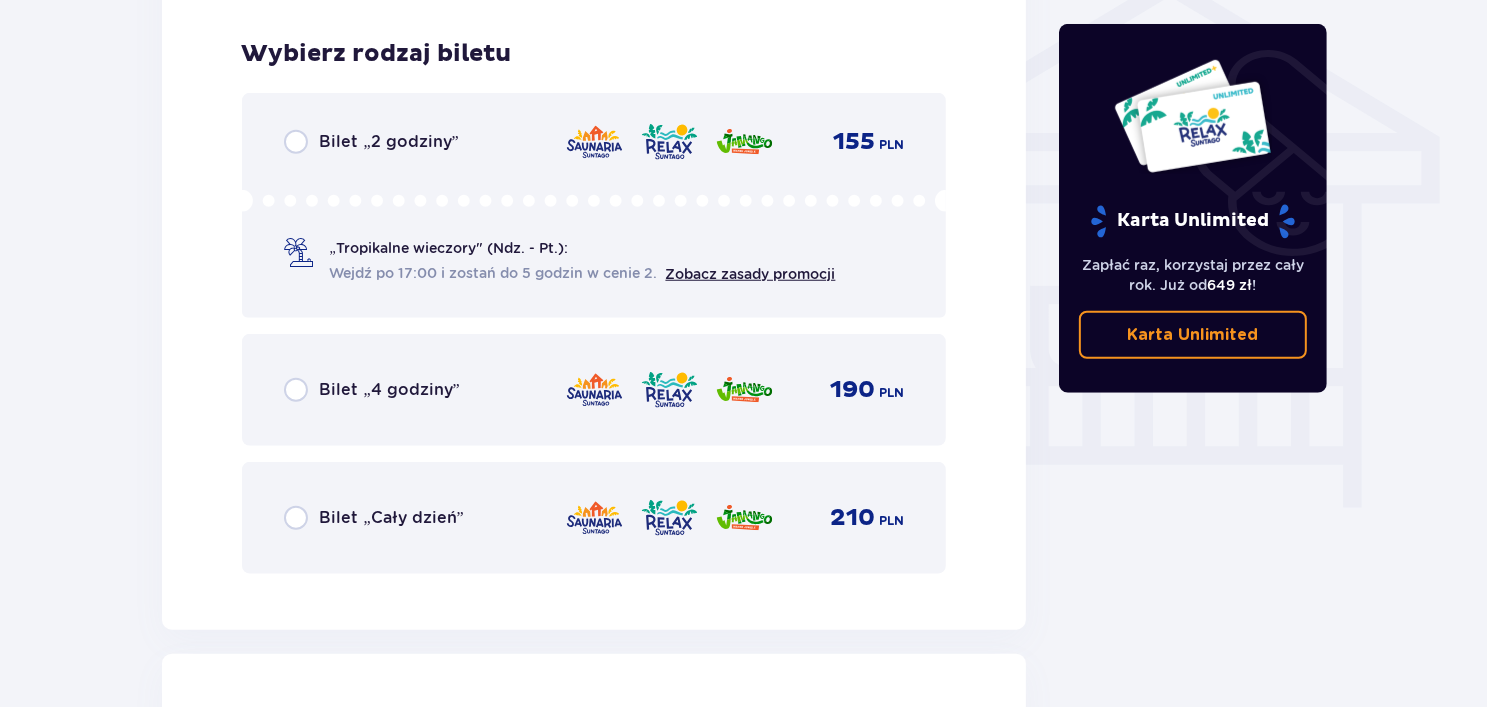 scroll, scrollTop: 1664, scrollLeft: 0, axis: vertical 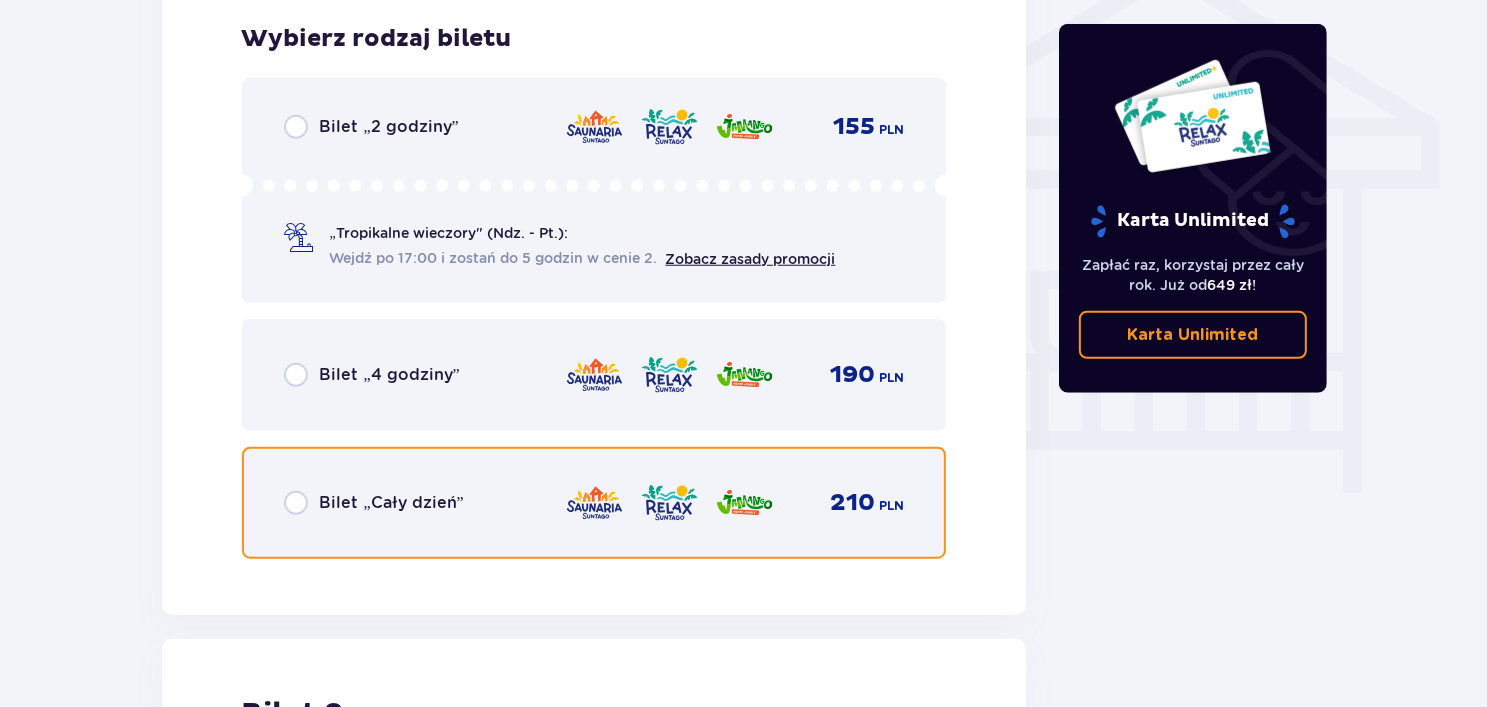 click at bounding box center (296, 503) 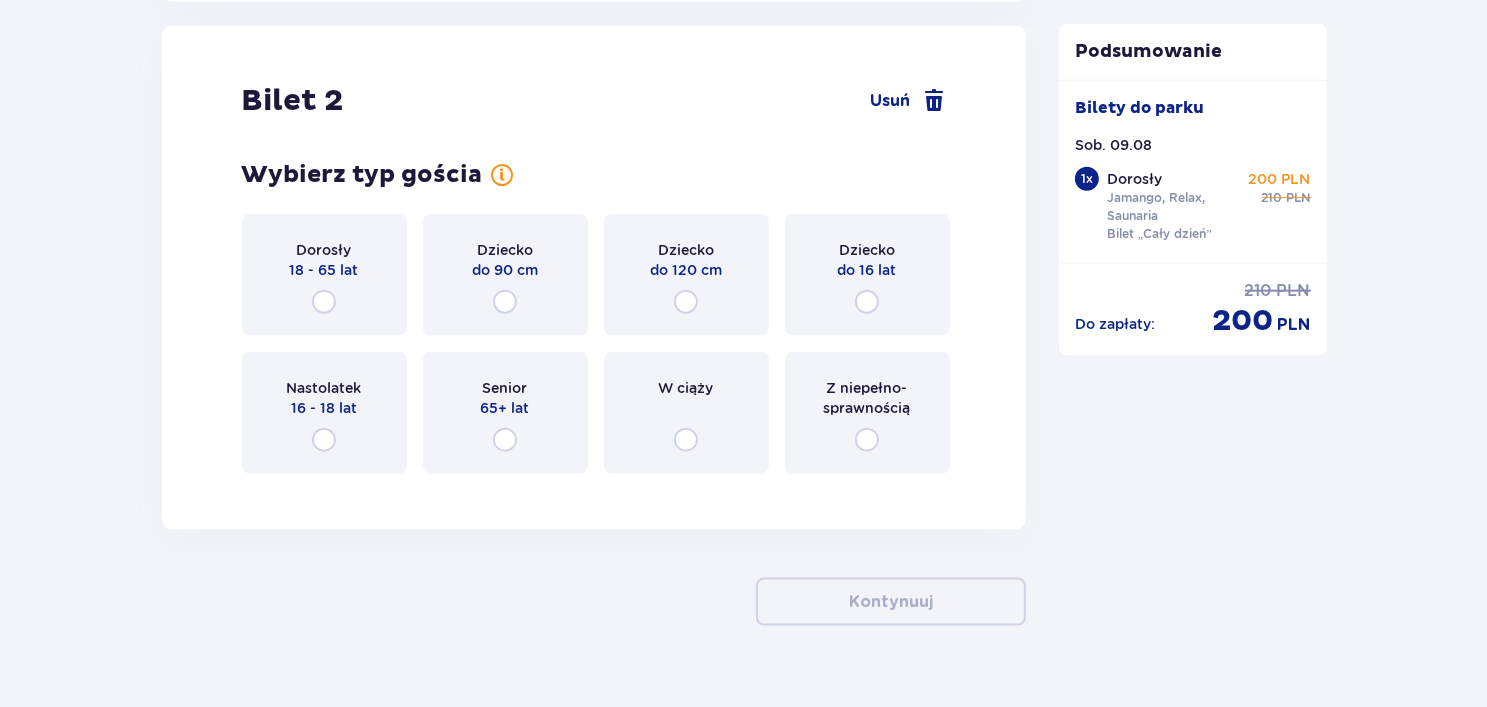 click on "Dorosły 18 - 65 lat" at bounding box center (324, 275) 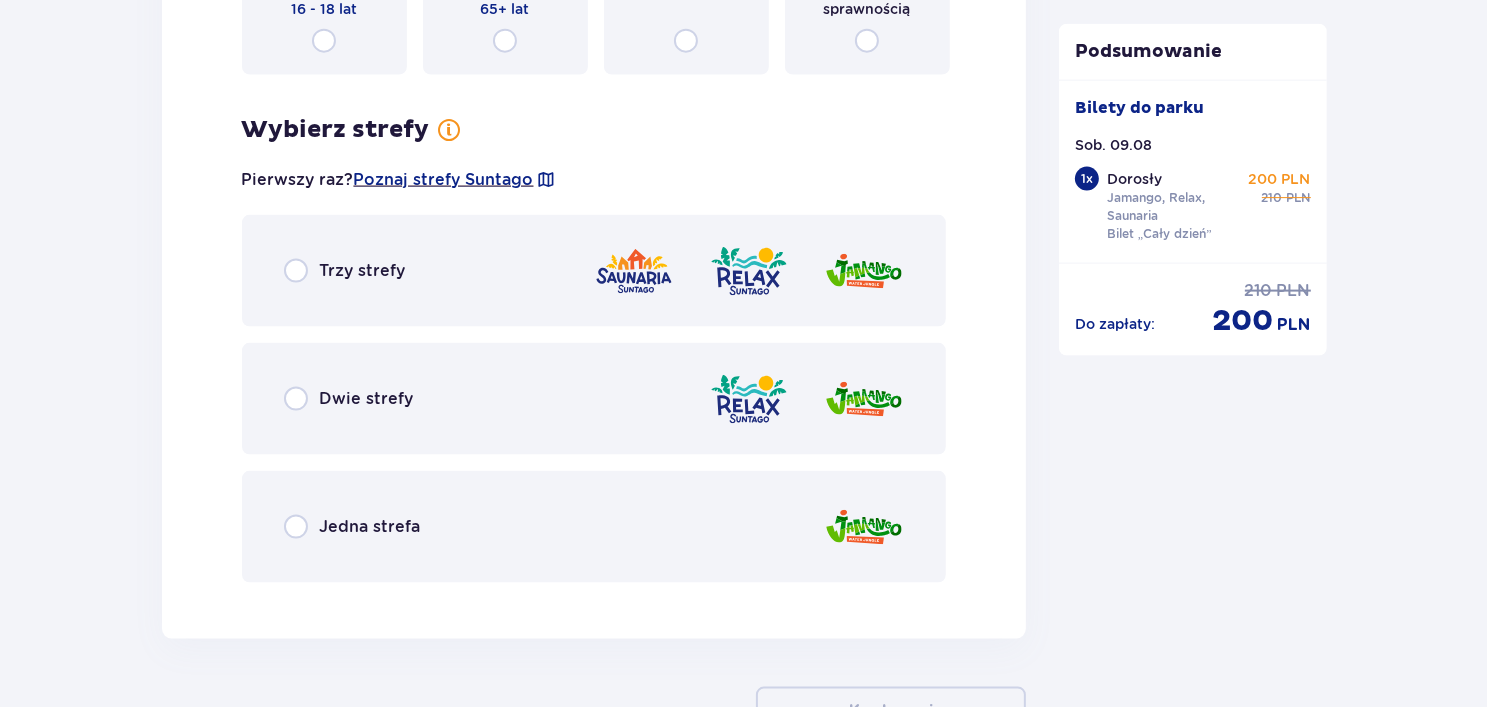 scroll, scrollTop: 2765, scrollLeft: 0, axis: vertical 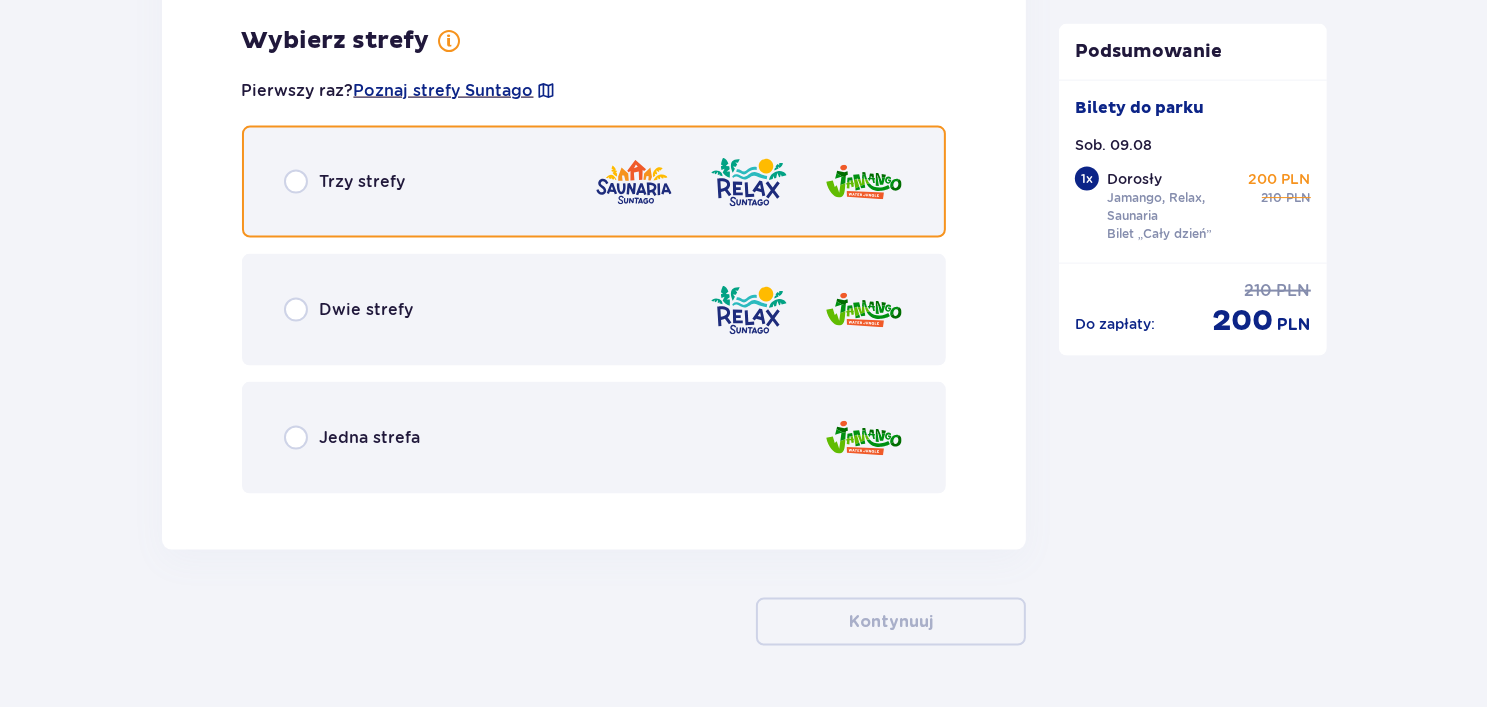 click at bounding box center [296, 182] 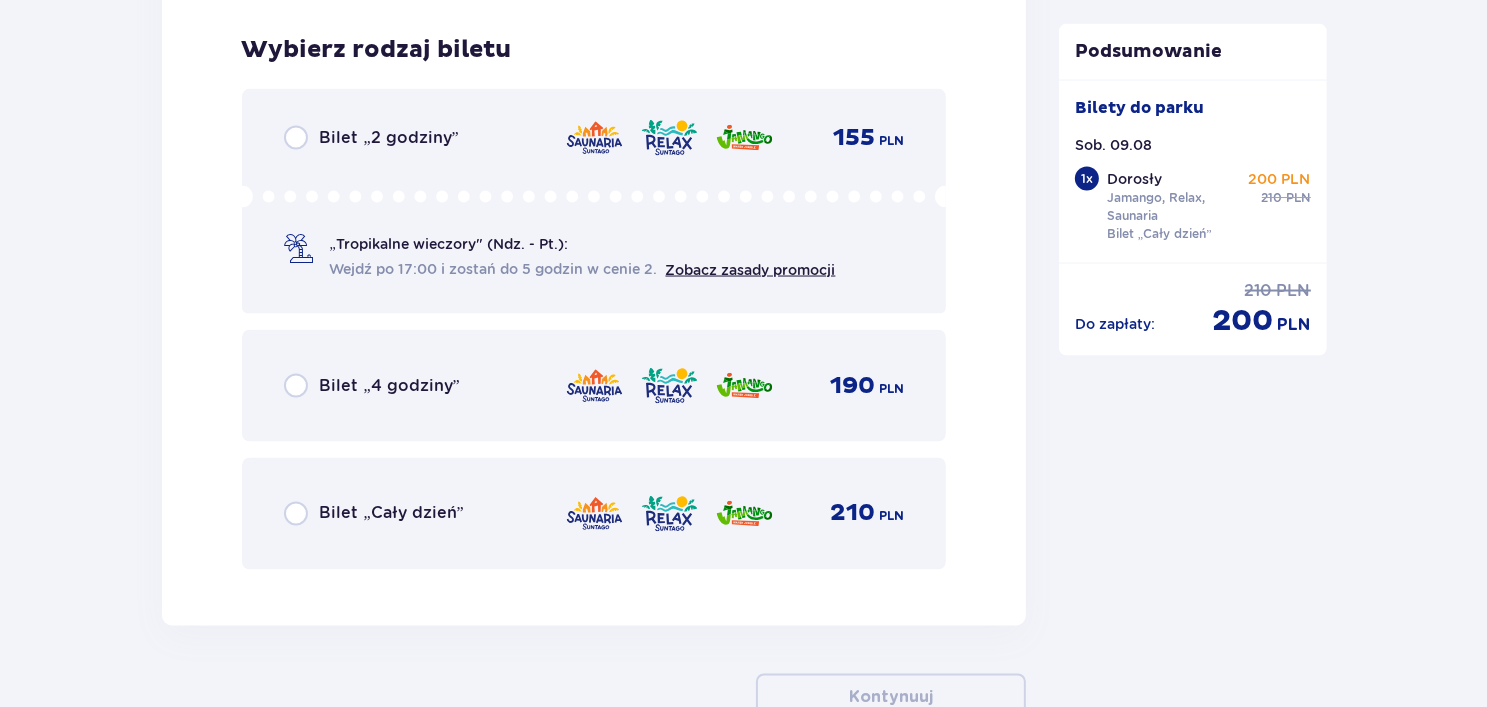 scroll, scrollTop: 3273, scrollLeft: 0, axis: vertical 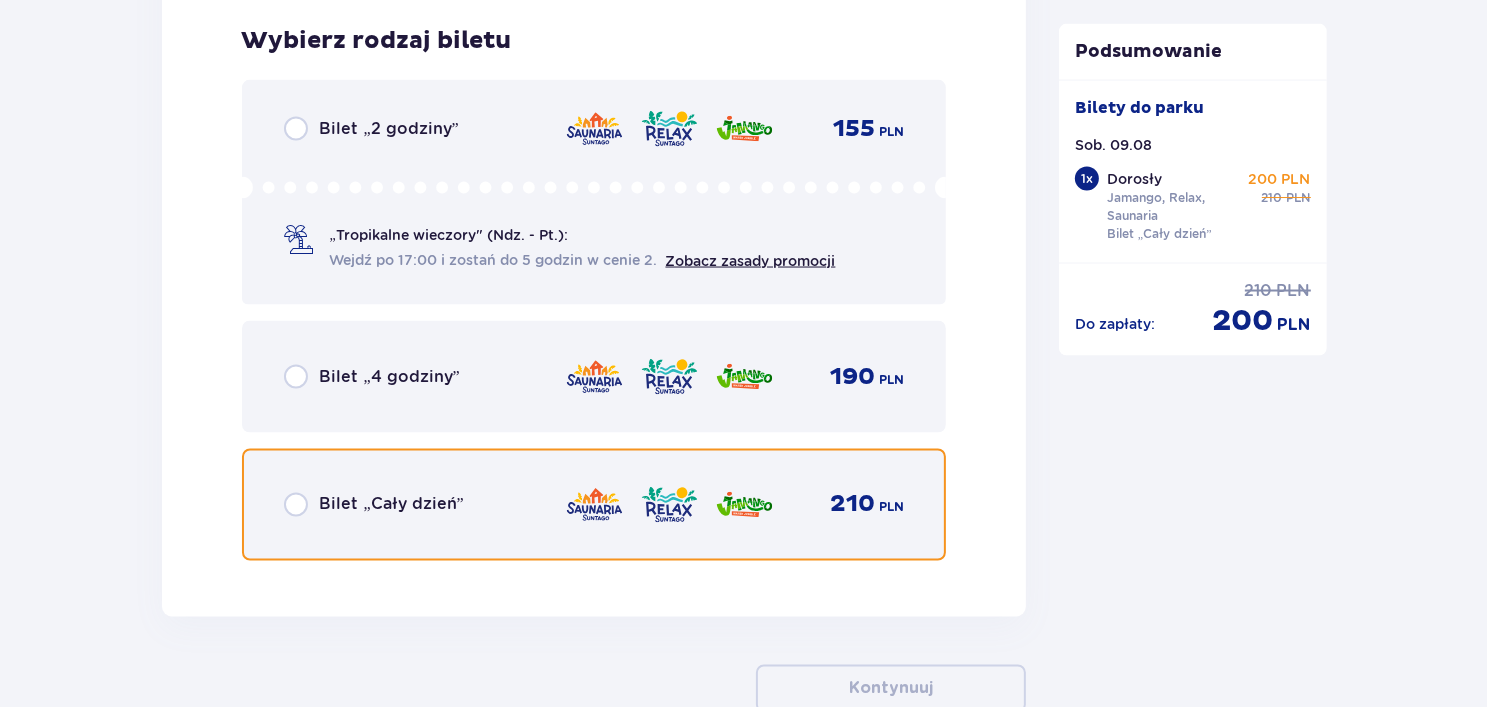 click at bounding box center [296, 505] 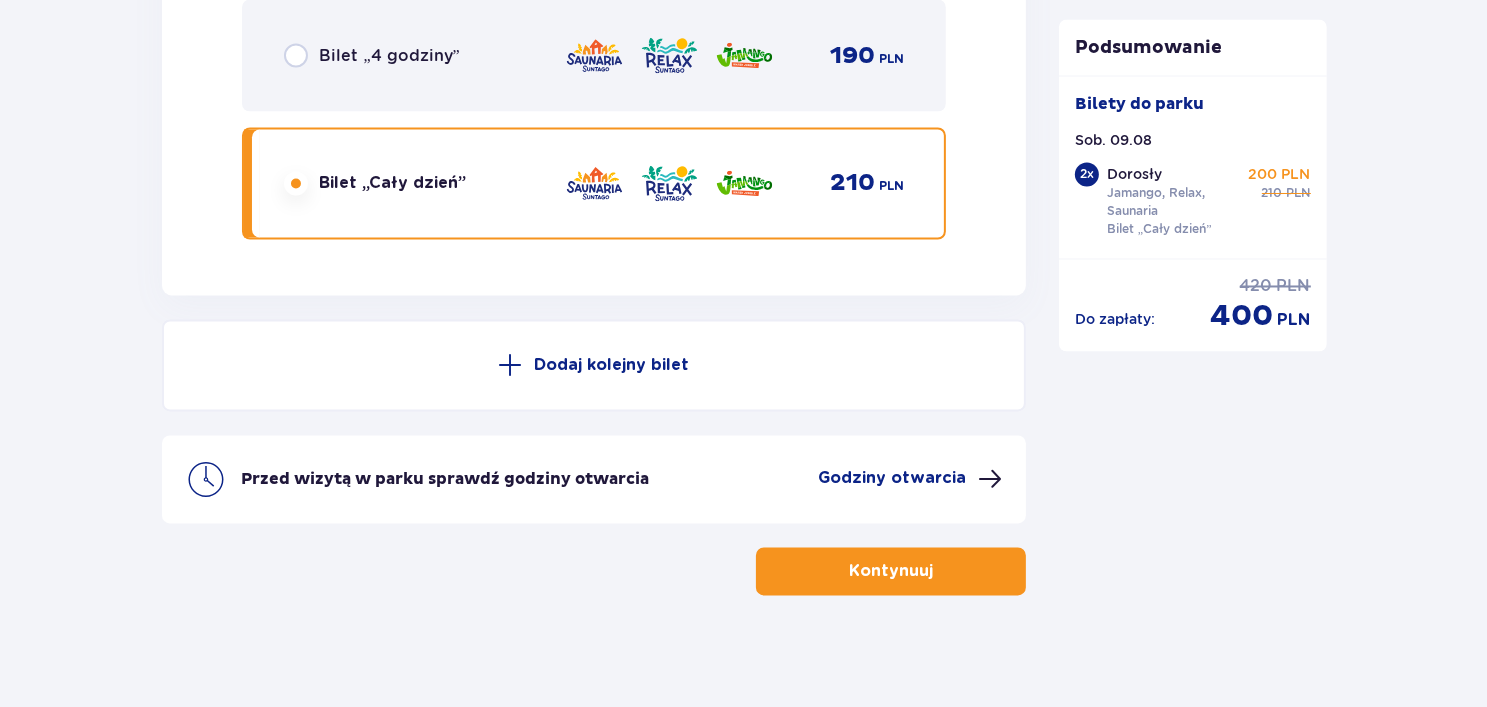 scroll, scrollTop: 3600, scrollLeft: 0, axis: vertical 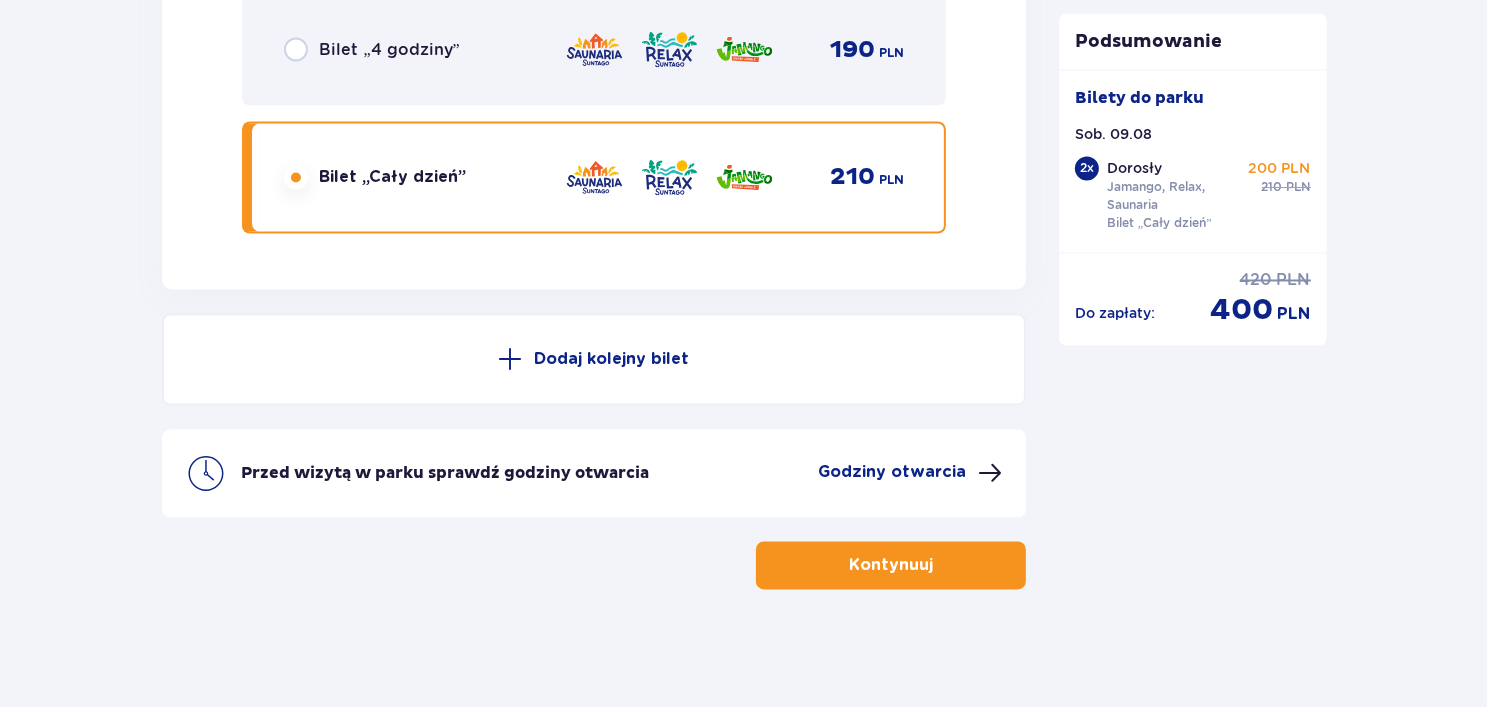 click at bounding box center (937, 566) 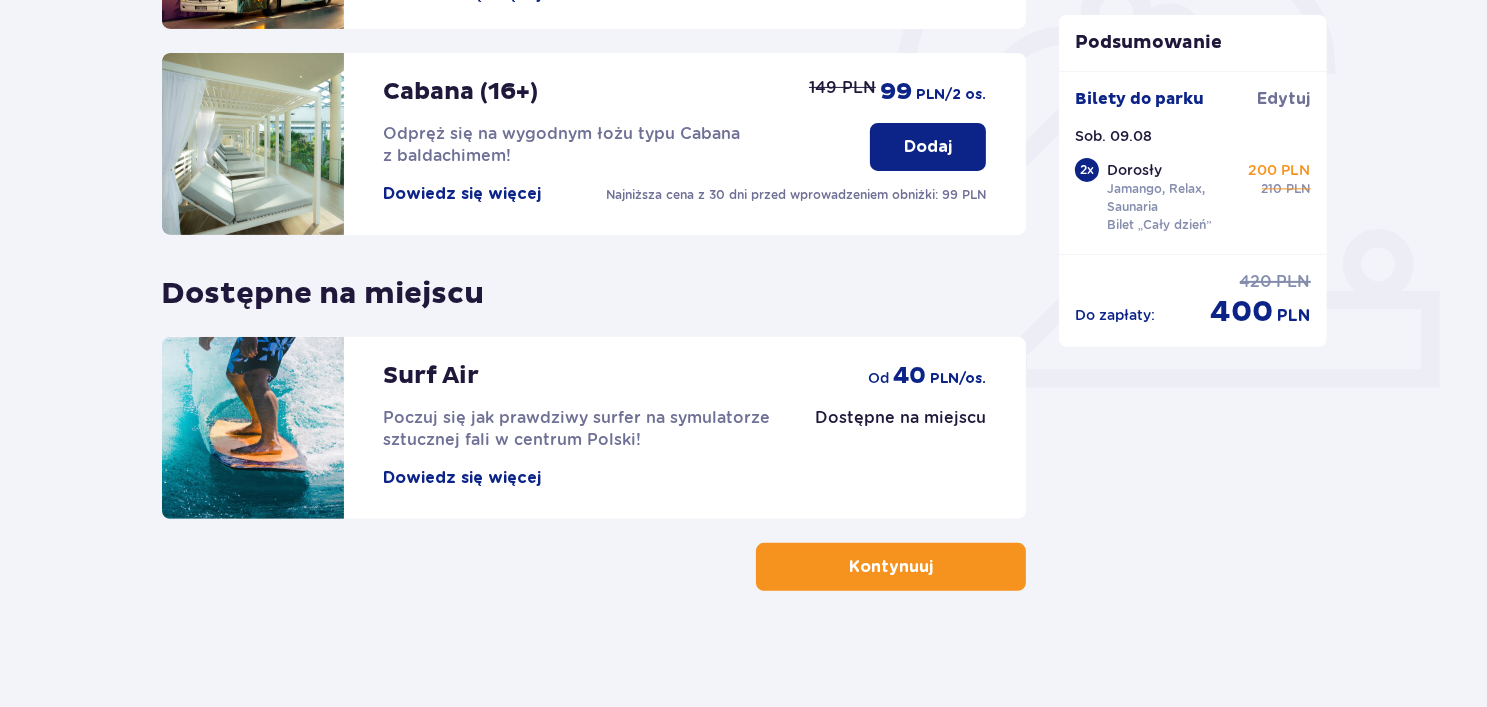 scroll, scrollTop: 648, scrollLeft: 0, axis: vertical 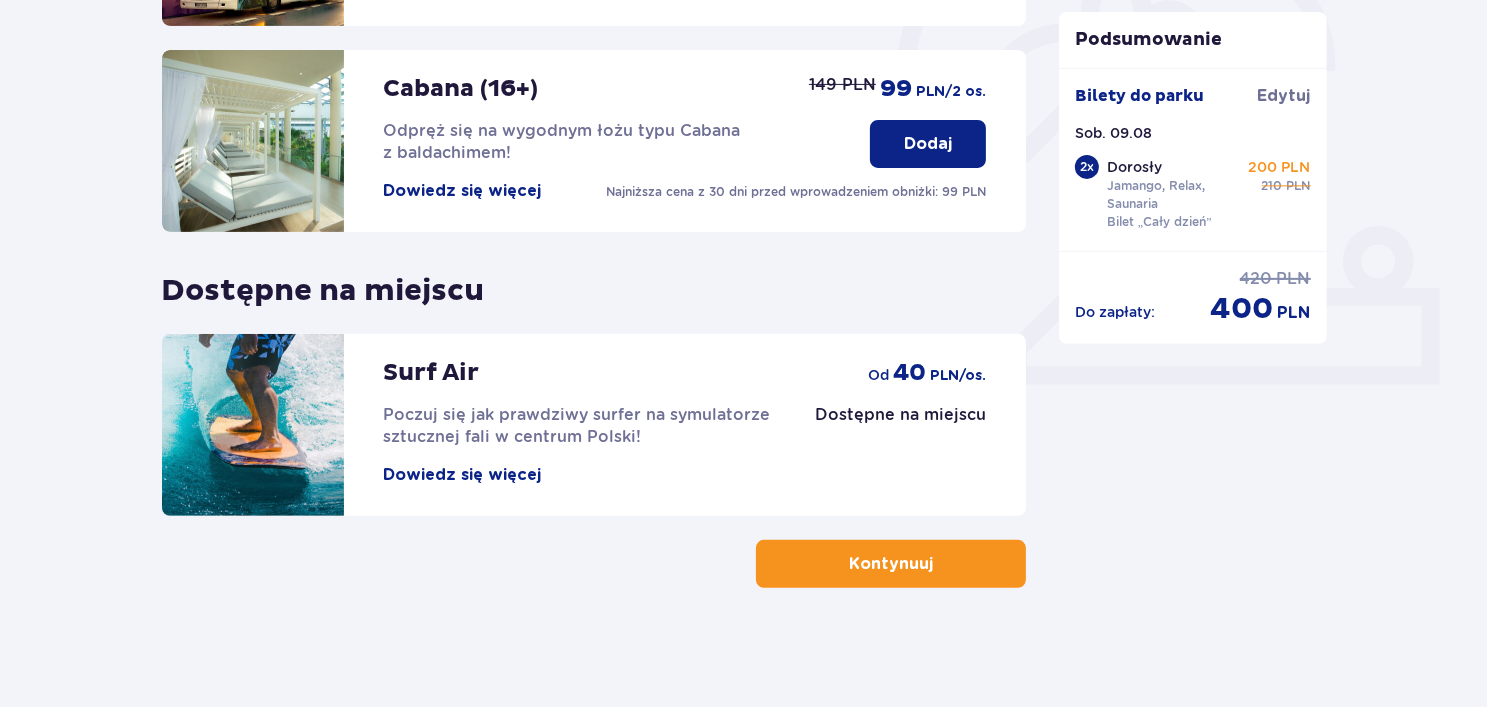 click on "Kontynuuj" at bounding box center [891, 564] 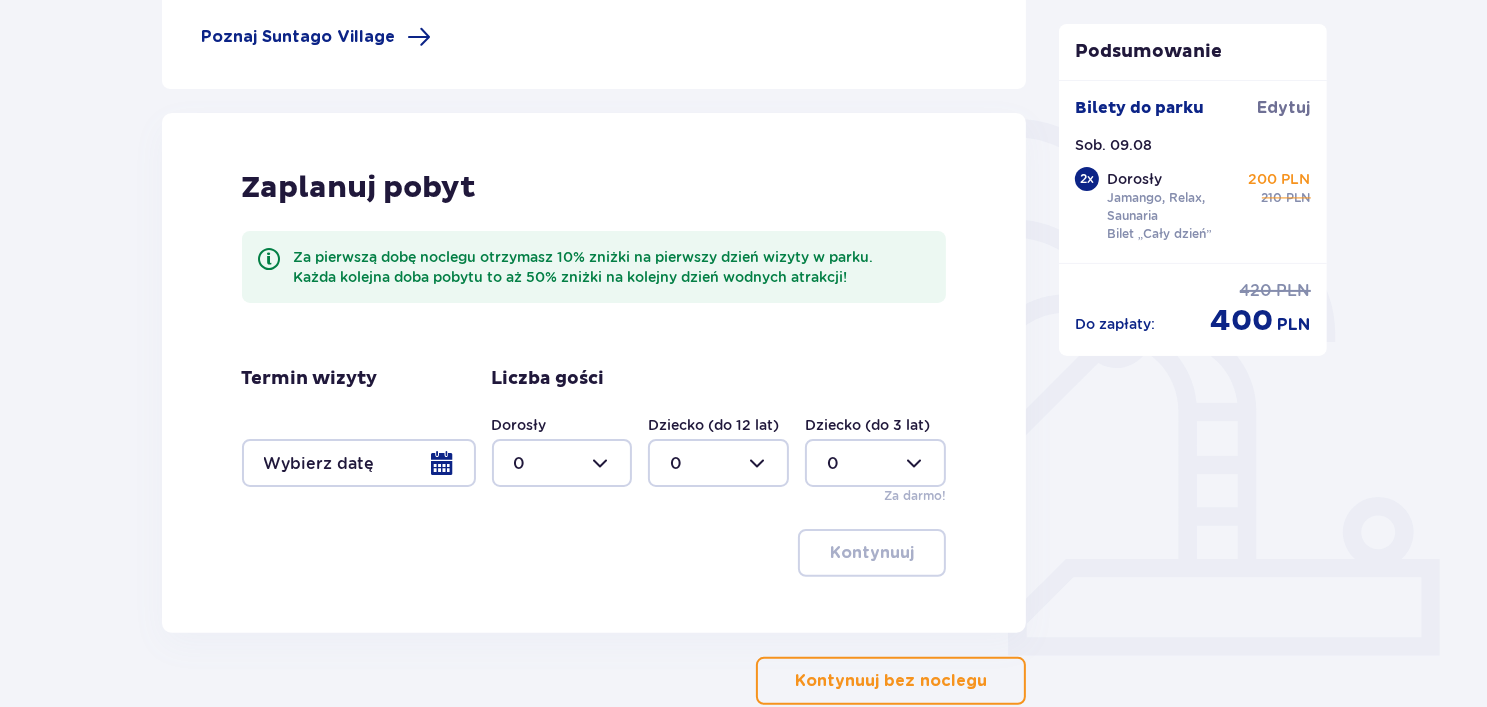 scroll, scrollTop: 400, scrollLeft: 0, axis: vertical 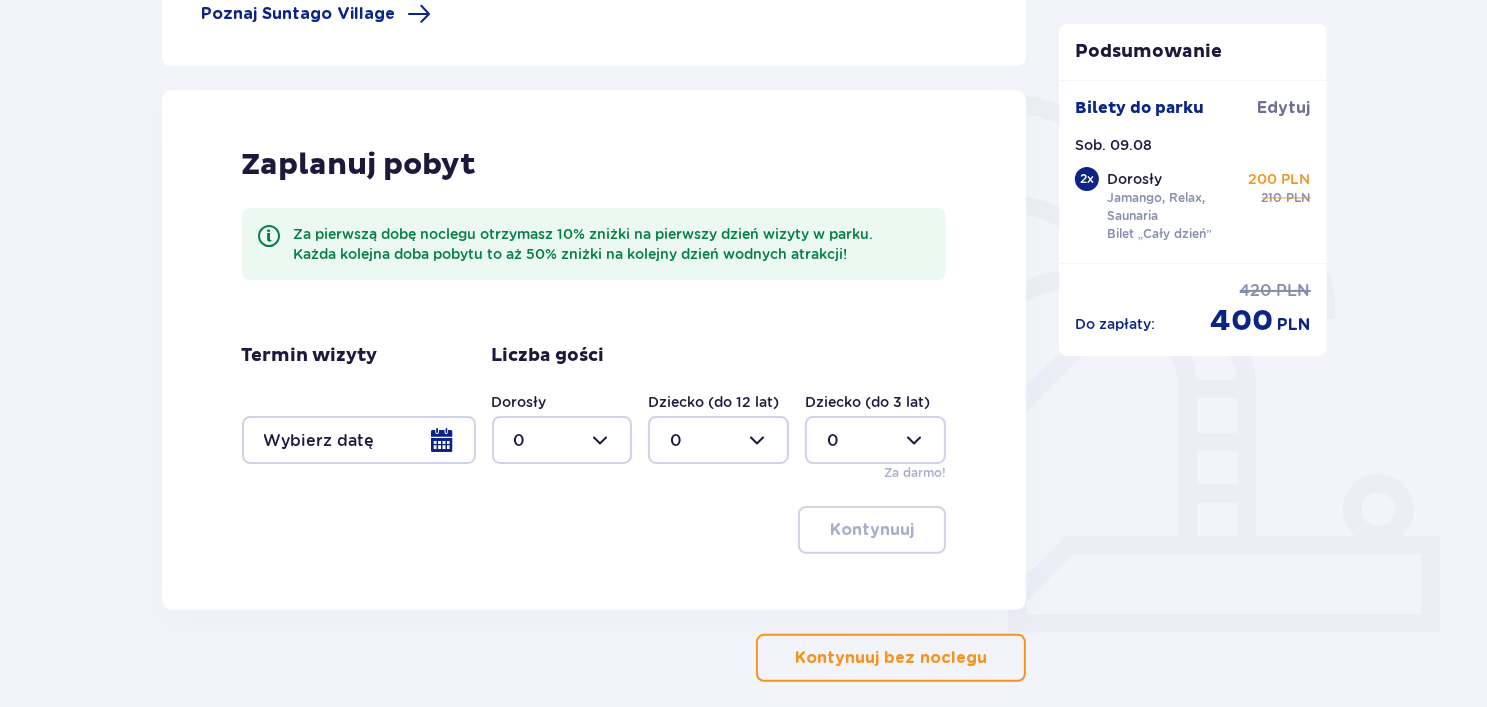 click on "Kontynuuj bez noclegu" at bounding box center (891, 658) 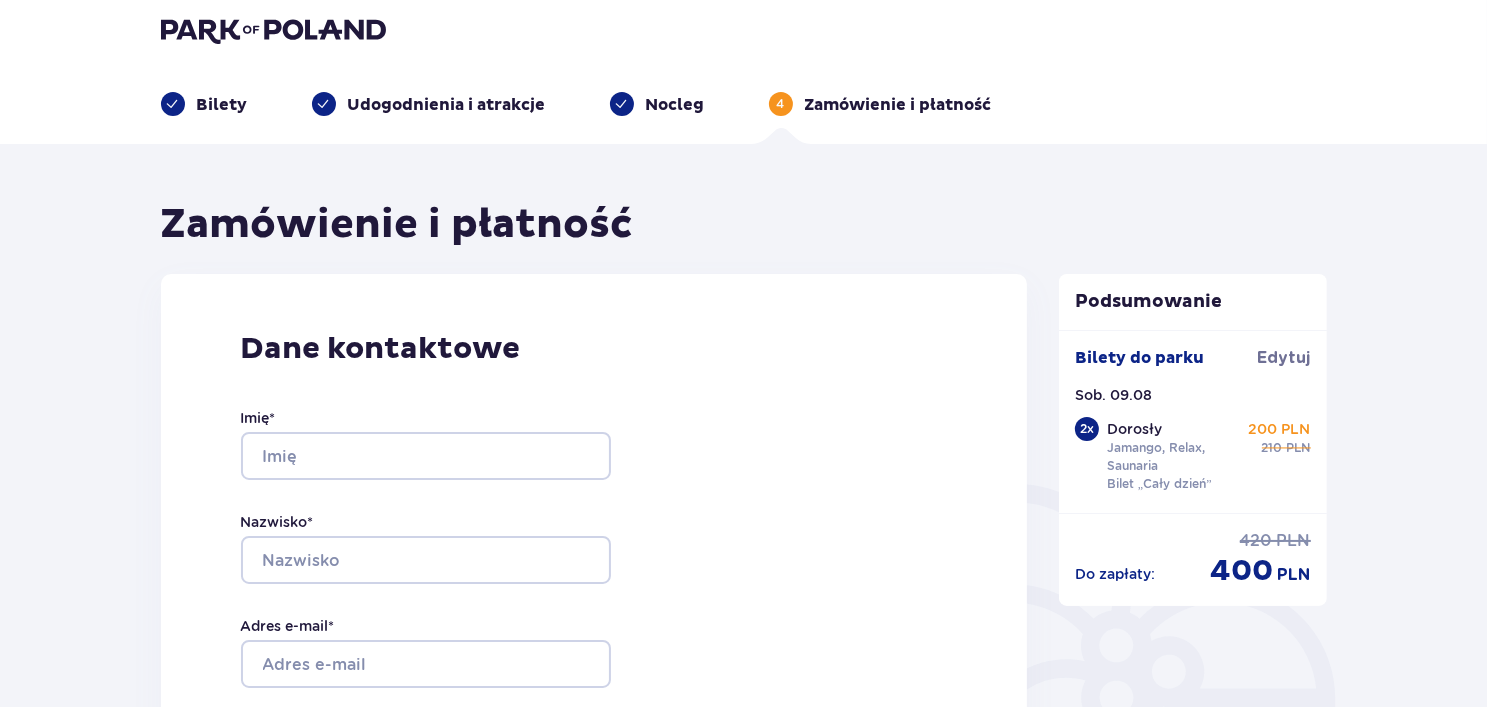 scroll, scrollTop: 0, scrollLeft: 0, axis: both 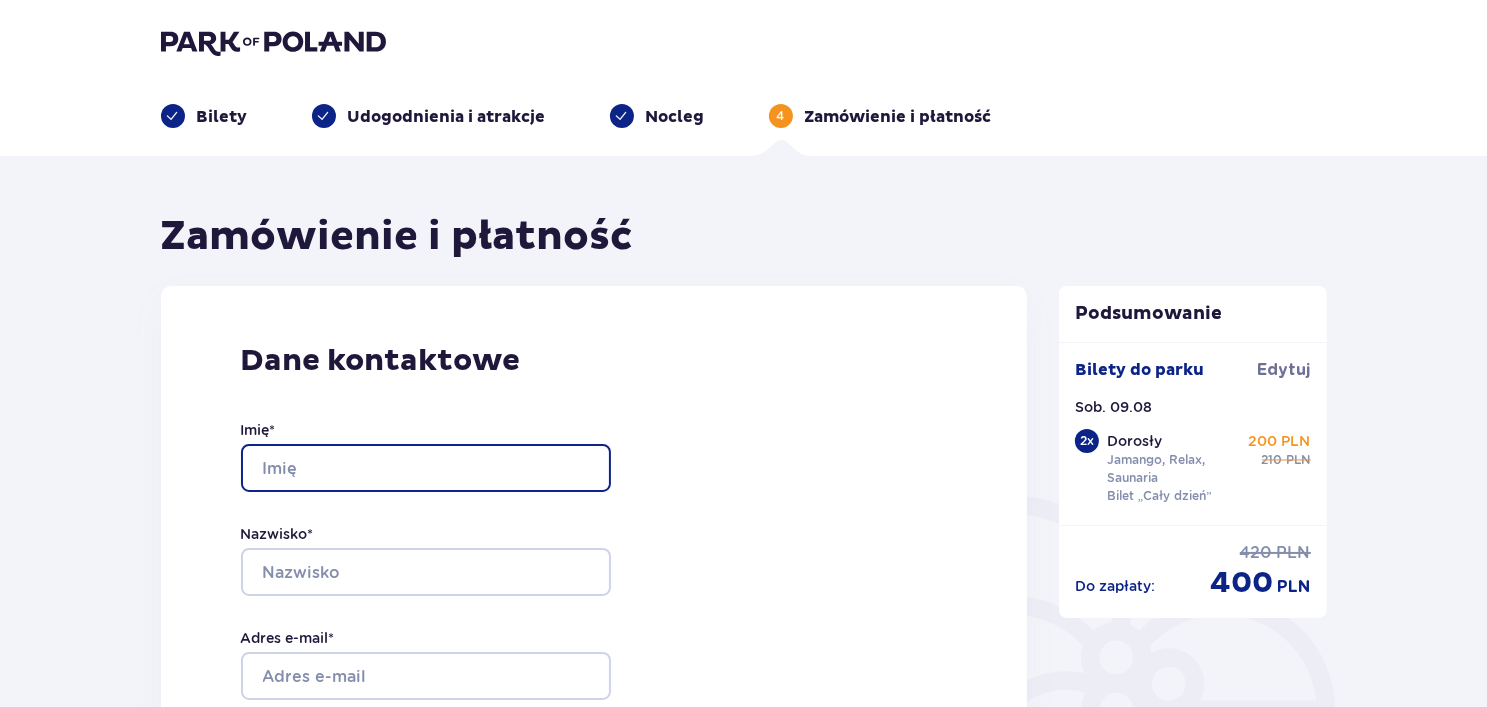 click on "Imię *" at bounding box center [426, 468] 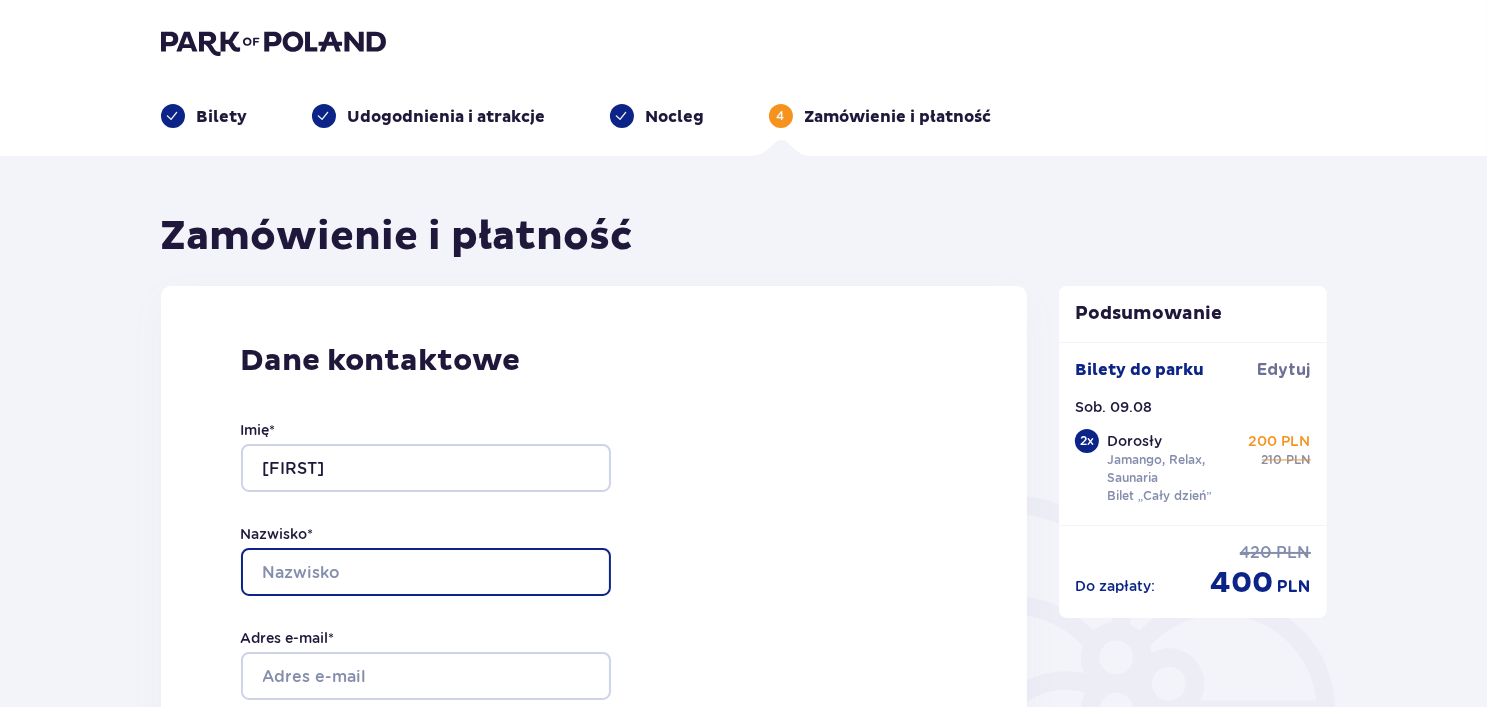 click on "Nazwisko *" at bounding box center [426, 572] 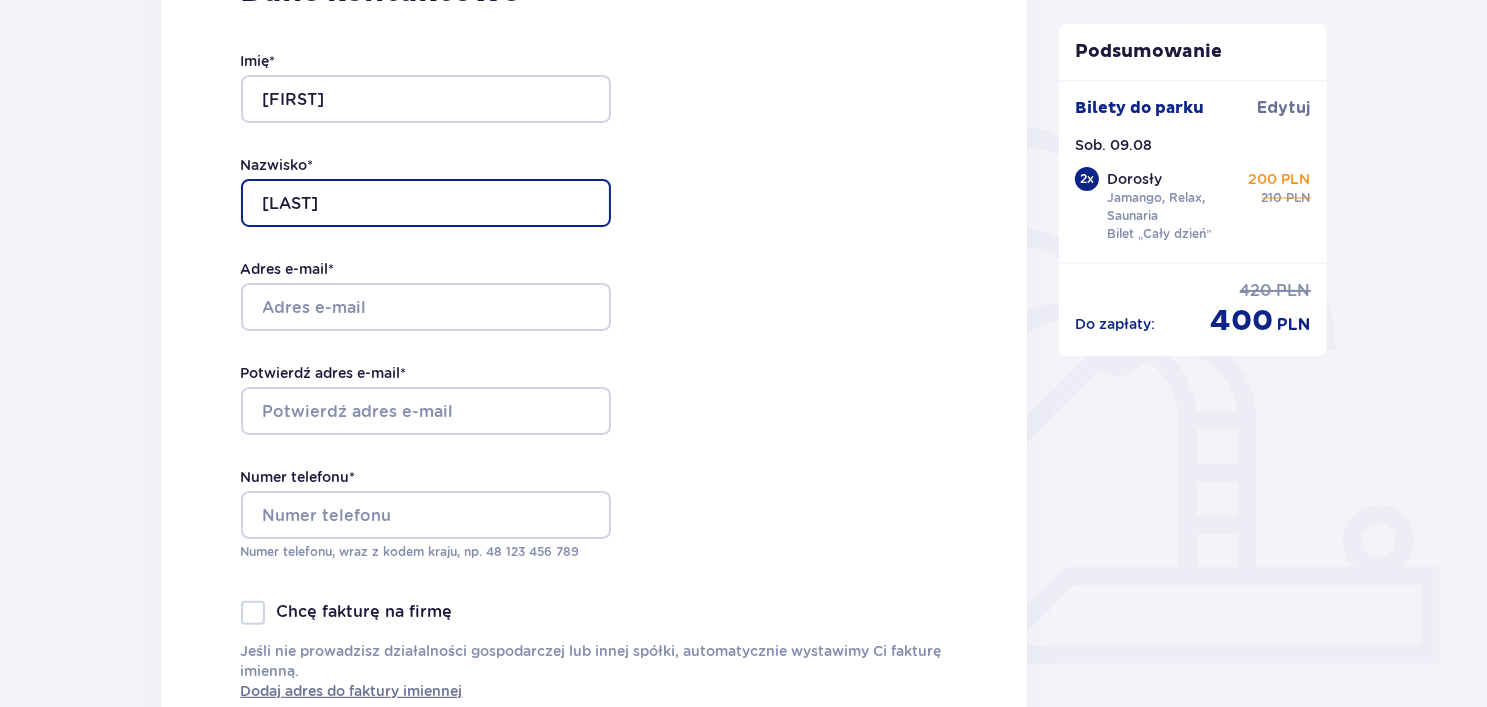 scroll, scrollTop: 400, scrollLeft: 0, axis: vertical 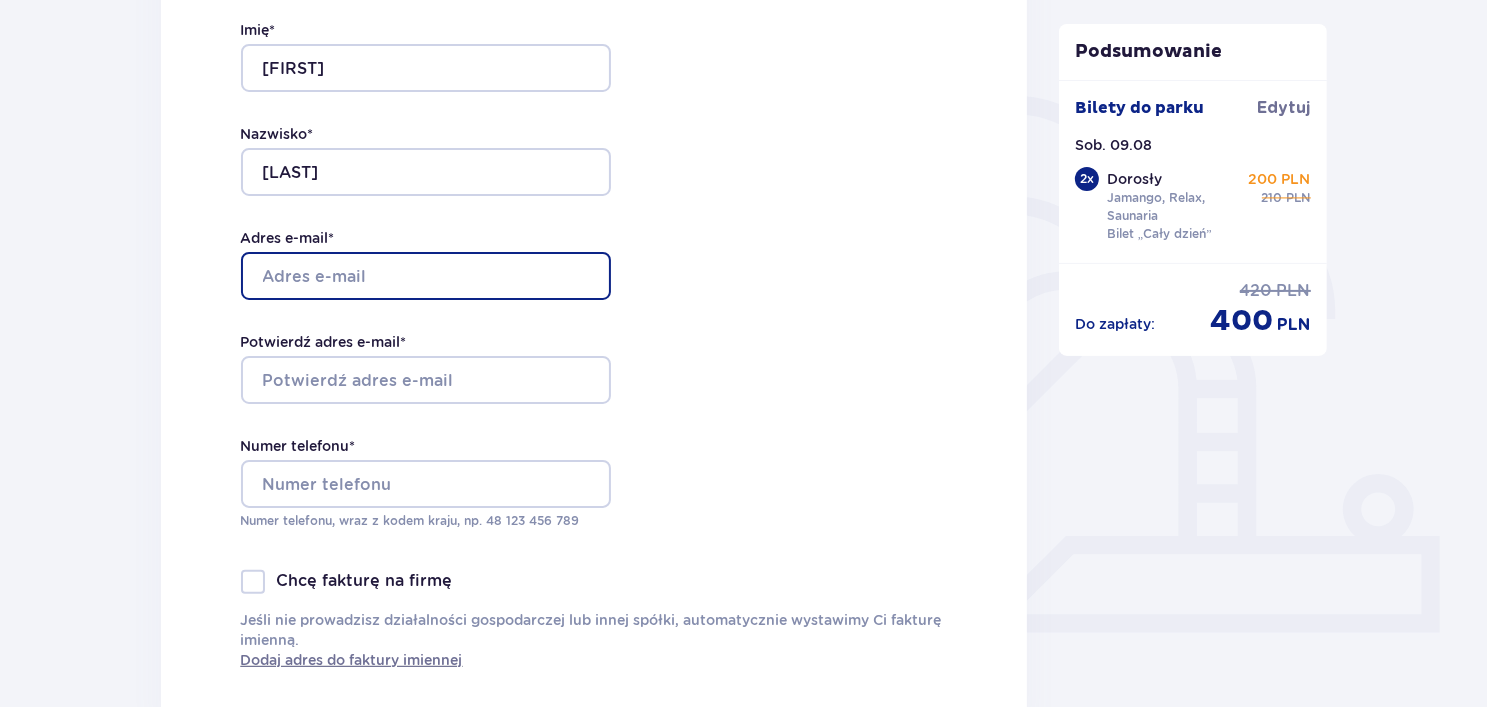click on "Adres e-mail *" at bounding box center [426, 276] 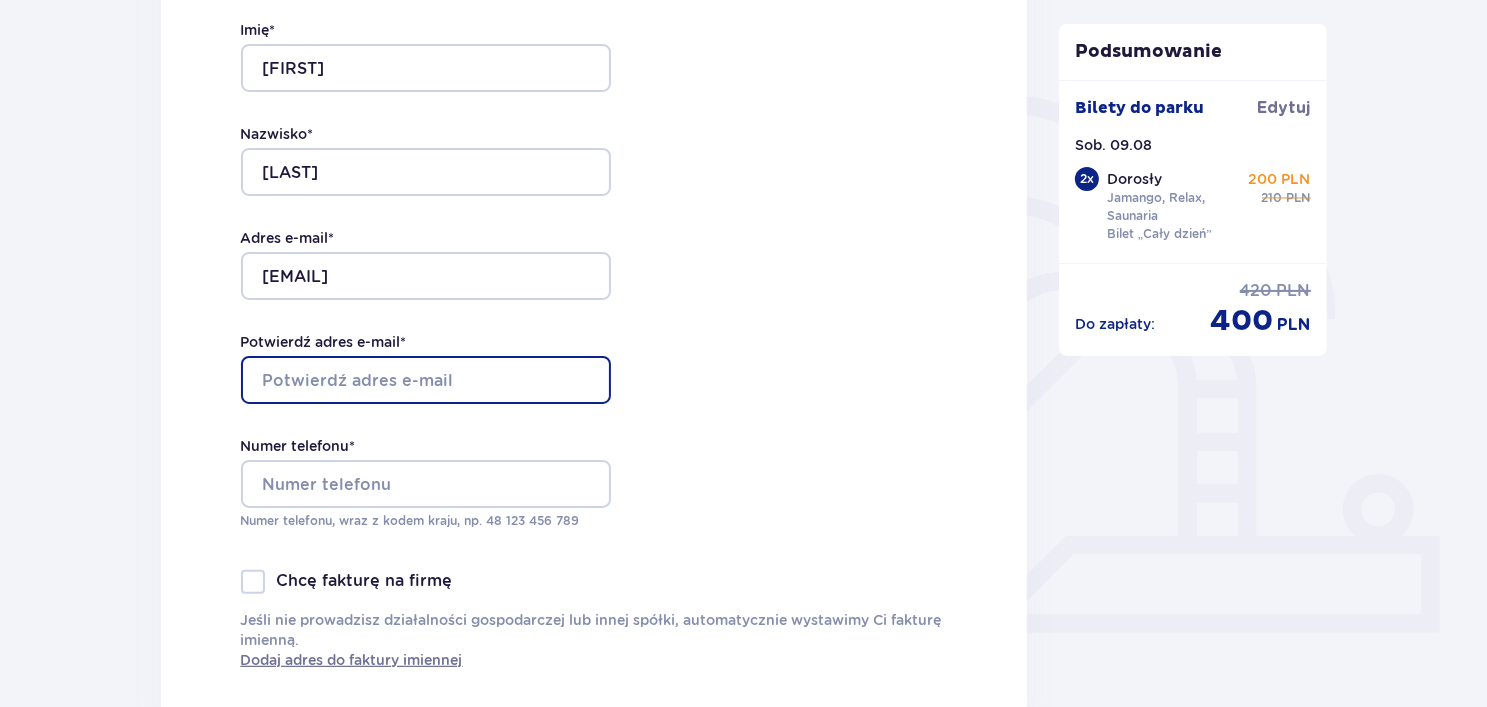 click on "Potwierdź adres e-mail *" at bounding box center [426, 380] 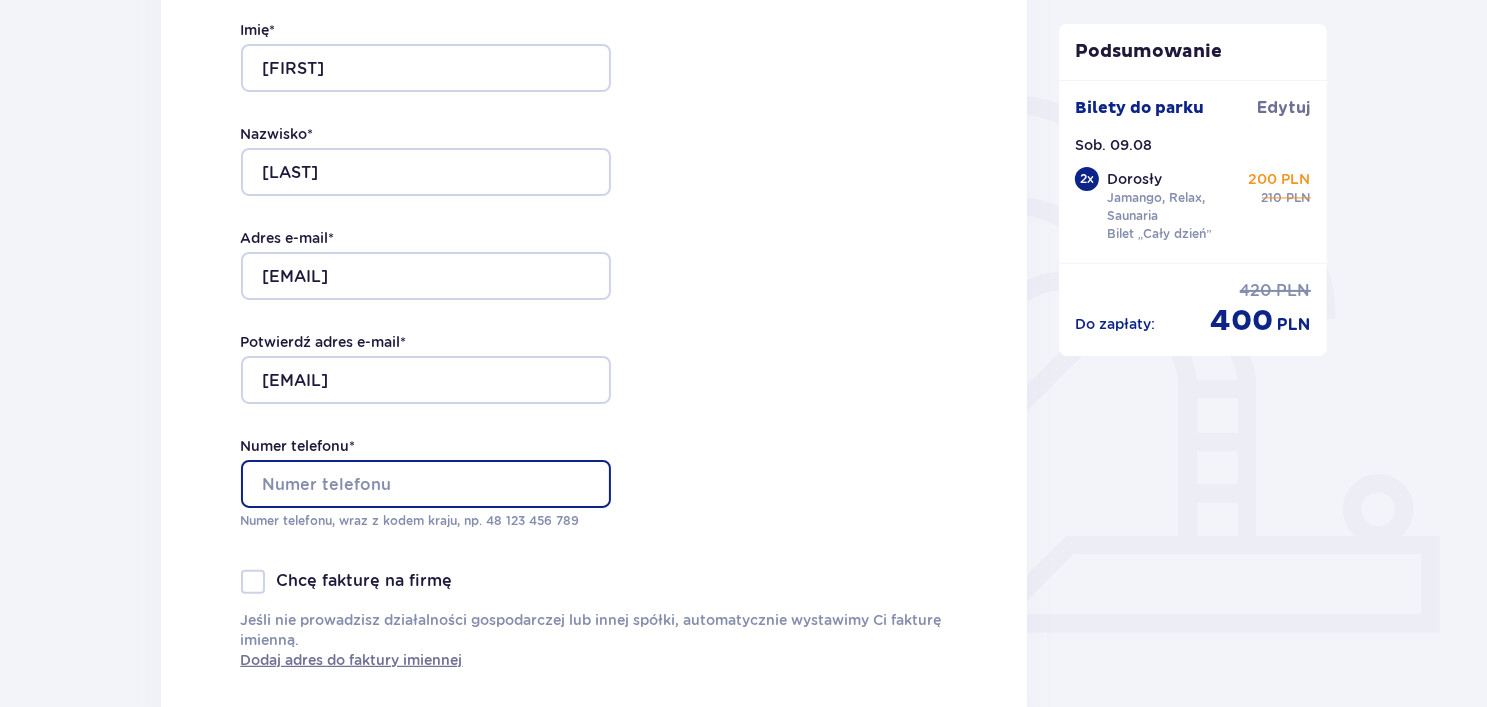 click on "Numer telefonu *" at bounding box center (426, 484) 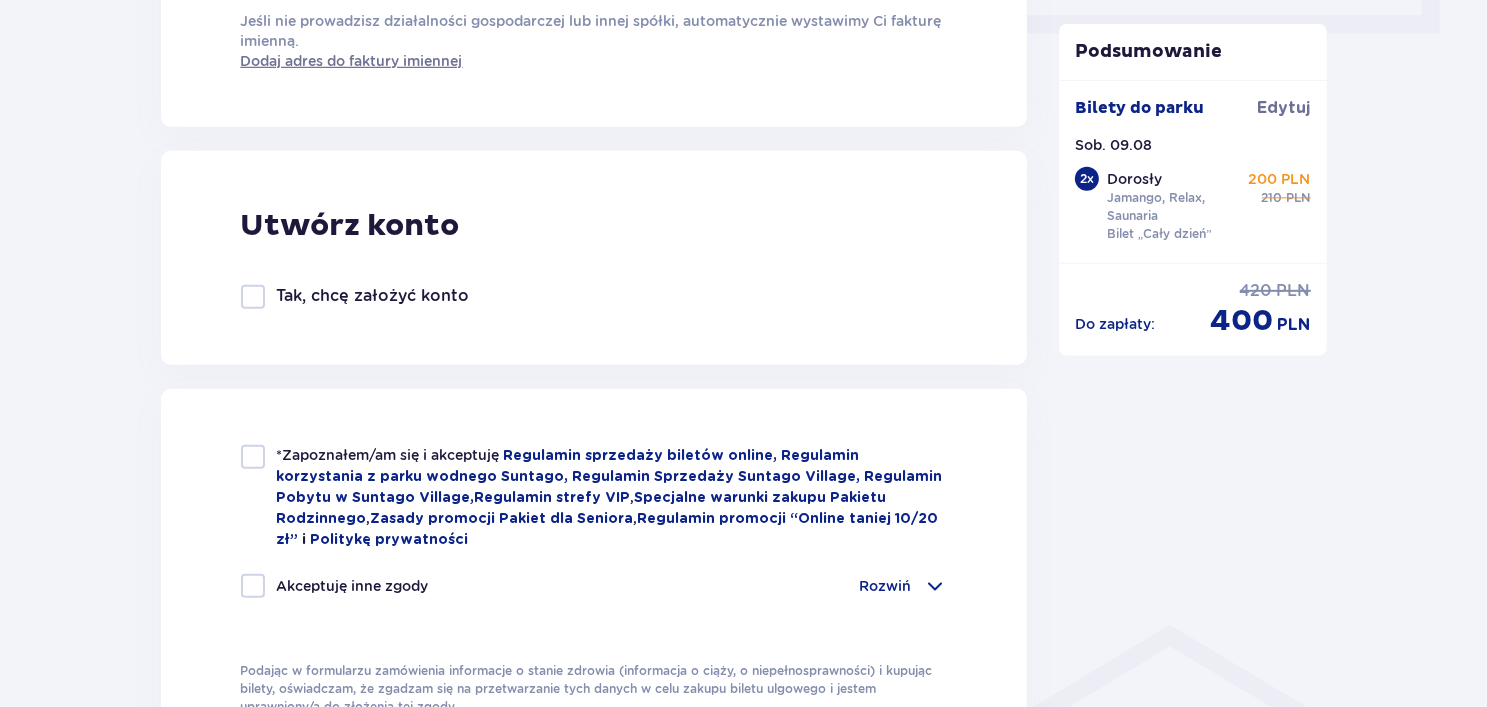 scroll, scrollTop: 1000, scrollLeft: 0, axis: vertical 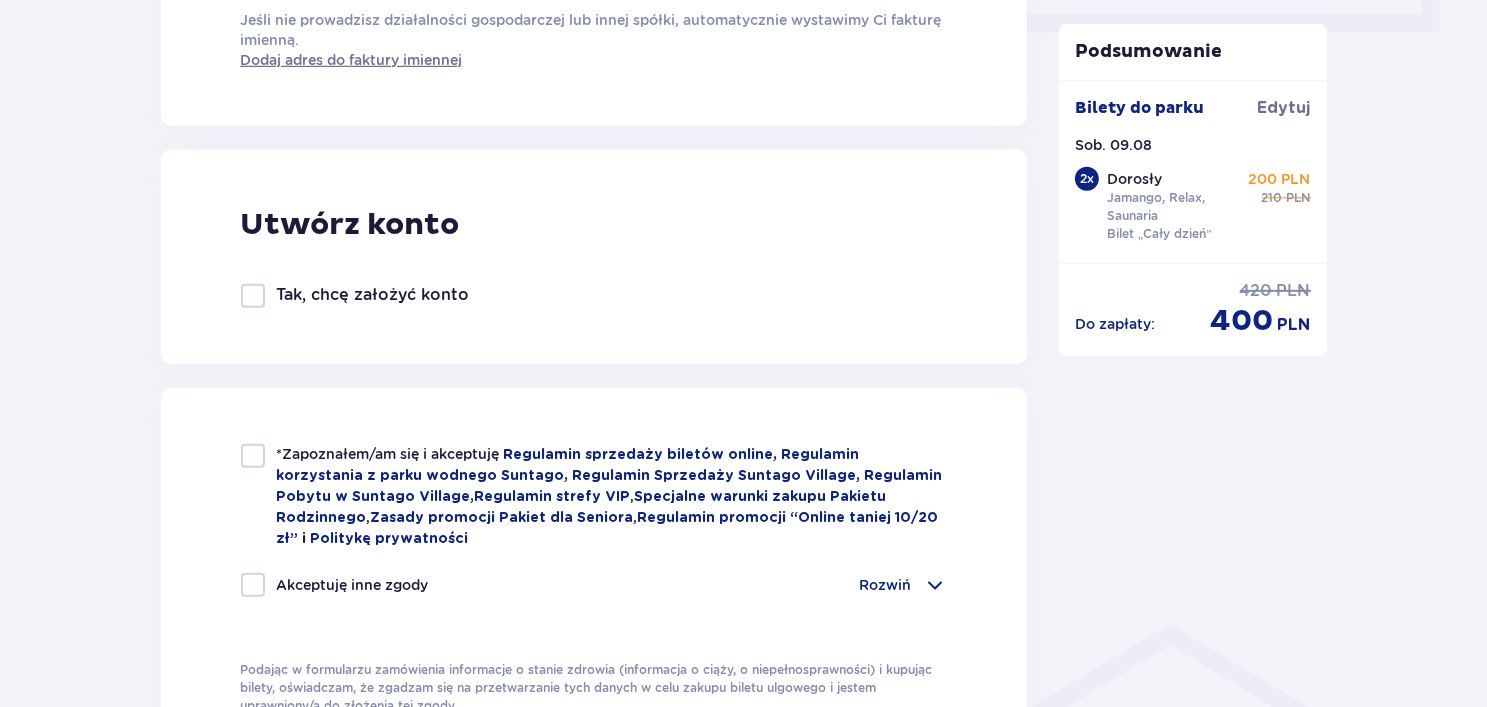 type on "[NUMBER]" 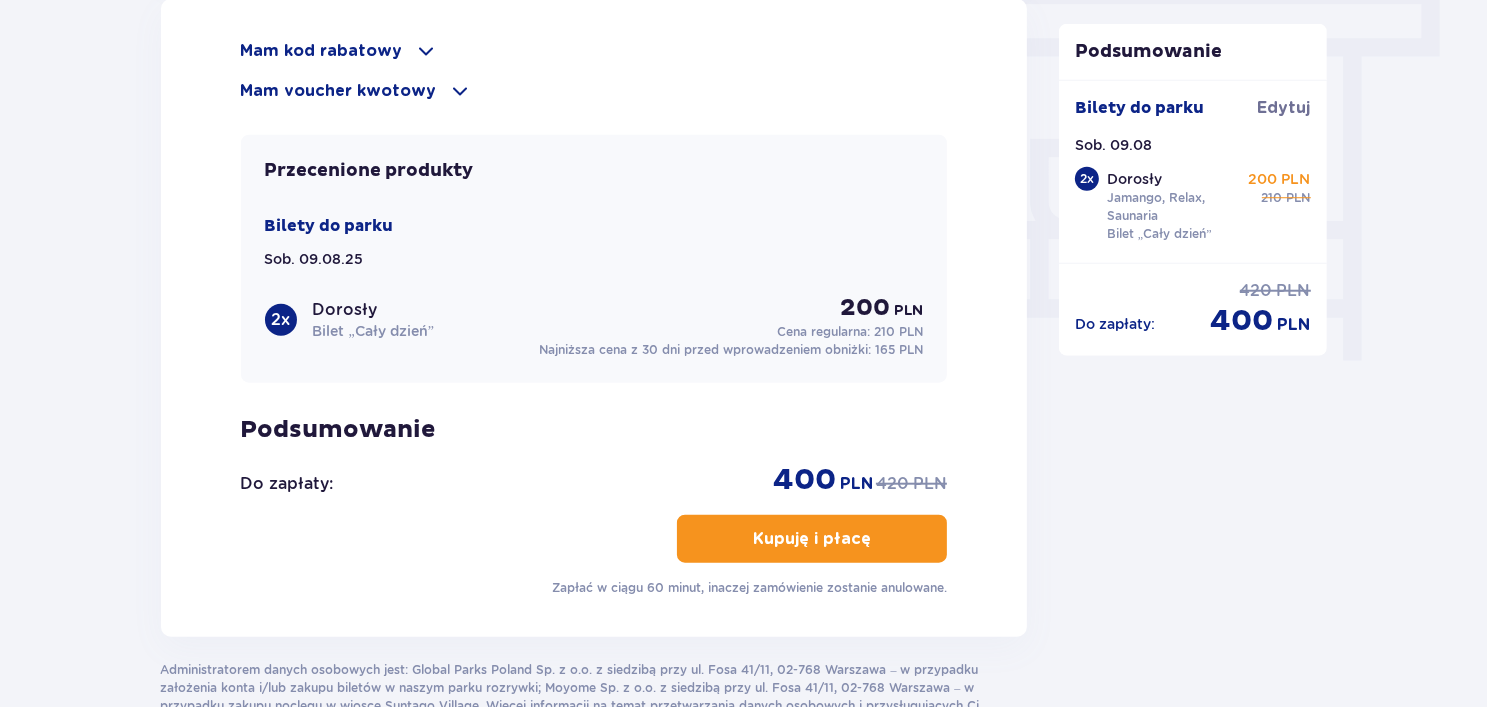 scroll, scrollTop: 1800, scrollLeft: 0, axis: vertical 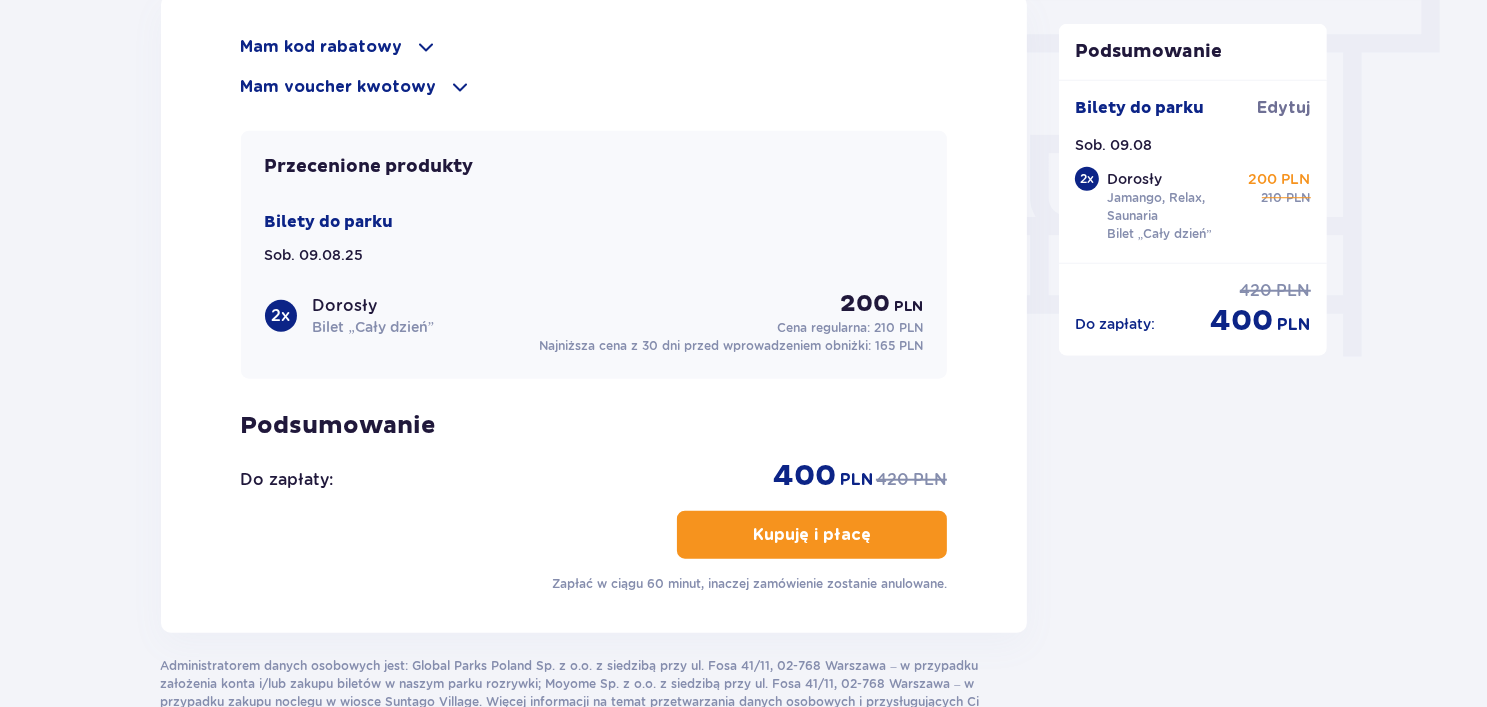click on "Mam kod rabatowy Zastosuj Mam voucher kwotowy Zastosuj Przecenione produkty Bilety do parku Sob. 09.08.25 2 x Dorosły Bilet „Cały dzień” 200 PLN Cena regularna: 210 PLN Najniższa cena z 30 dni przed wprowadzeniem obniżki: 165 PLN Podsumowanie Do zapłaty : 400 PLN 420 PLN Kupuję i płacę Zapłać w ciągu 60 minut, inaczej zamówienie zostanie anulowane." at bounding box center [594, 314] 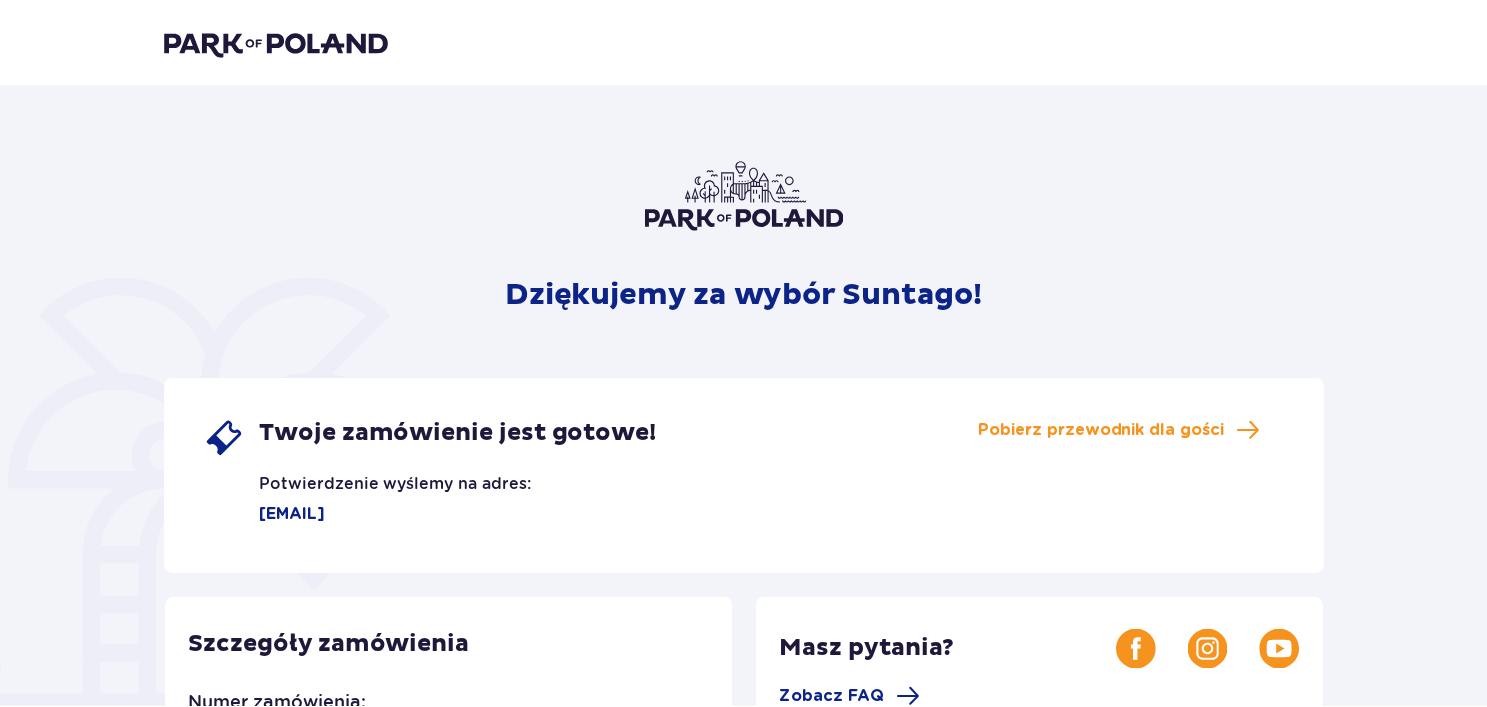 scroll, scrollTop: 0, scrollLeft: 0, axis: both 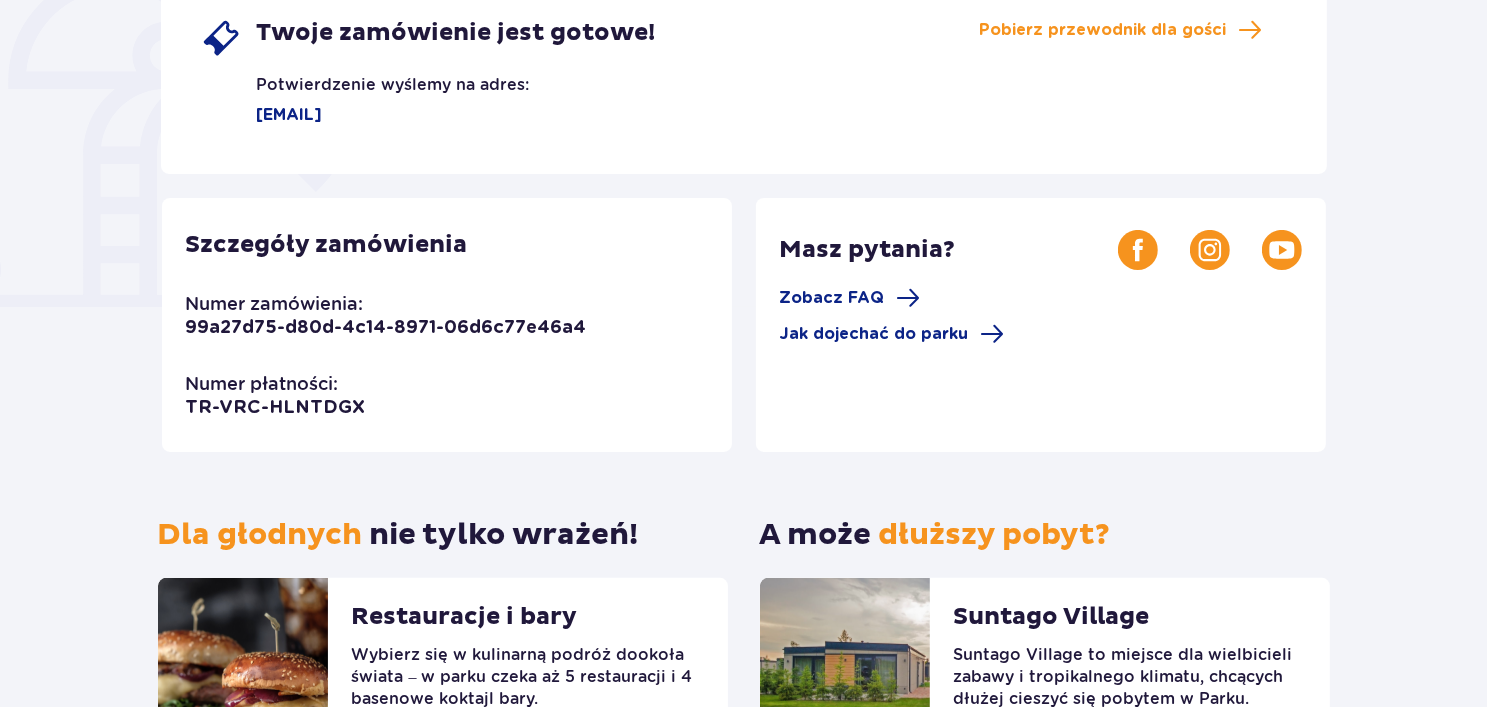 click on "99a27d75-d80d-4c14-8971-06d6c77e46a4" at bounding box center (386, 328) 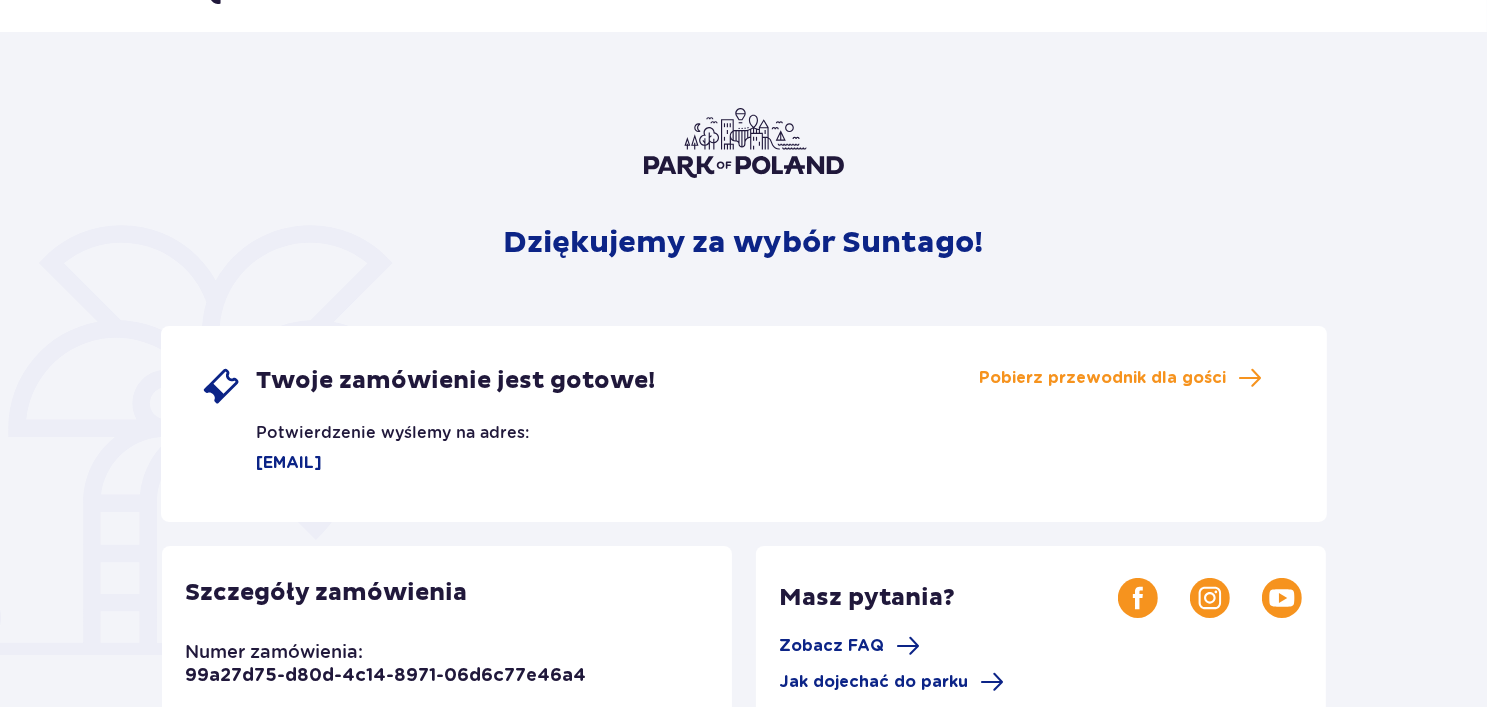 scroll, scrollTop: 100, scrollLeft: 0, axis: vertical 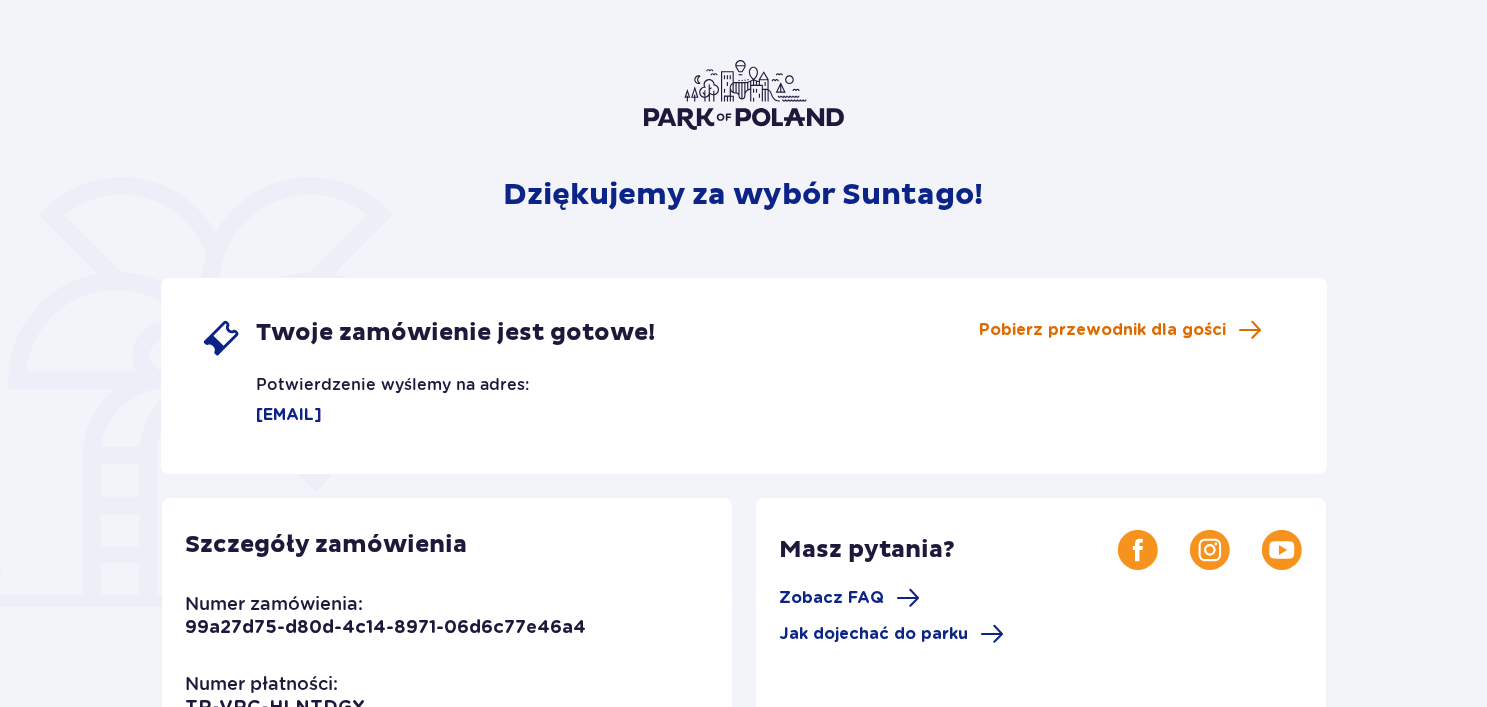 click on "Pobierz przewodnik dla gości" at bounding box center (1103, 330) 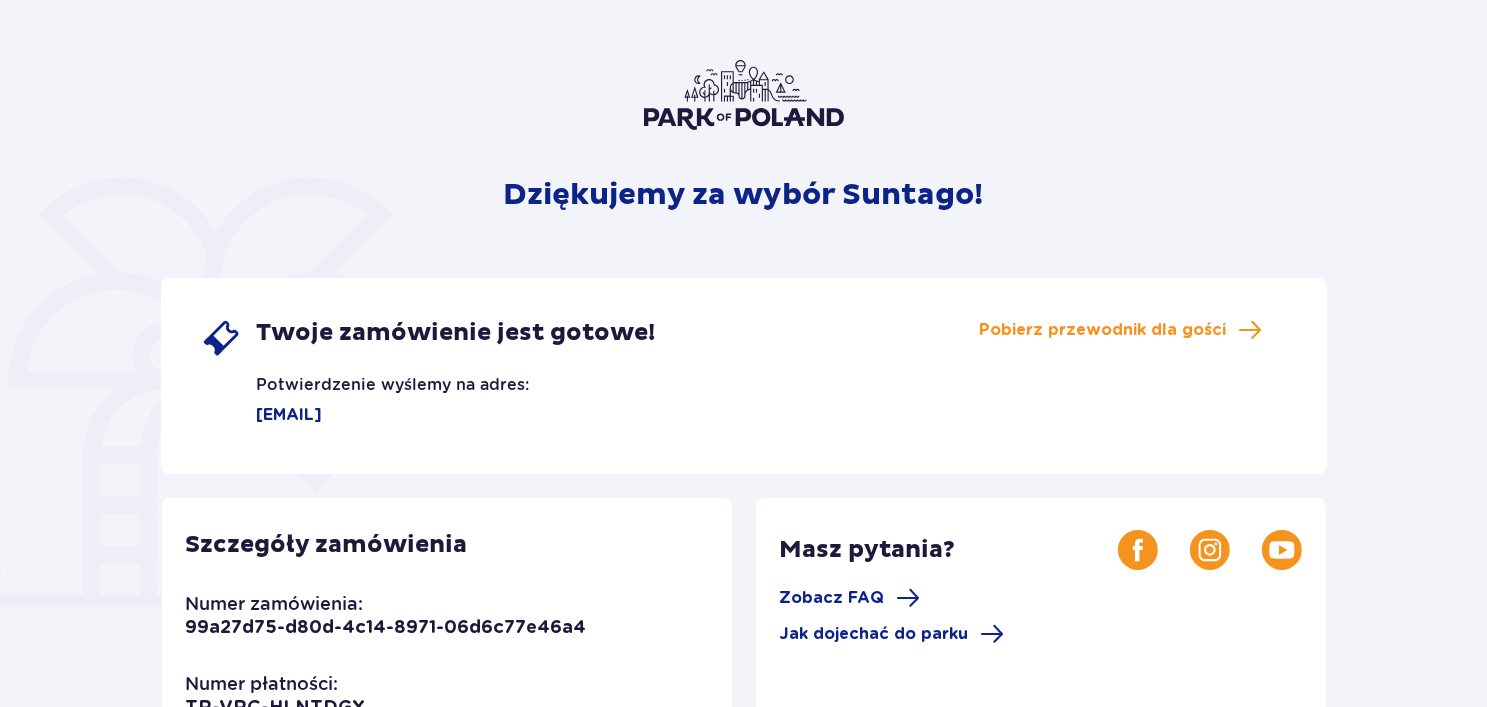 click on "[EMAIL]" at bounding box center [262, 415] 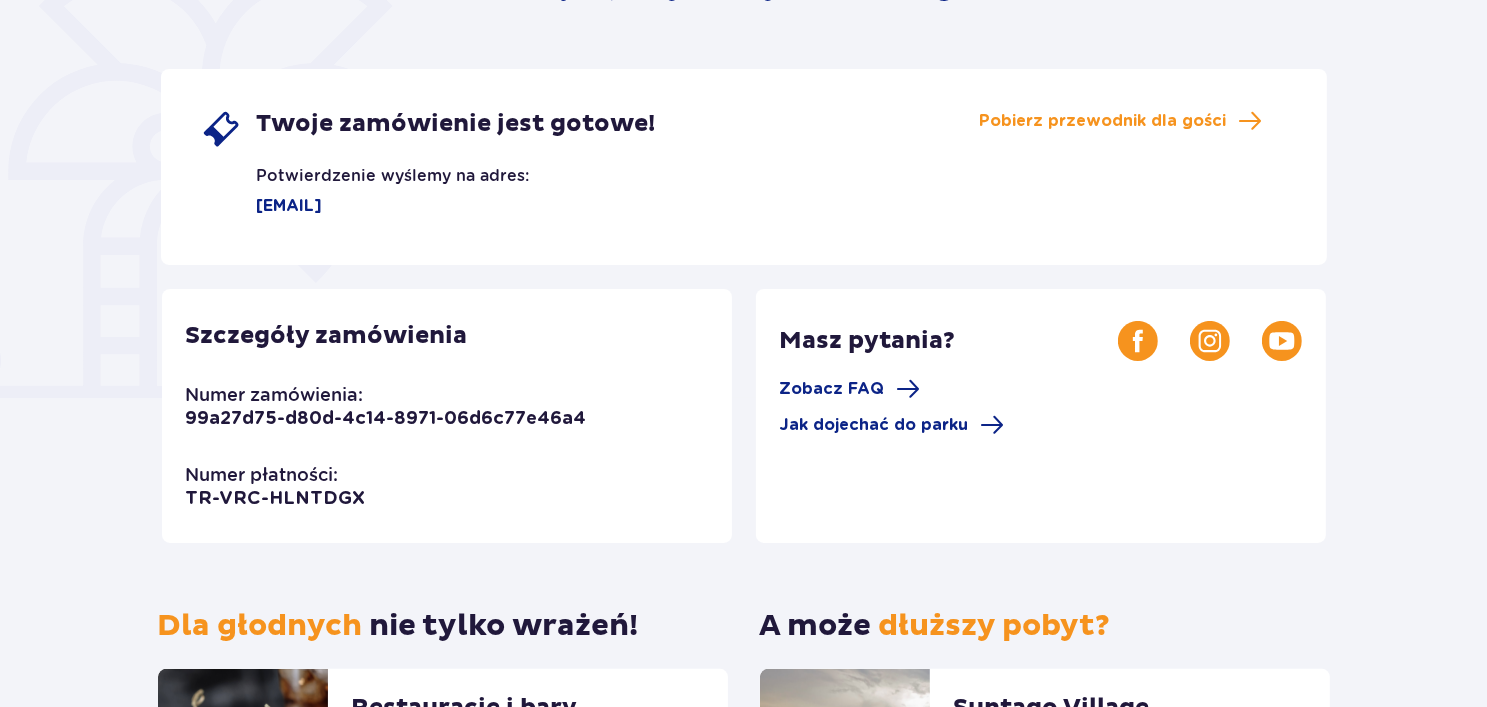 scroll, scrollTop: 400, scrollLeft: 0, axis: vertical 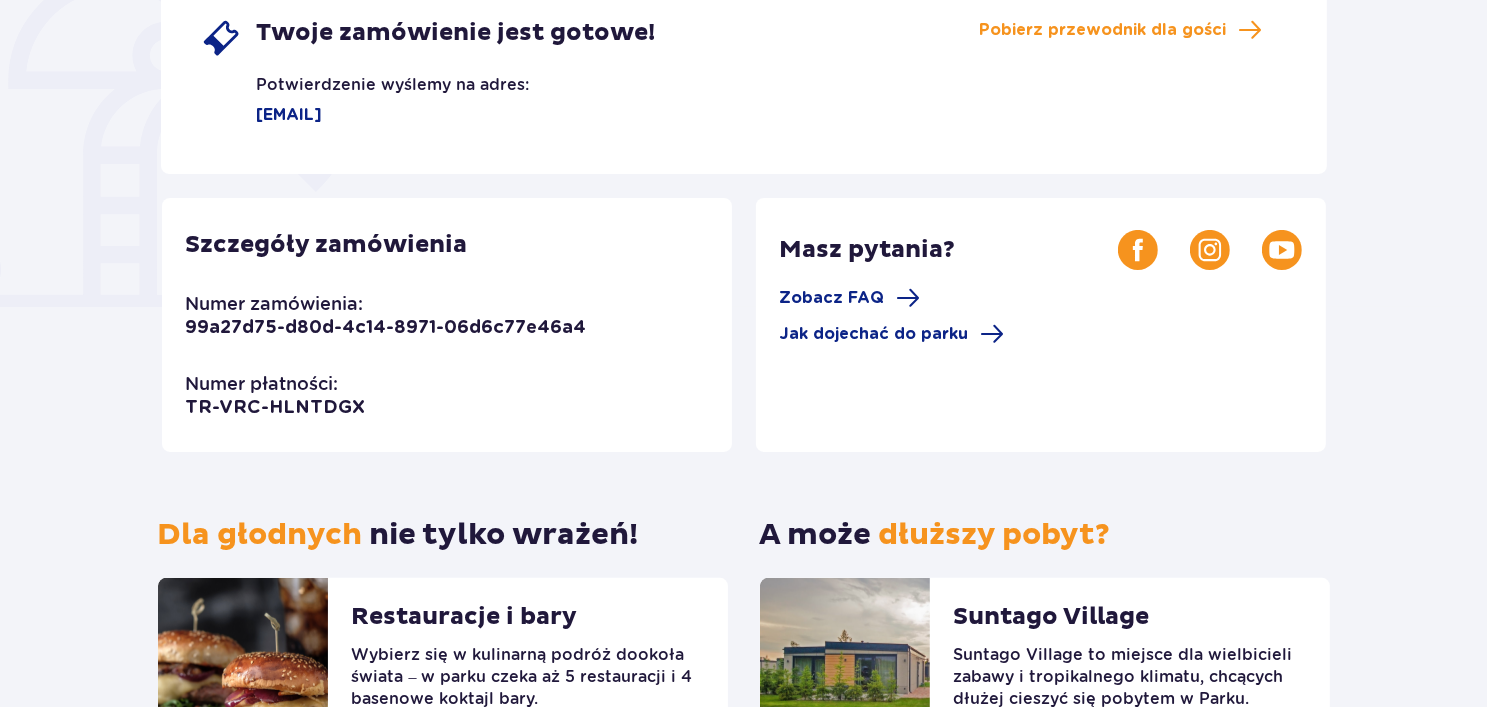click on "99a27d75-d80d-4c14-8971-06d6c77e46a4" at bounding box center [386, 328] 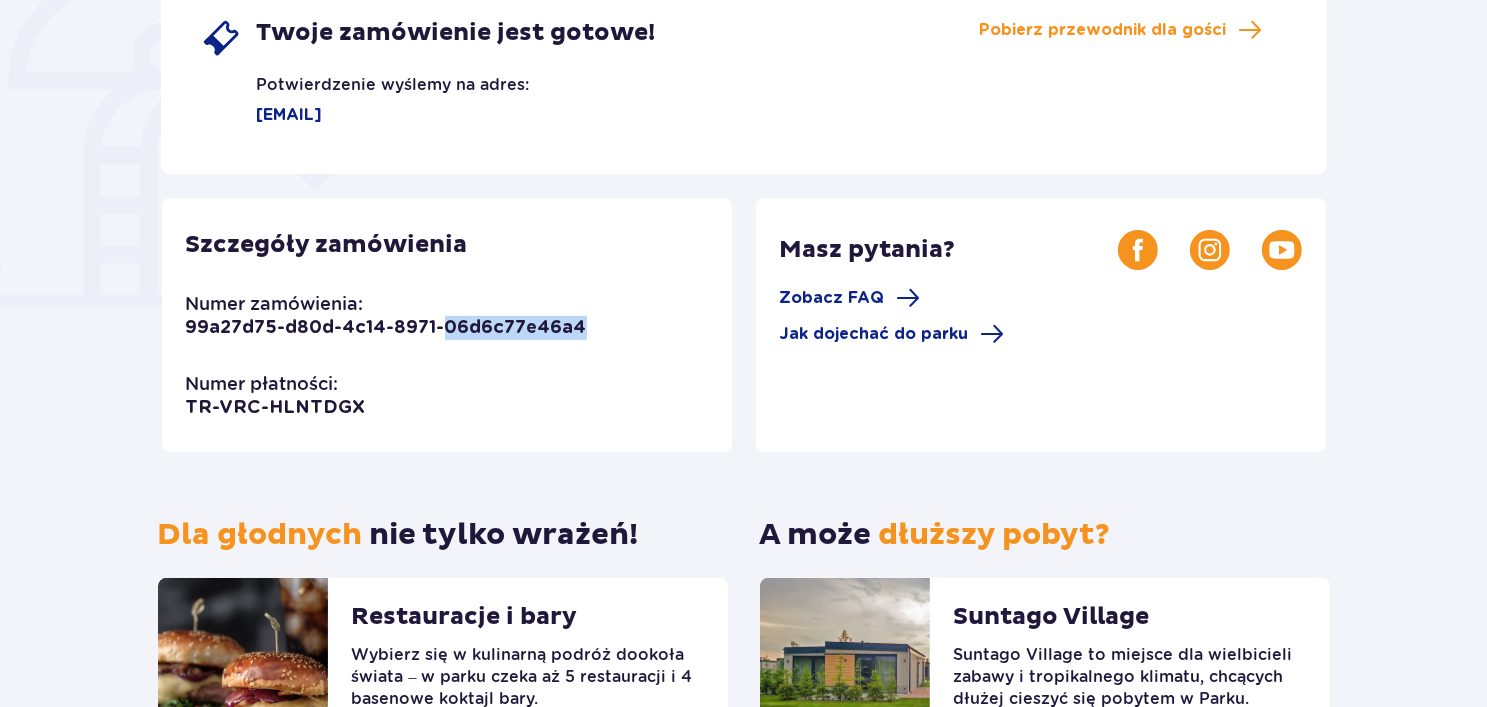 drag, startPoint x: 447, startPoint y: 333, endPoint x: 623, endPoint y: 323, distance: 176.28386 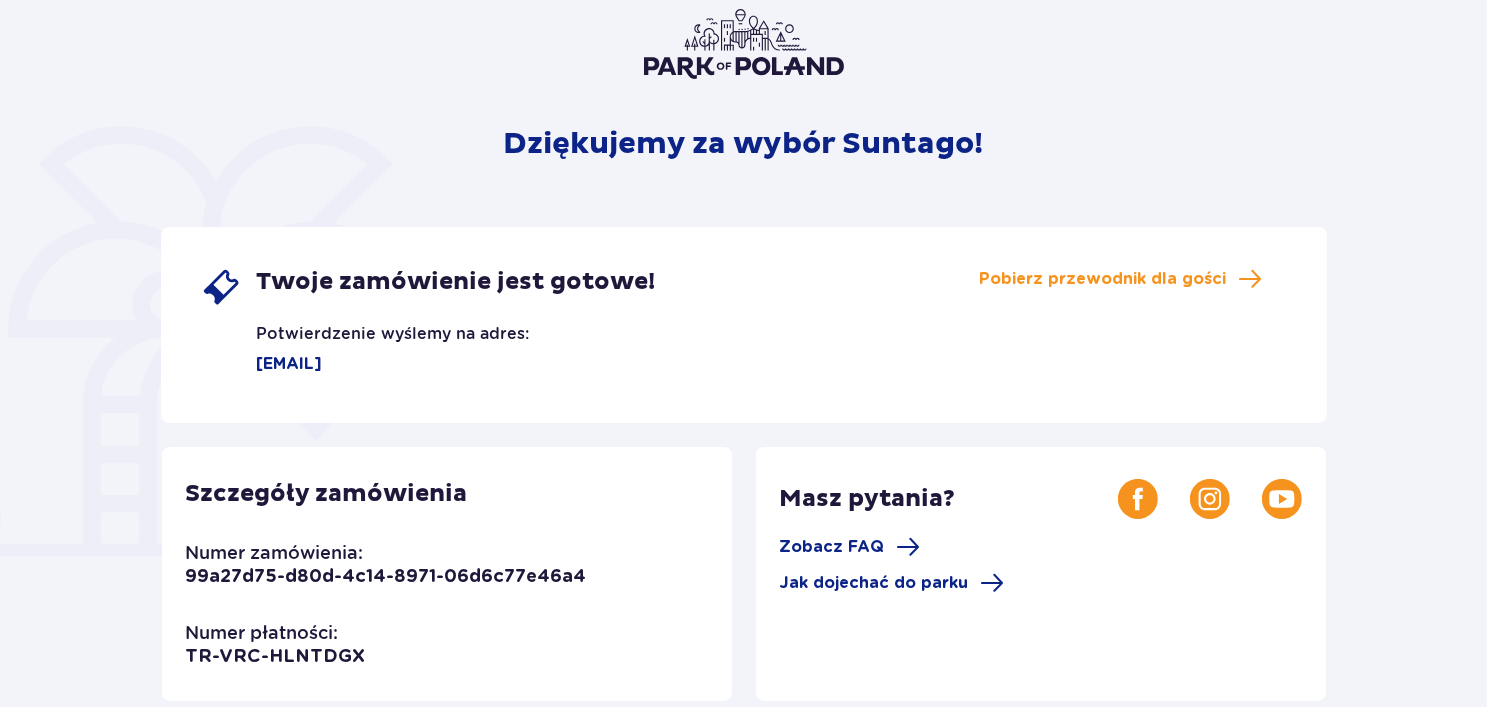 scroll, scrollTop: 0, scrollLeft: 0, axis: both 